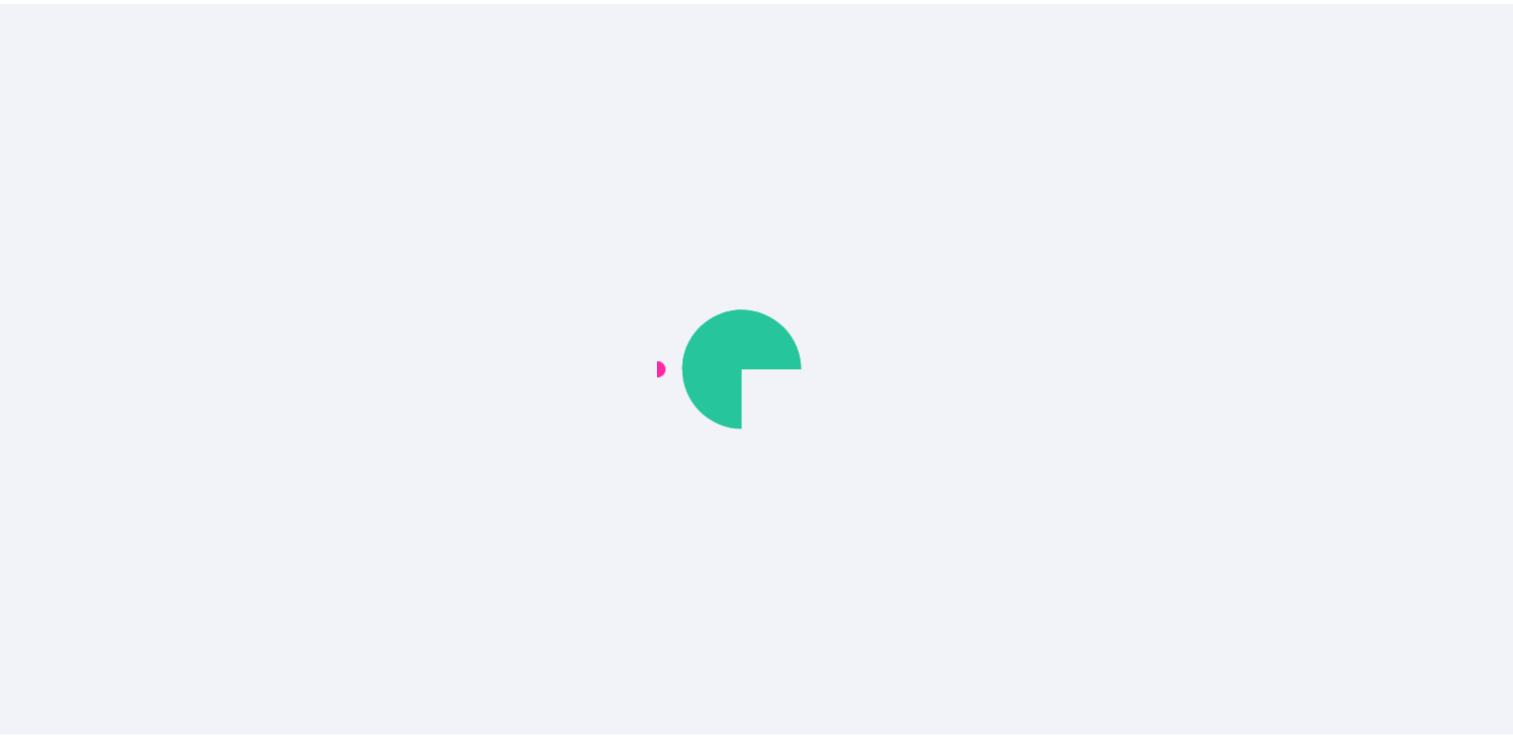 scroll, scrollTop: 0, scrollLeft: 0, axis: both 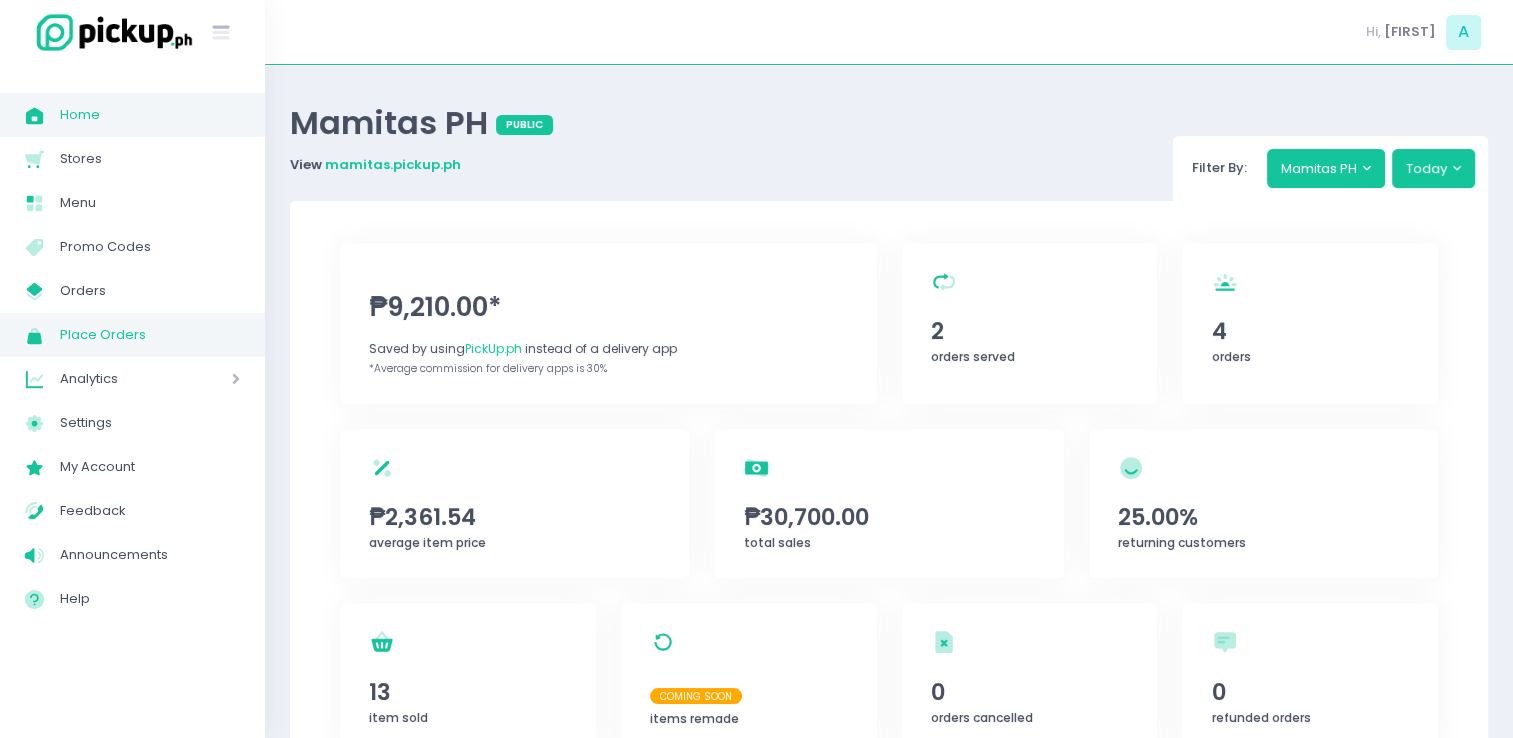 click on "Place Orders" at bounding box center [150, 335] 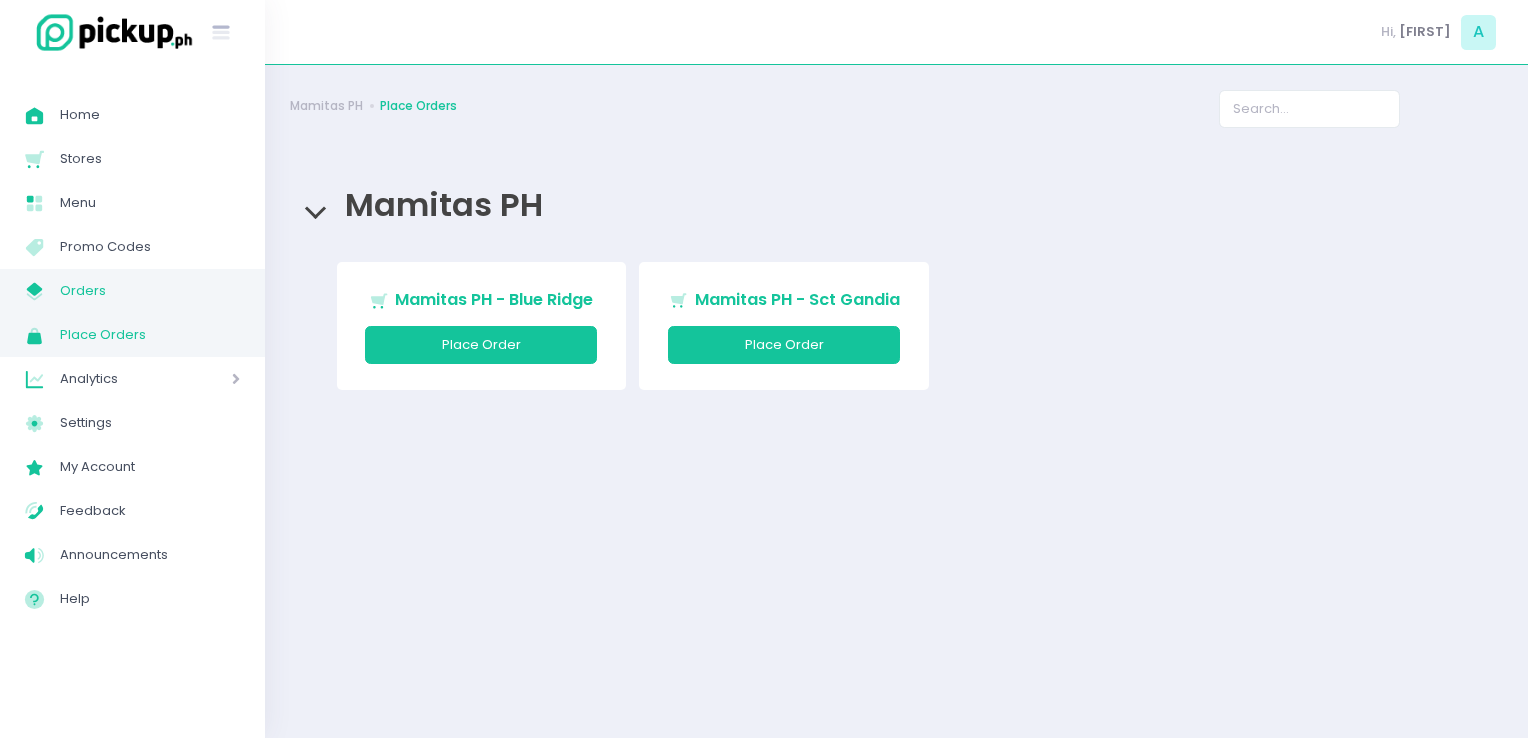 click on "Orders" at bounding box center (150, 291) 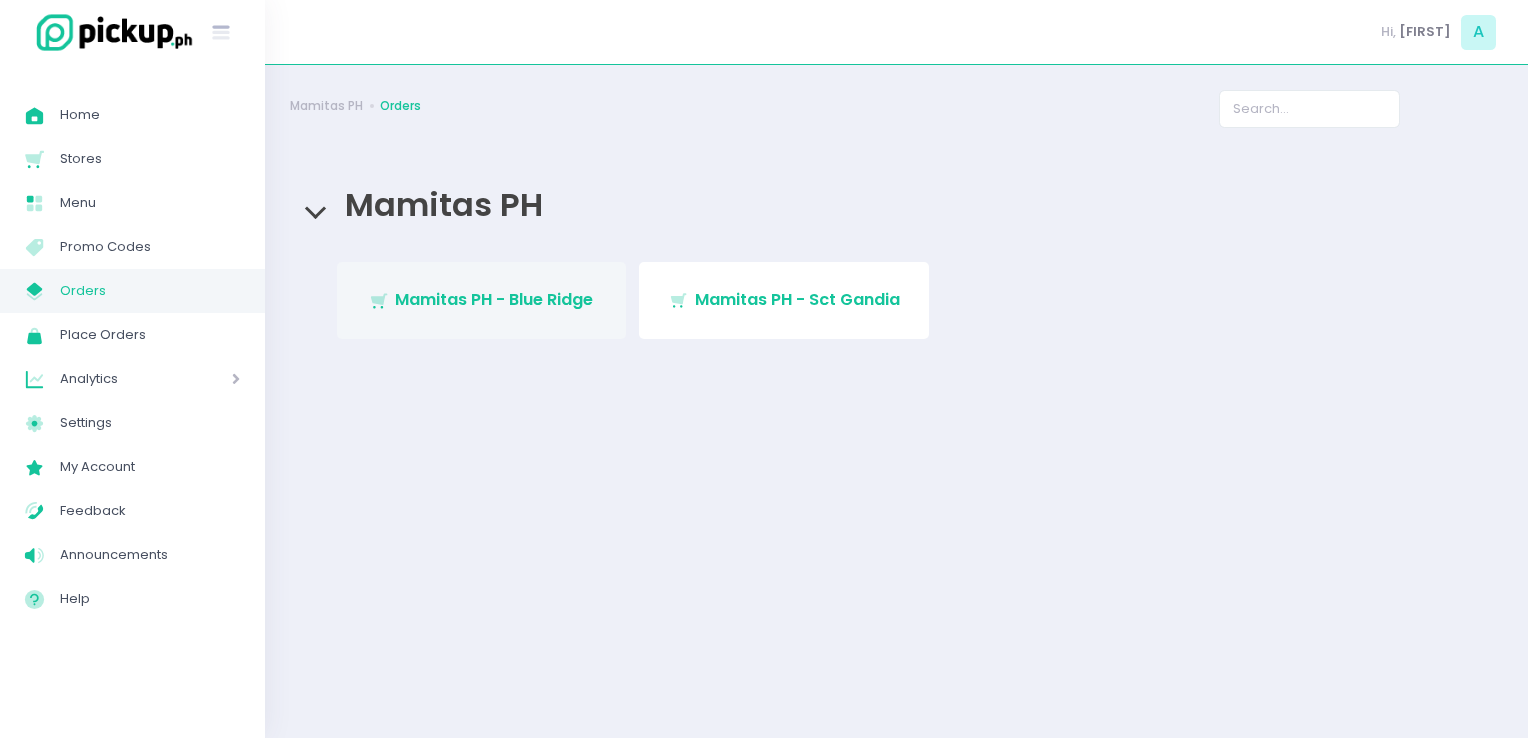 click on "Stockholm-icons / Shopping / Cart1 Created with Sketch. Mamitas PH - Blue Ridge" at bounding box center (482, 300) 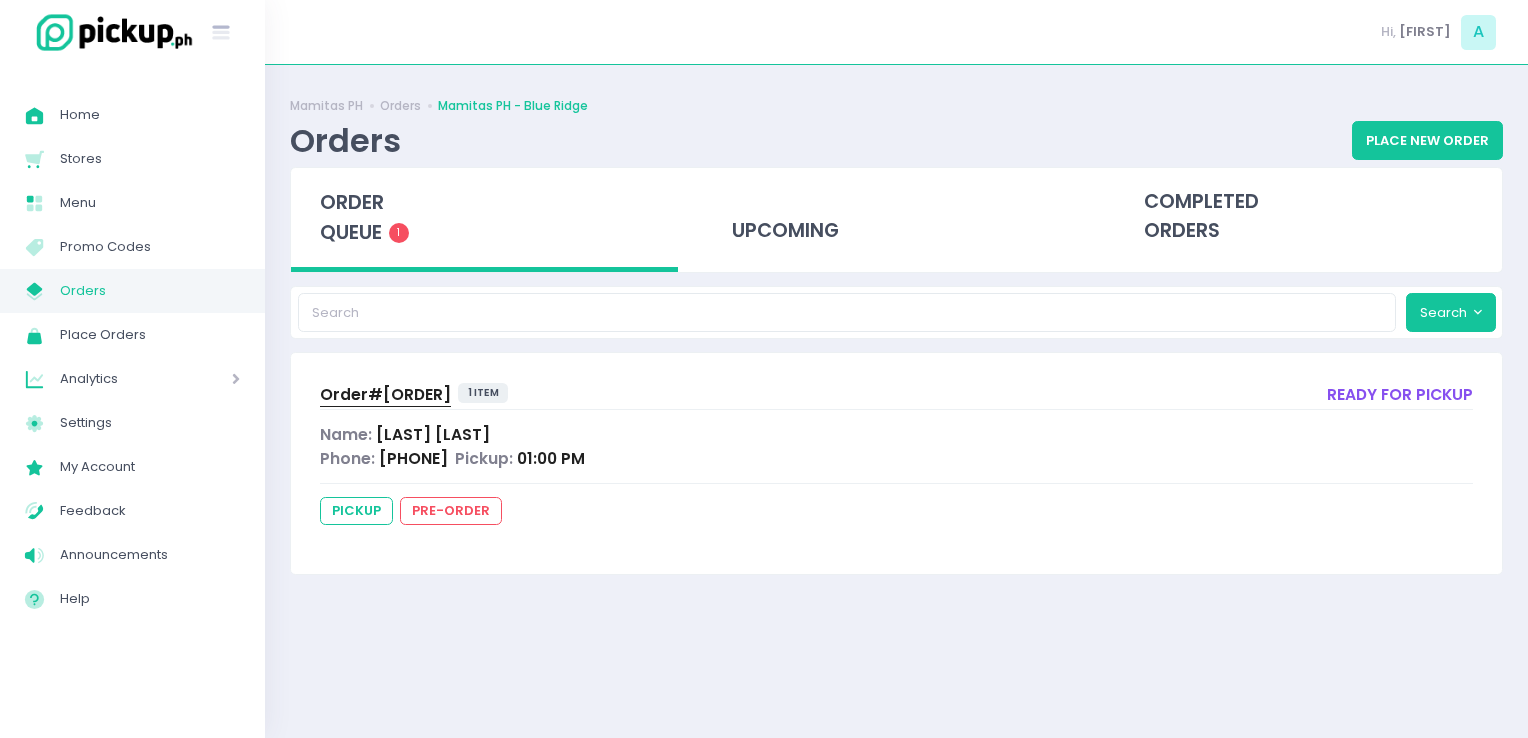 click on "My Store Created with Sketch." at bounding box center [42, 291] 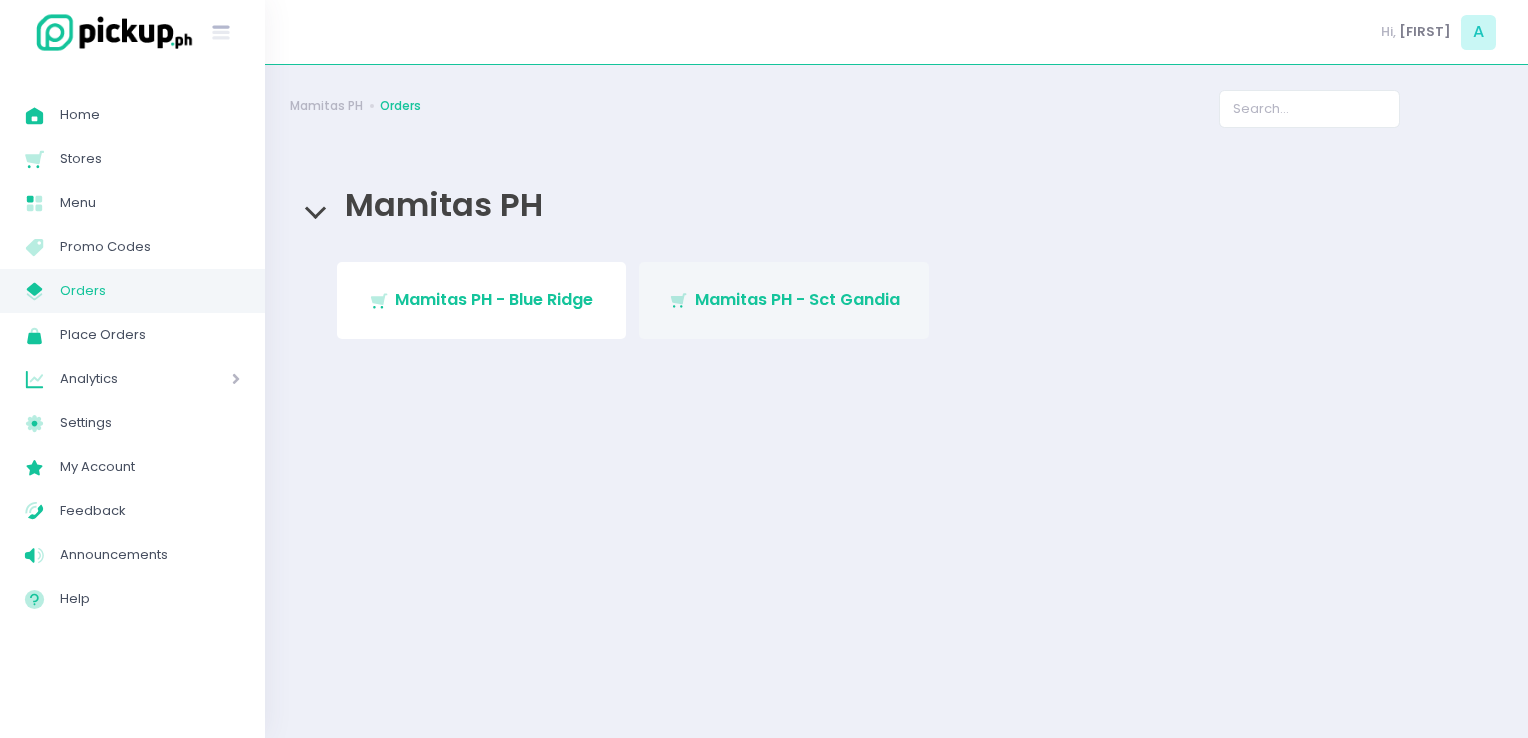 click on "Mamitas PH - Sct Gandia" at bounding box center [797, 299] 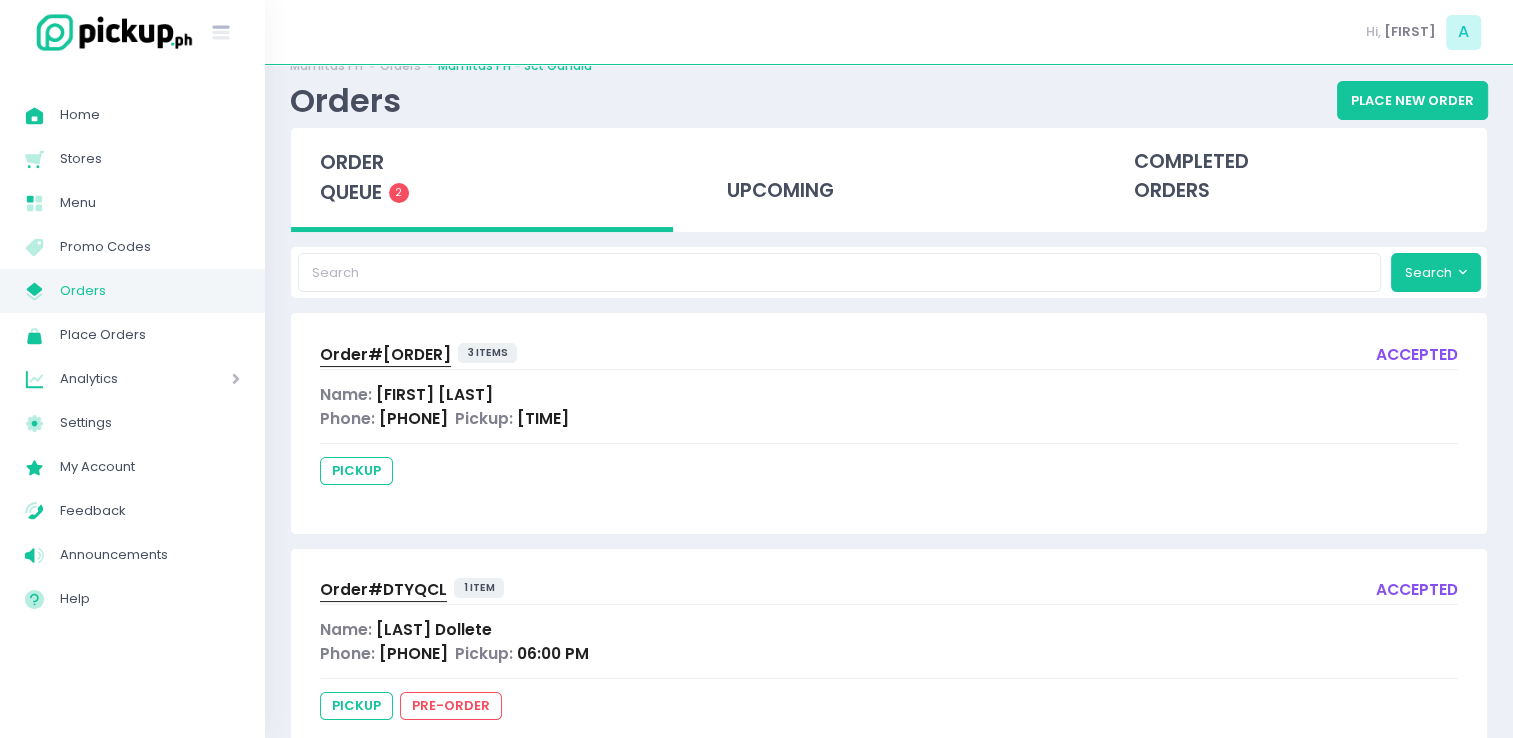 scroll, scrollTop: 106, scrollLeft: 0, axis: vertical 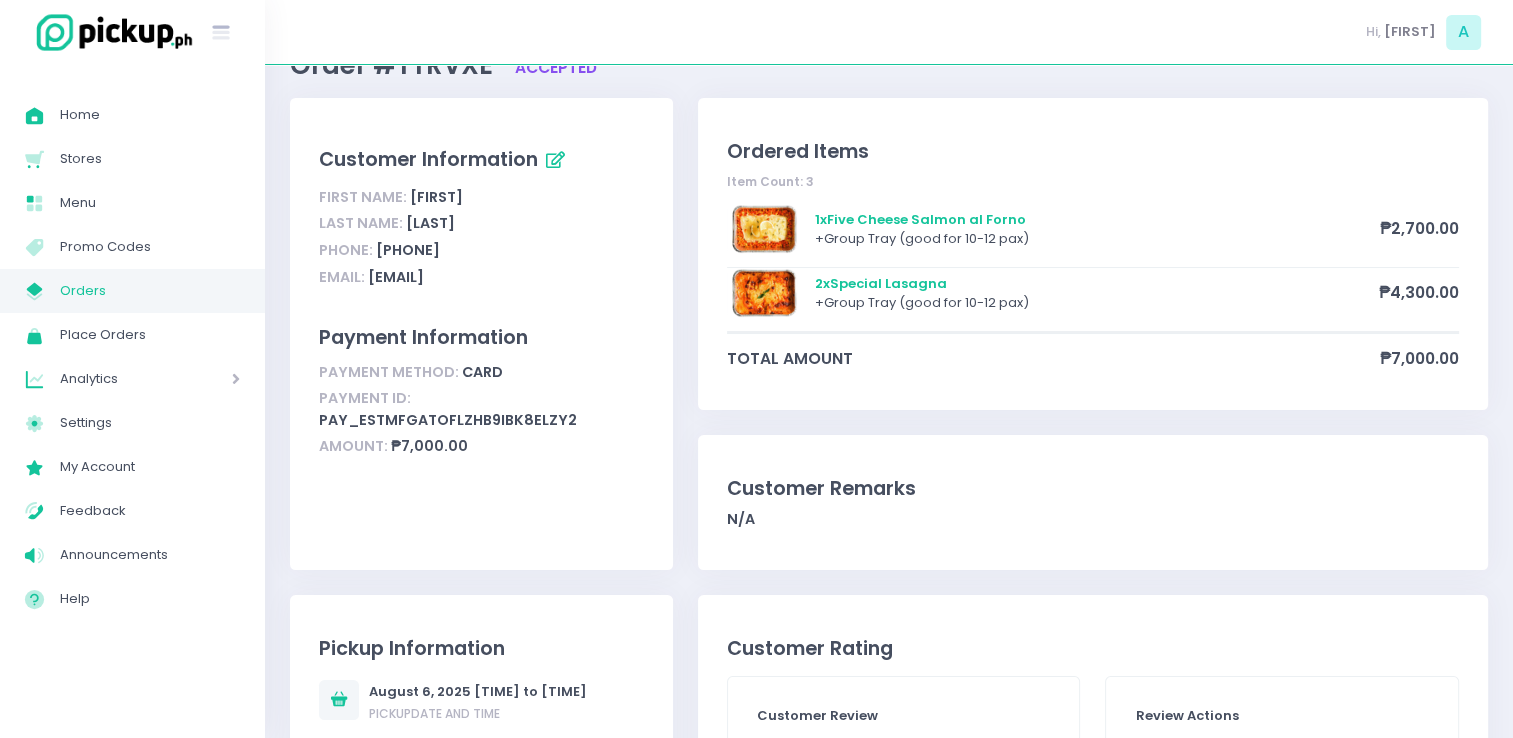 click on "My Store Created with Sketch. Orders" at bounding box center (132, 291) 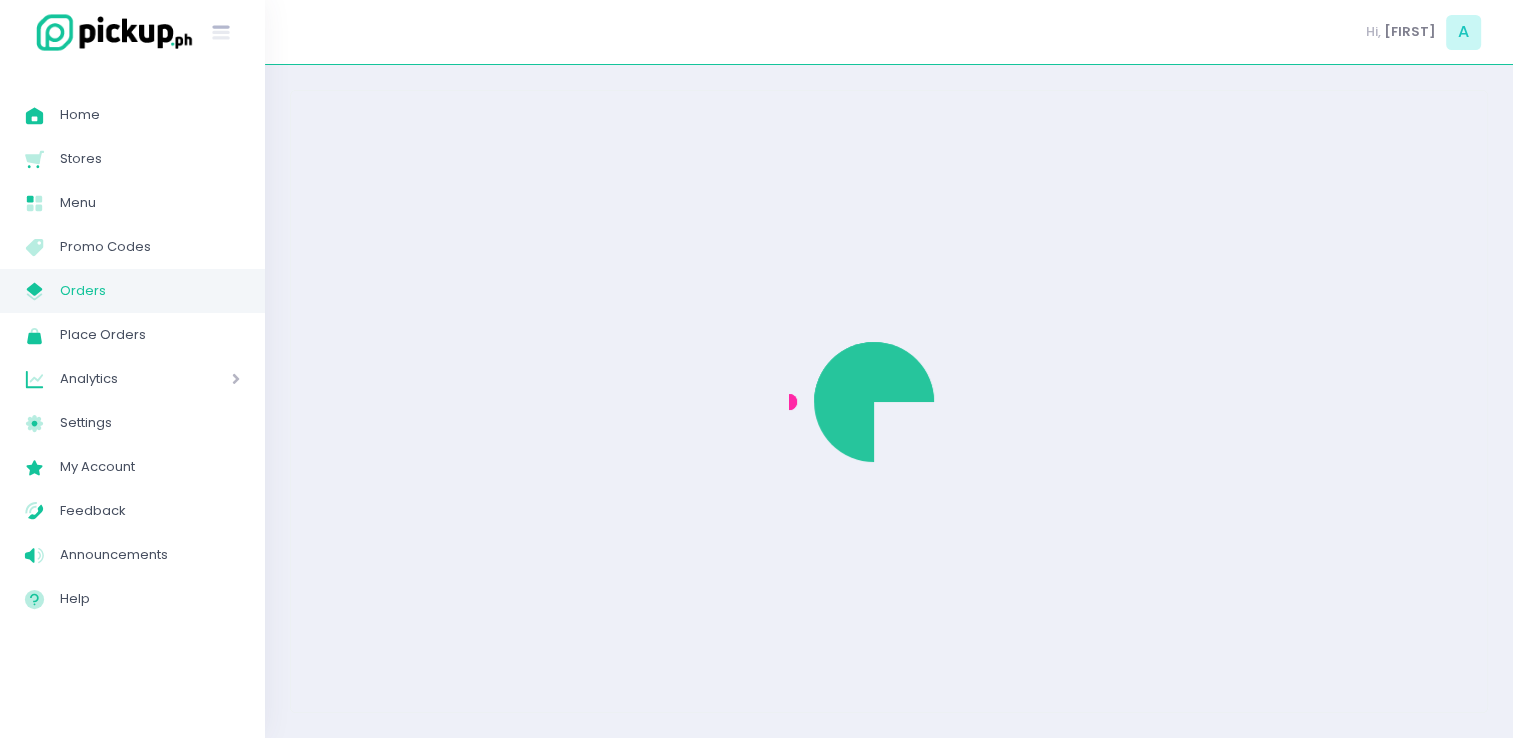 scroll, scrollTop: 0, scrollLeft: 0, axis: both 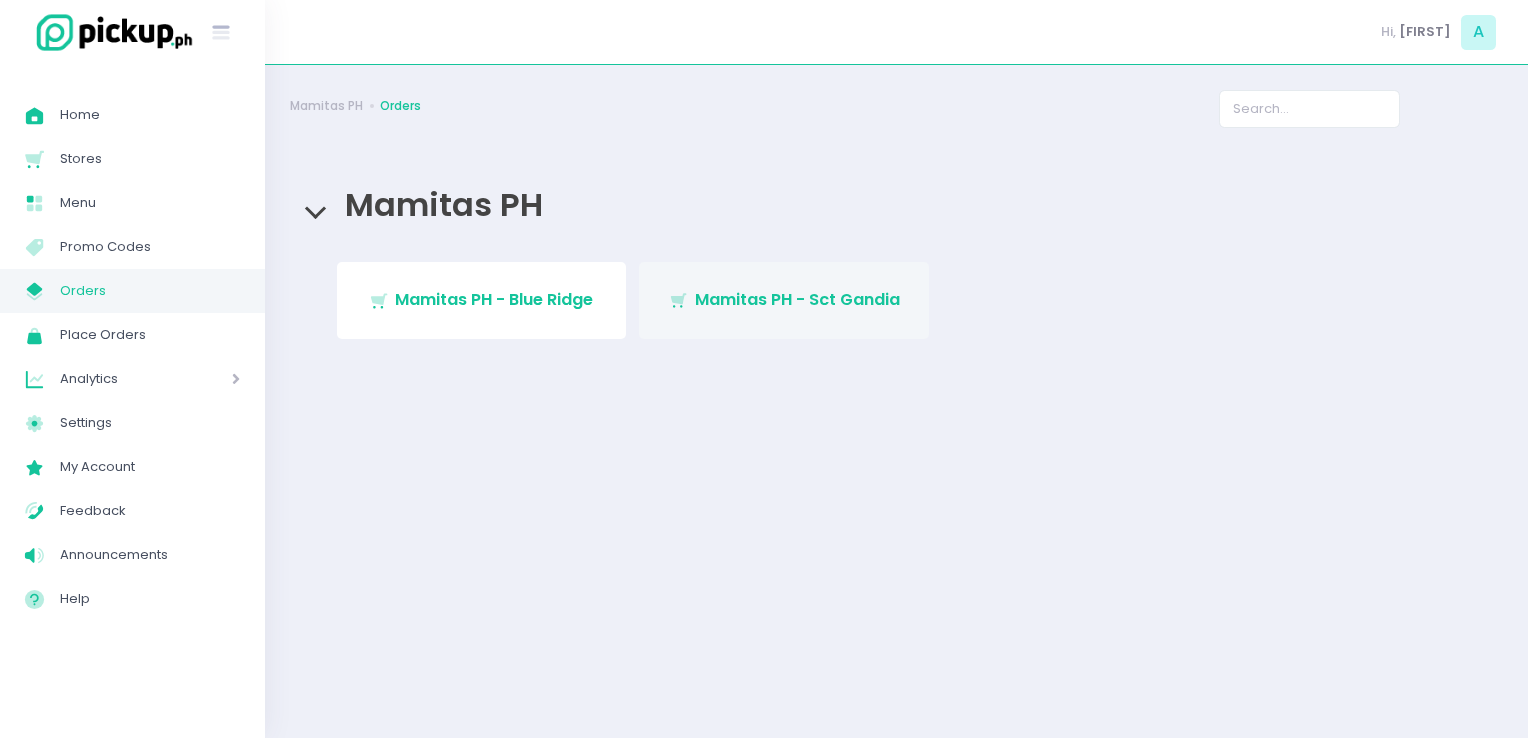 click on "Stockholm-icons / Shopping / Cart1 Created with Sketch. Mamitas PH - Sct Gandia" at bounding box center (784, 300) 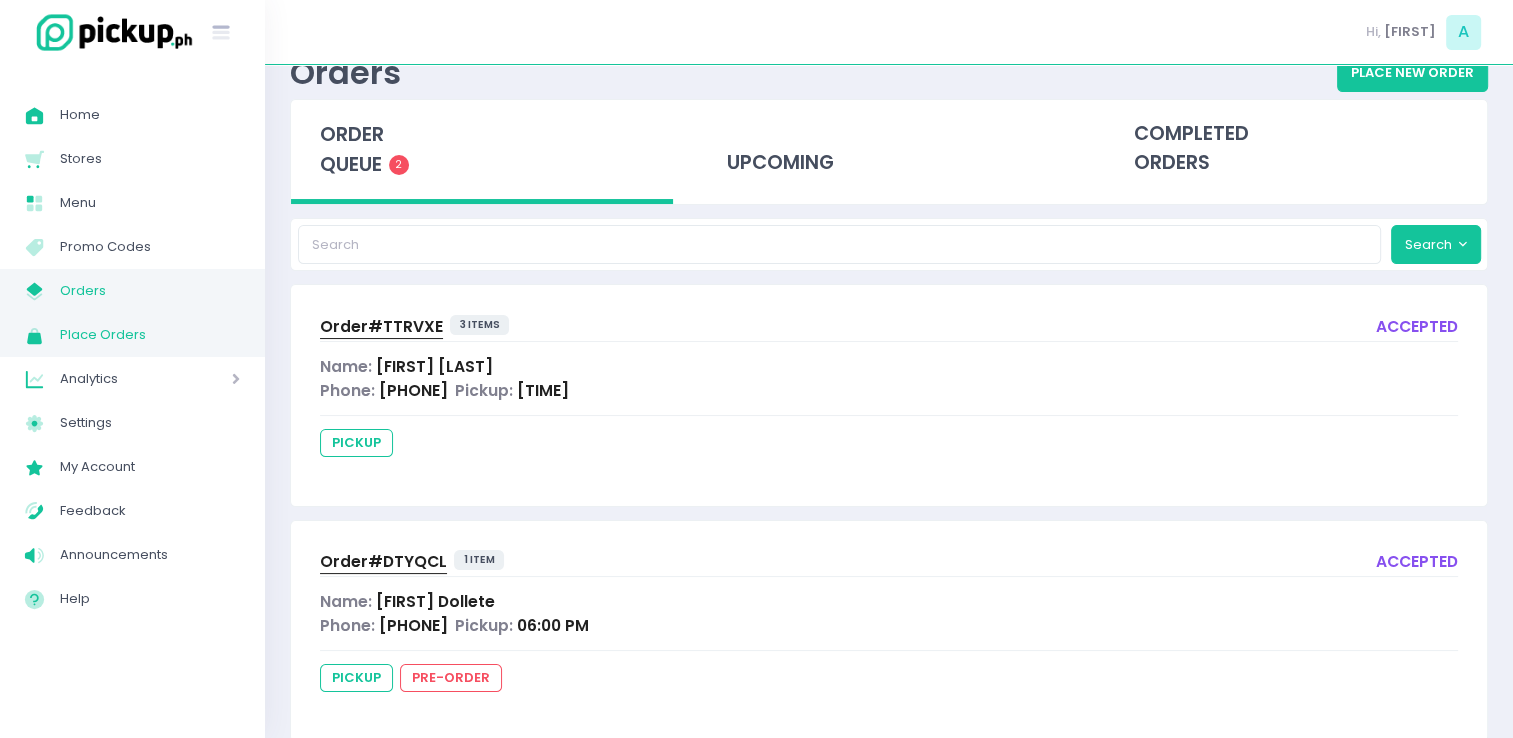 scroll, scrollTop: 66, scrollLeft: 0, axis: vertical 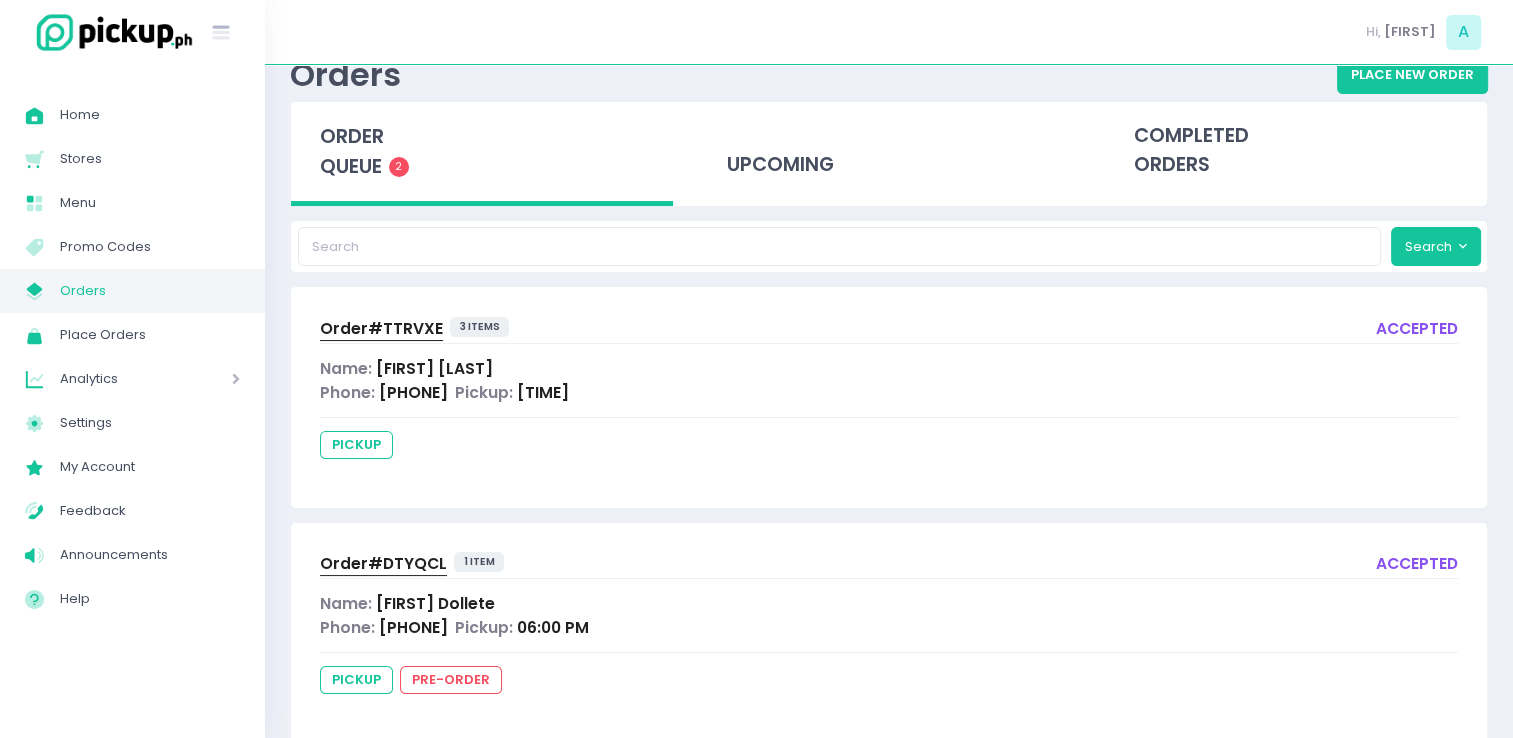 click on "Orders" at bounding box center (150, 291) 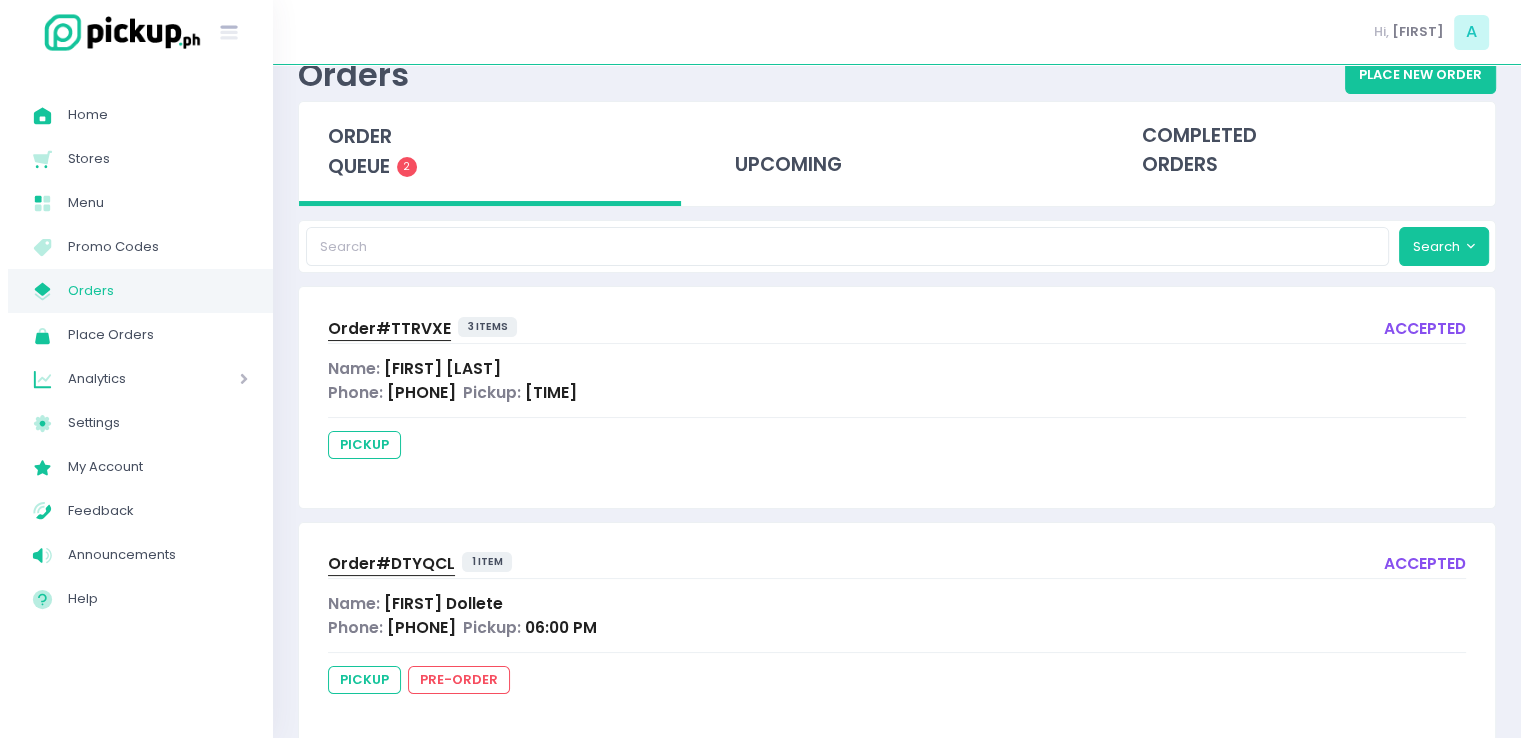 scroll, scrollTop: 0, scrollLeft: 0, axis: both 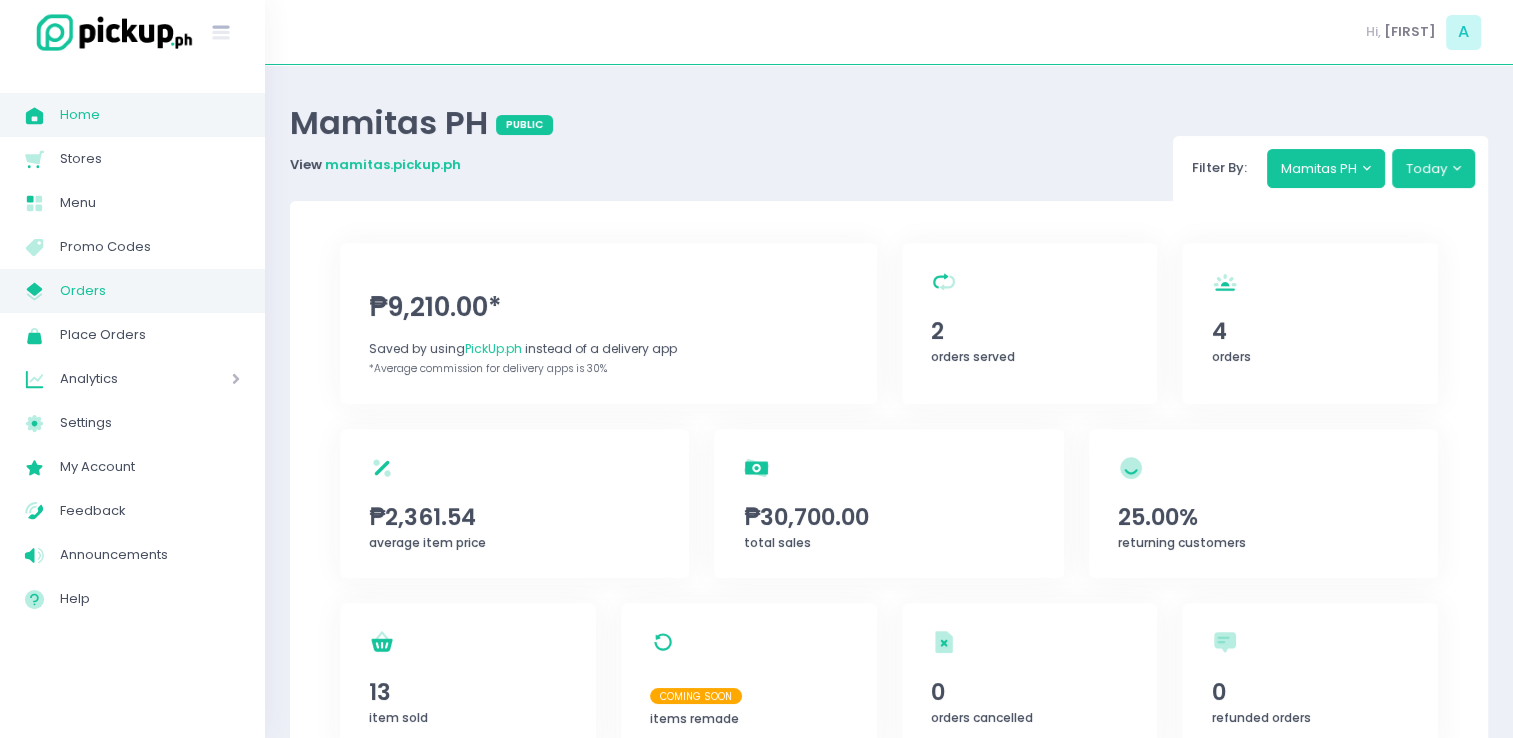 click on "Orders" at bounding box center (150, 291) 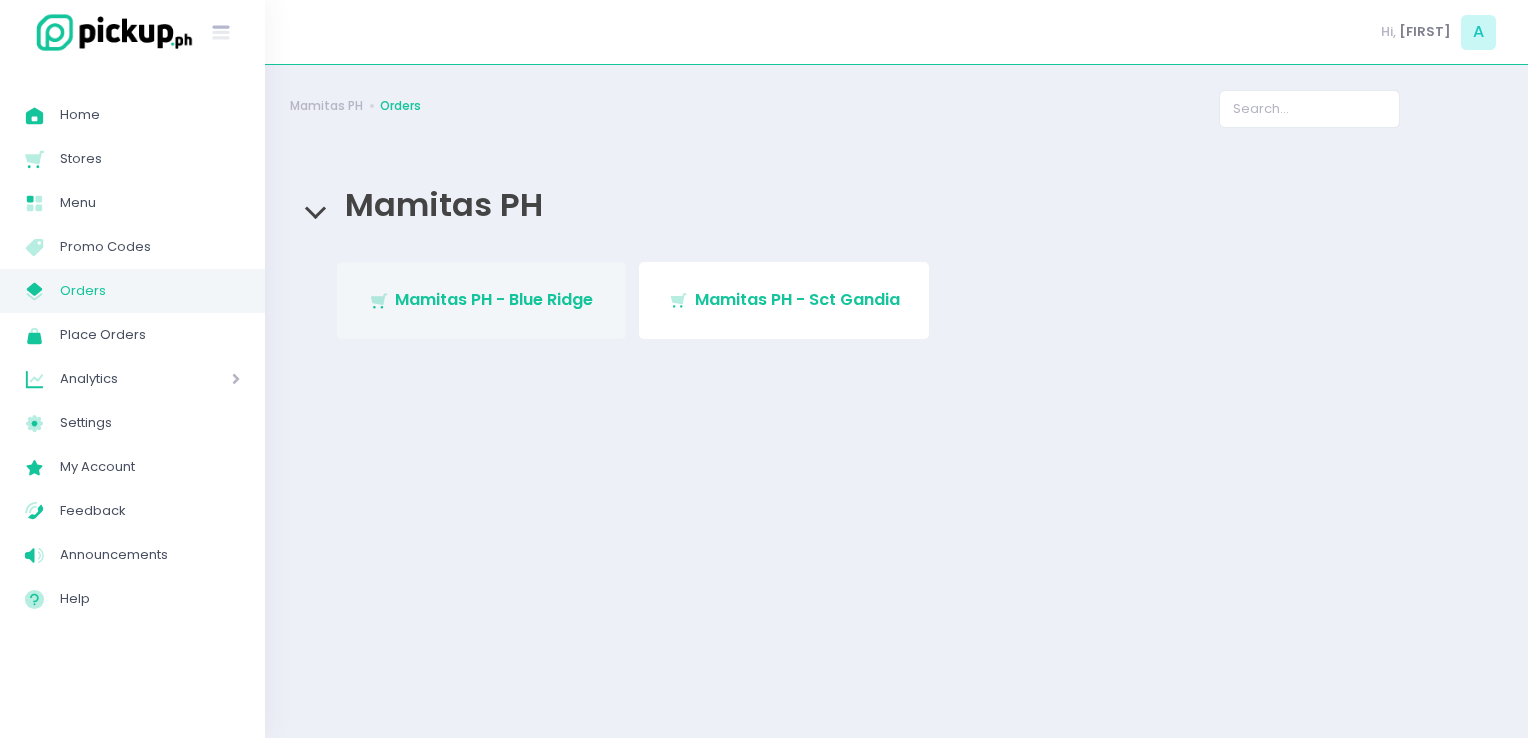 click on "Mamitas PH - Blue Ridge" at bounding box center (494, 299) 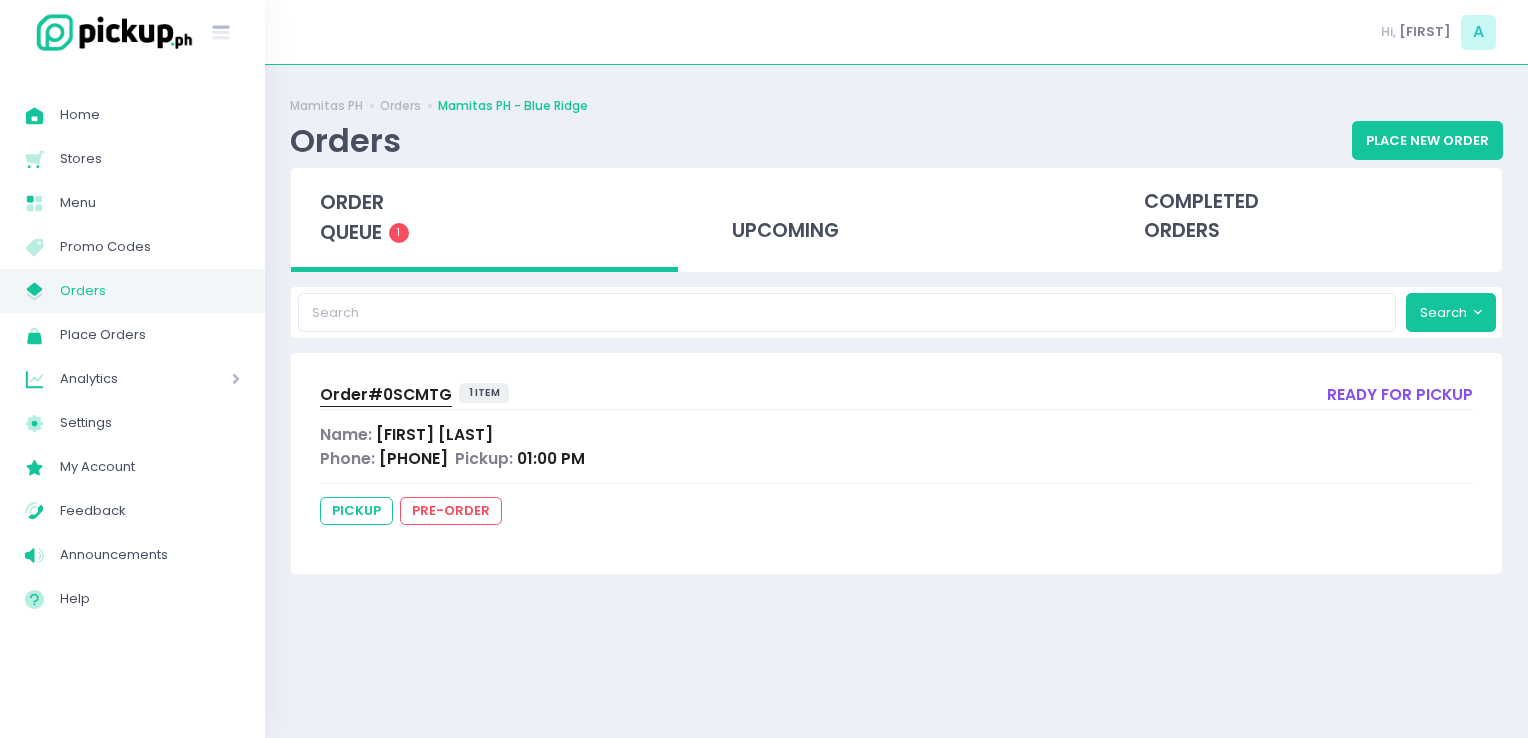 click on "My Store Created with Sketch. Orders" at bounding box center (132, 291) 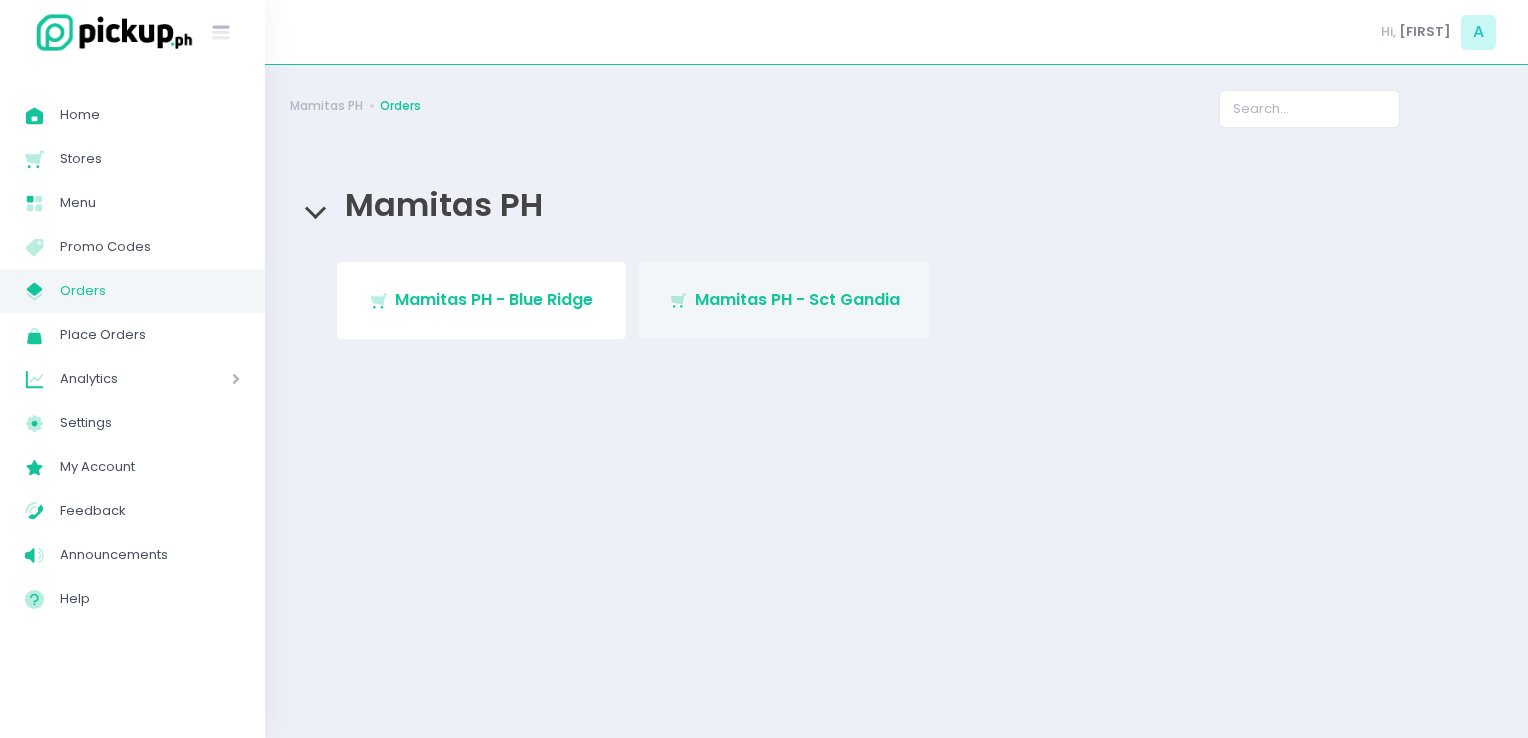 click on "Mamitas PH - Sct Gandia" at bounding box center [797, 299] 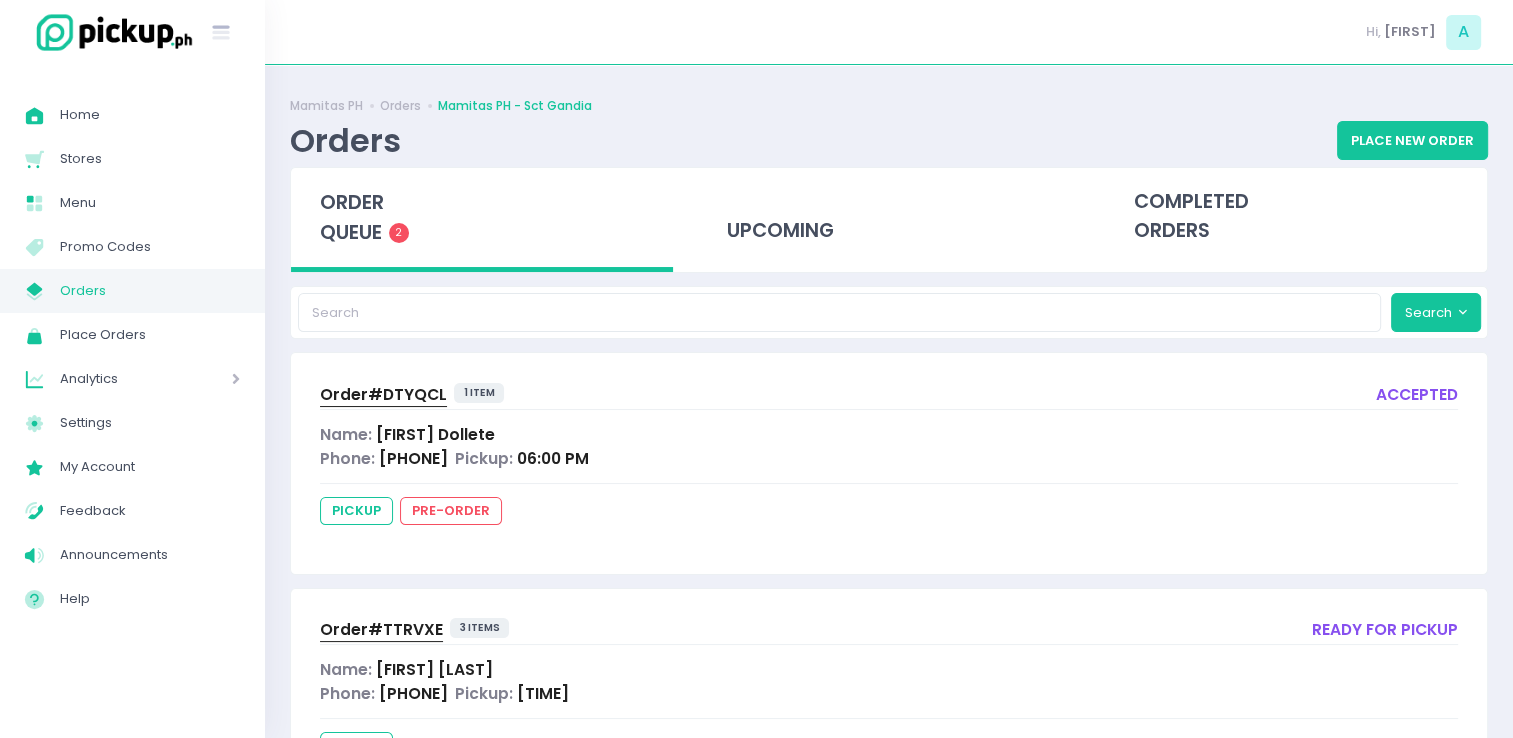 scroll, scrollTop: 106, scrollLeft: 0, axis: vertical 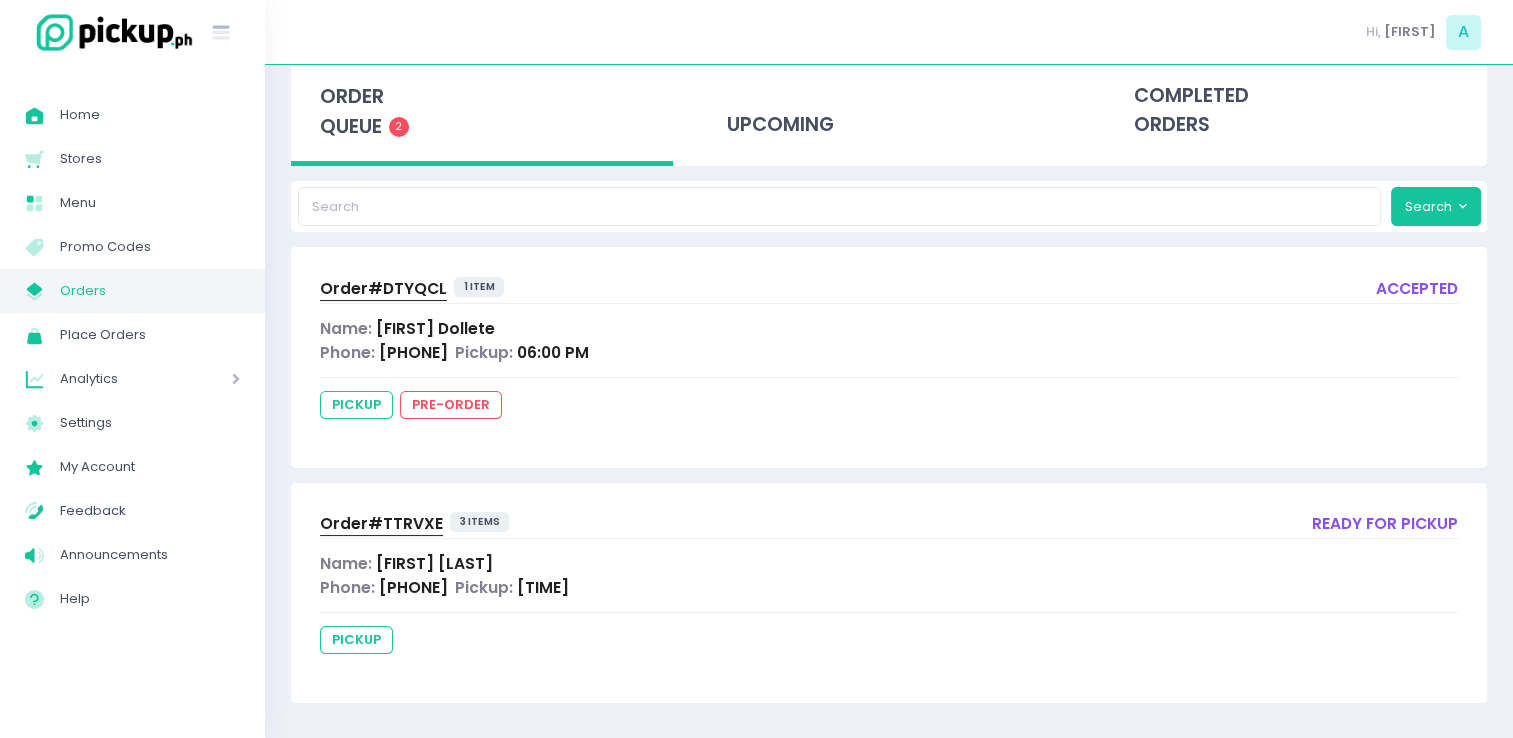 click on "Orders" at bounding box center [150, 291] 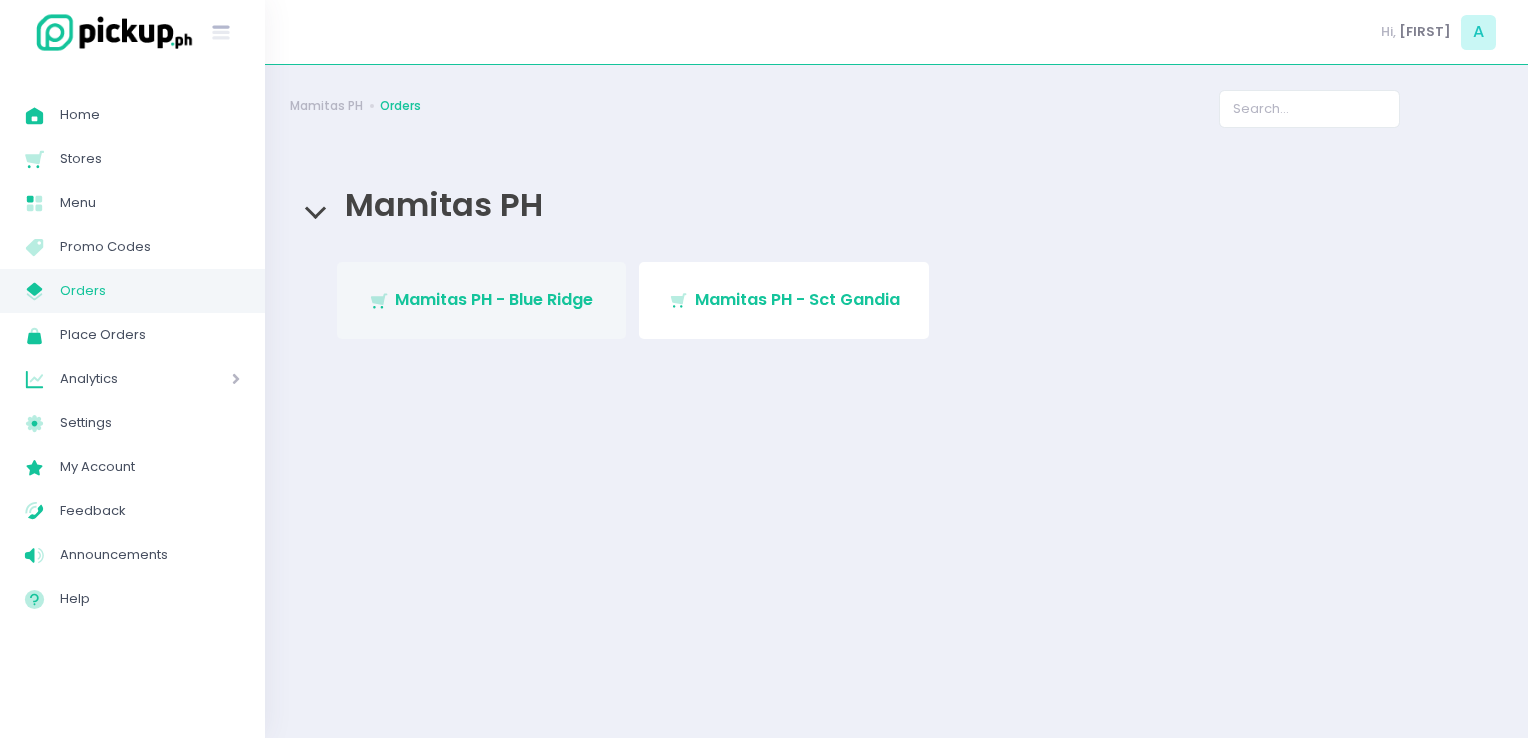 click on "Mamitas PH - Blue Ridge" at bounding box center [494, 299] 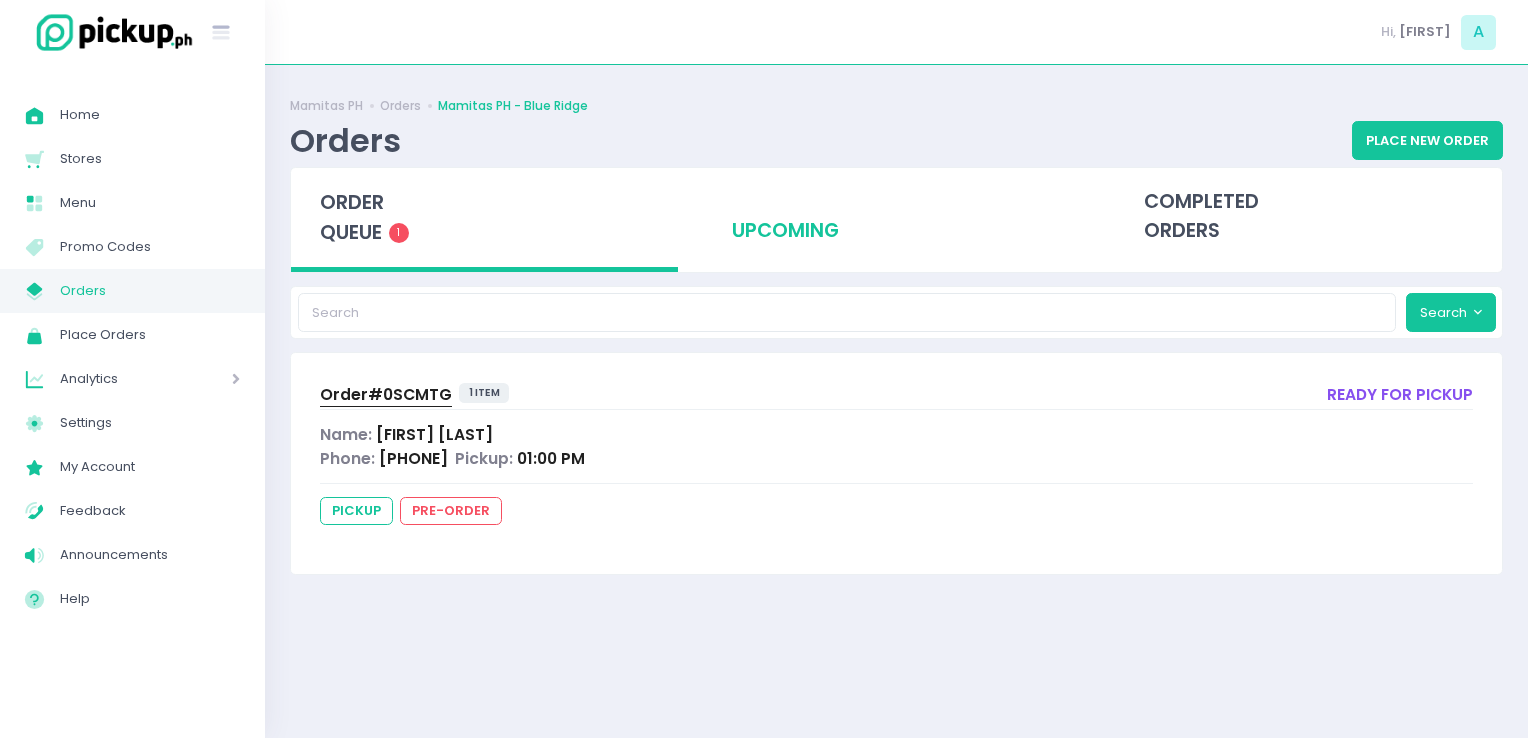 click on "upcoming" at bounding box center [896, 217] 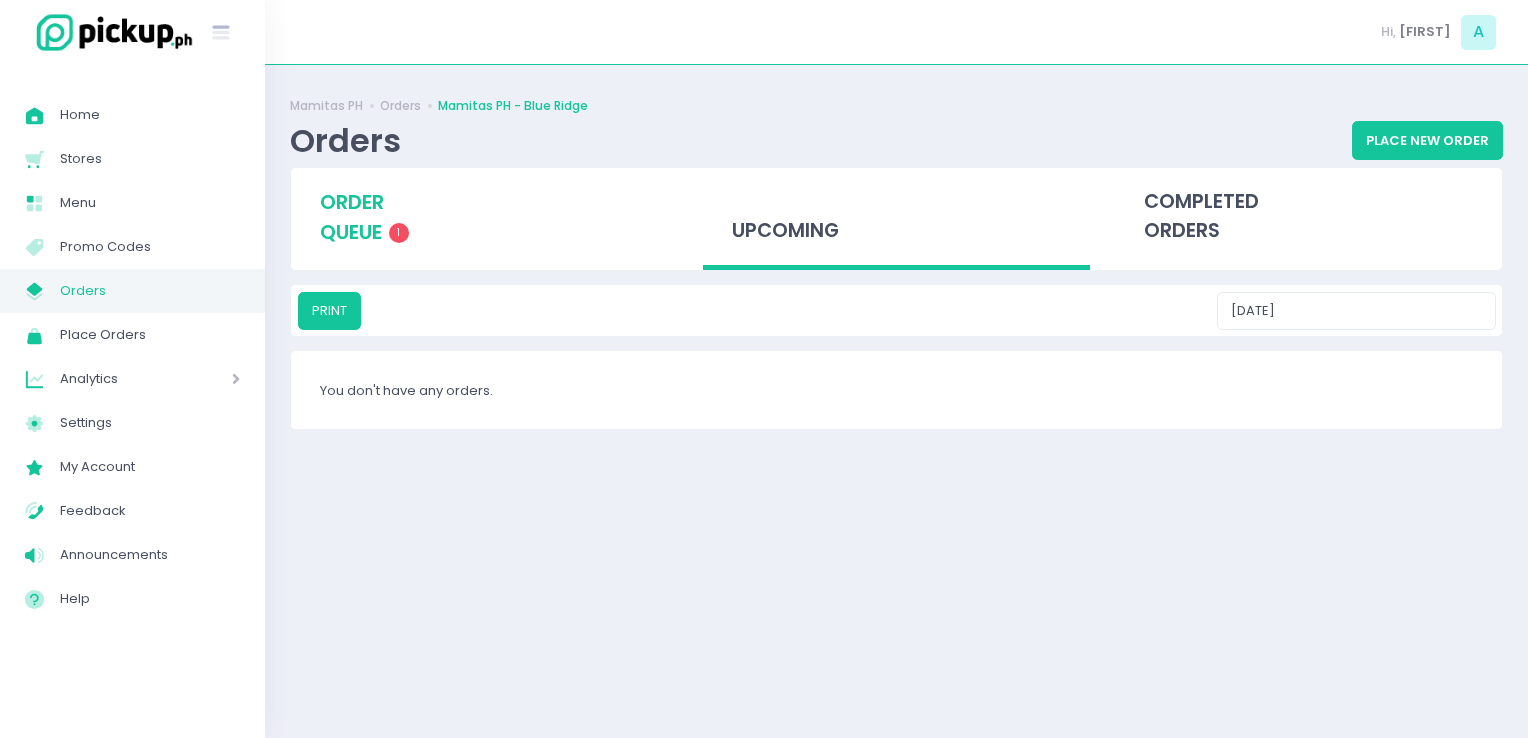 click on "order   queue" at bounding box center [352, 217] 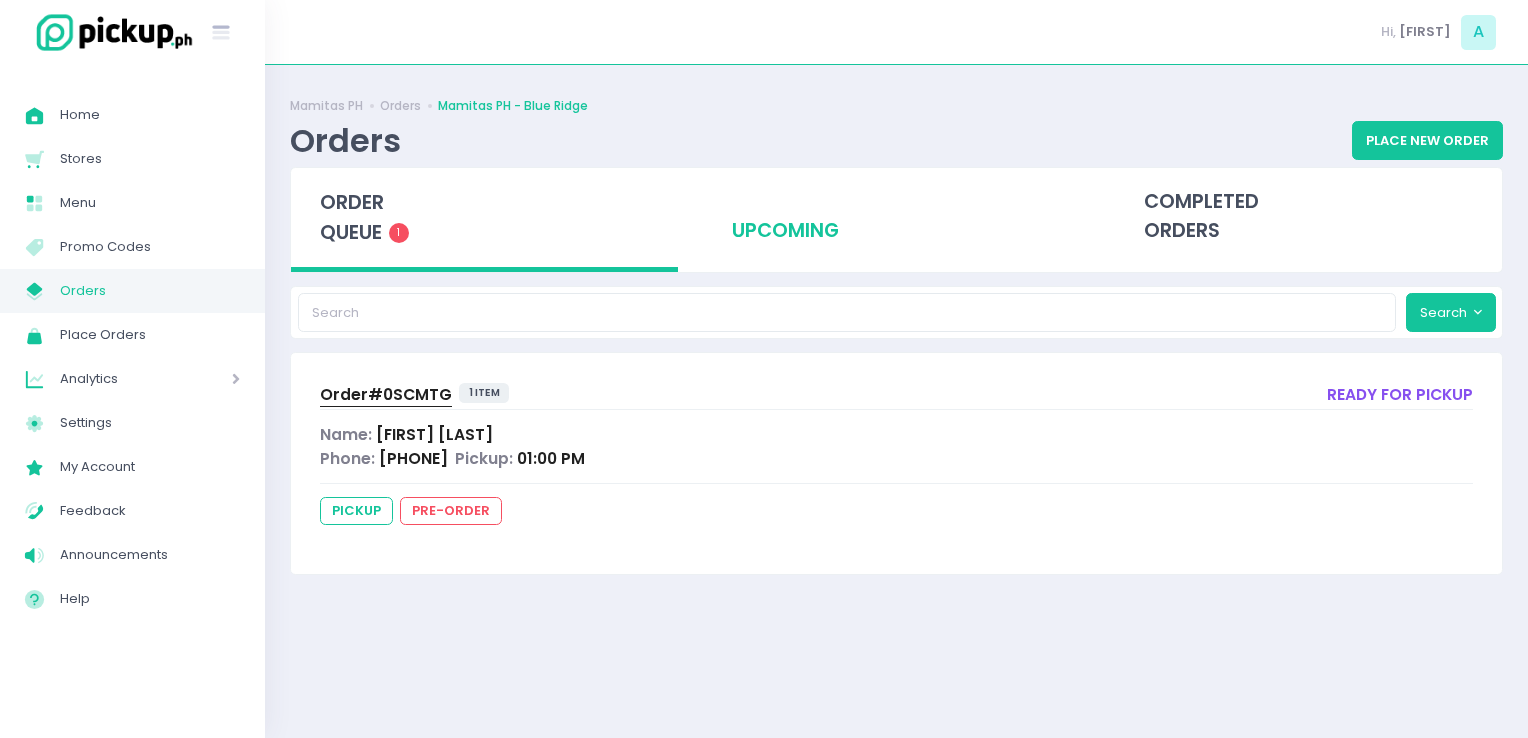 click on "upcoming" at bounding box center [896, 217] 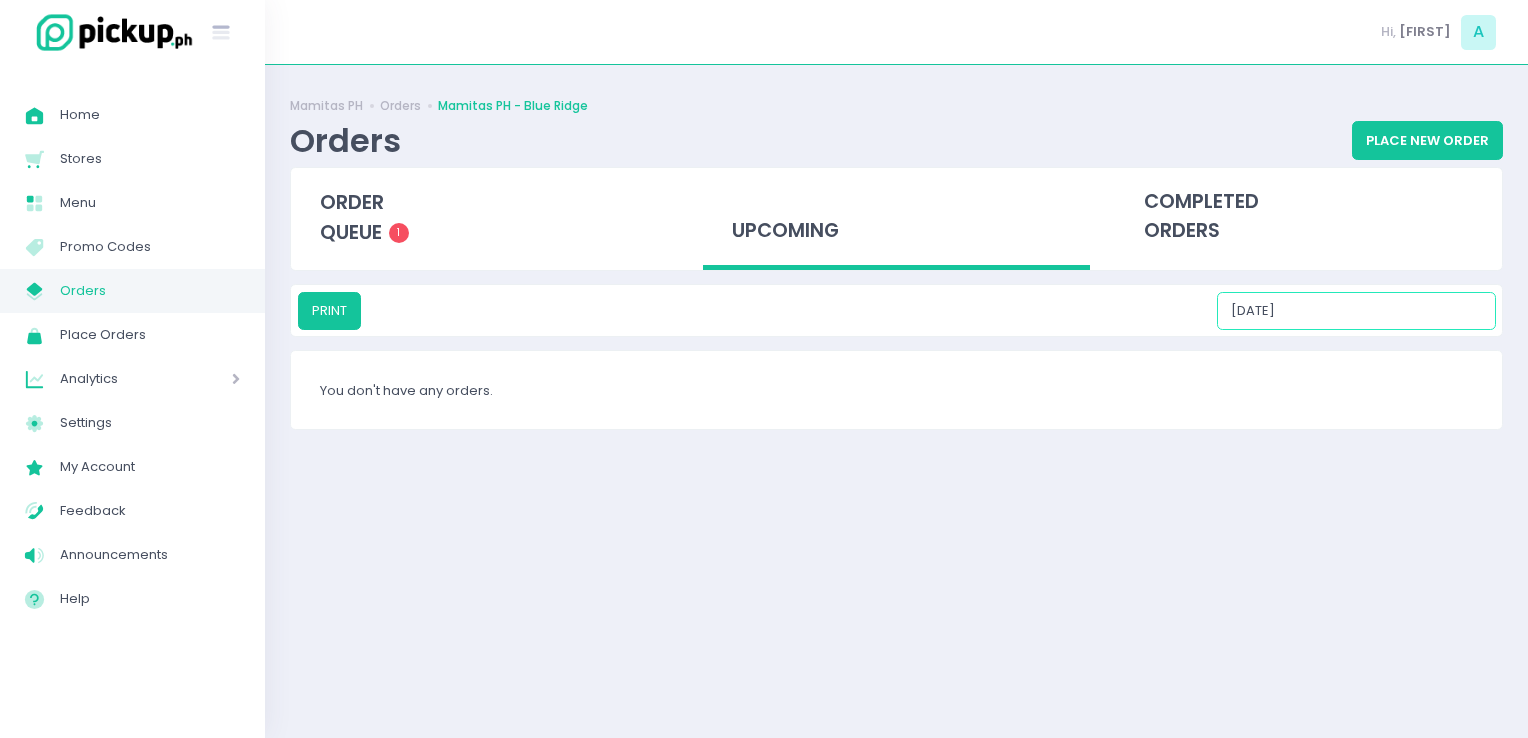 click on "08/06/2025" at bounding box center (1356, 311) 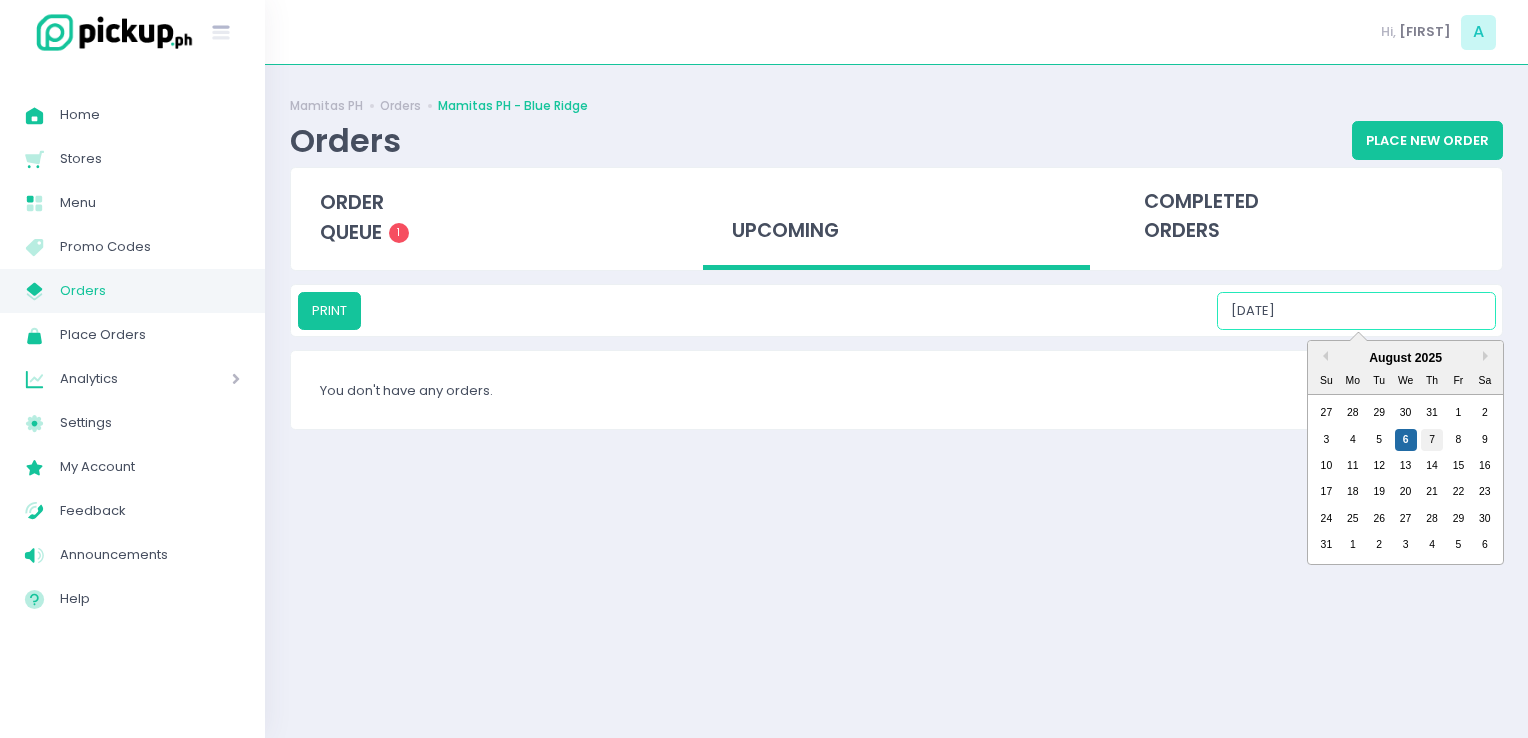 click on "7" at bounding box center [1432, 440] 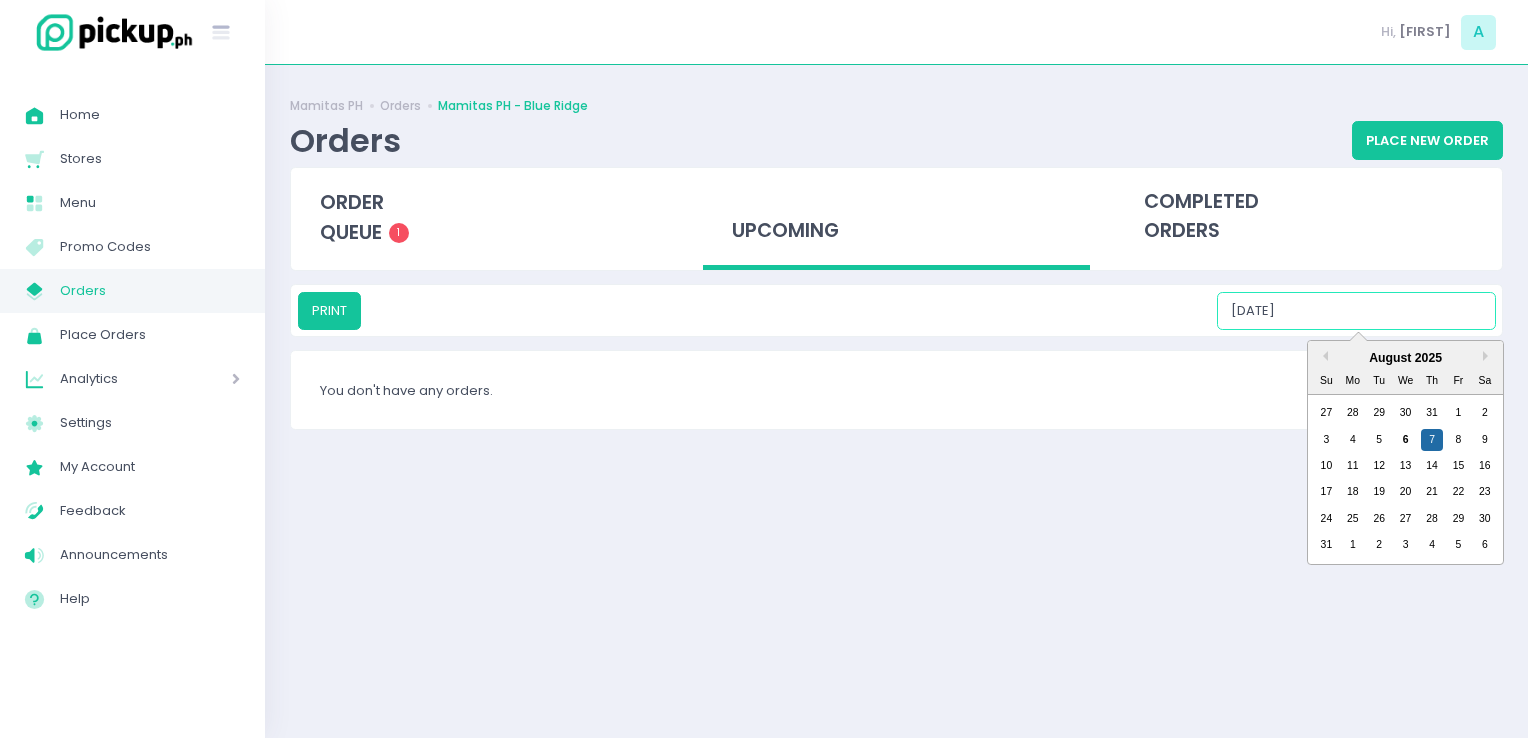 click on "08/07/2025" at bounding box center [1356, 311] 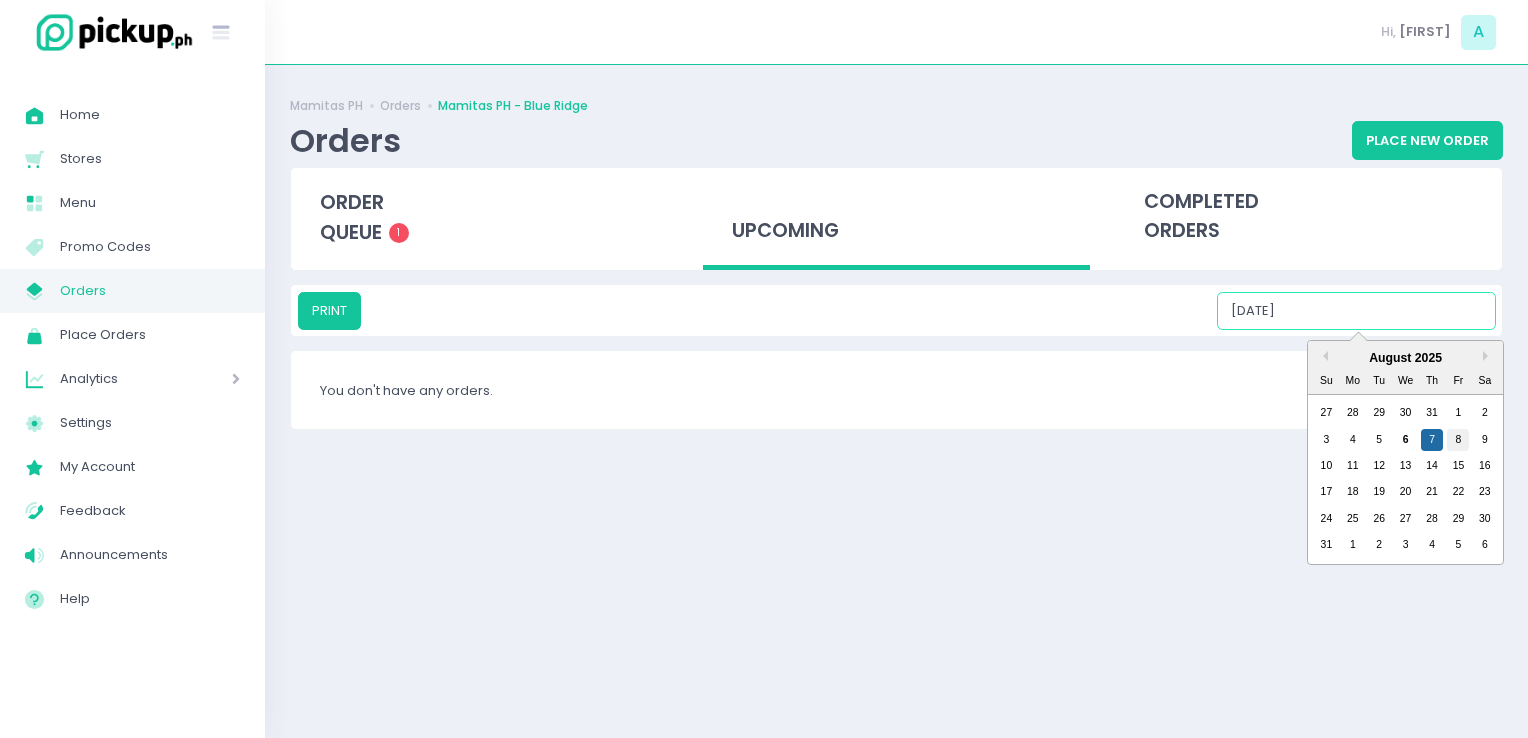 click on "8" at bounding box center [1458, 440] 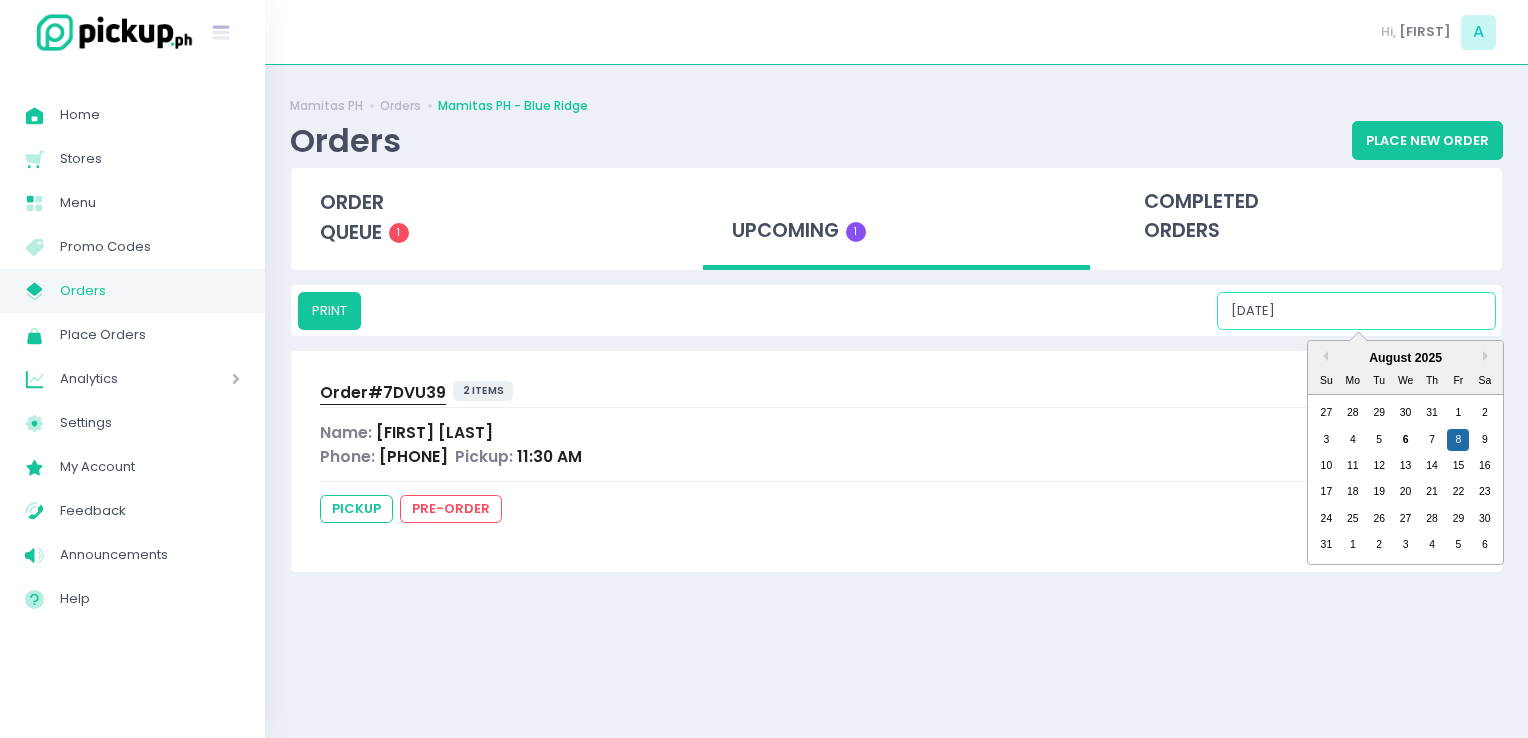 click on "08/08/2025" at bounding box center [1356, 311] 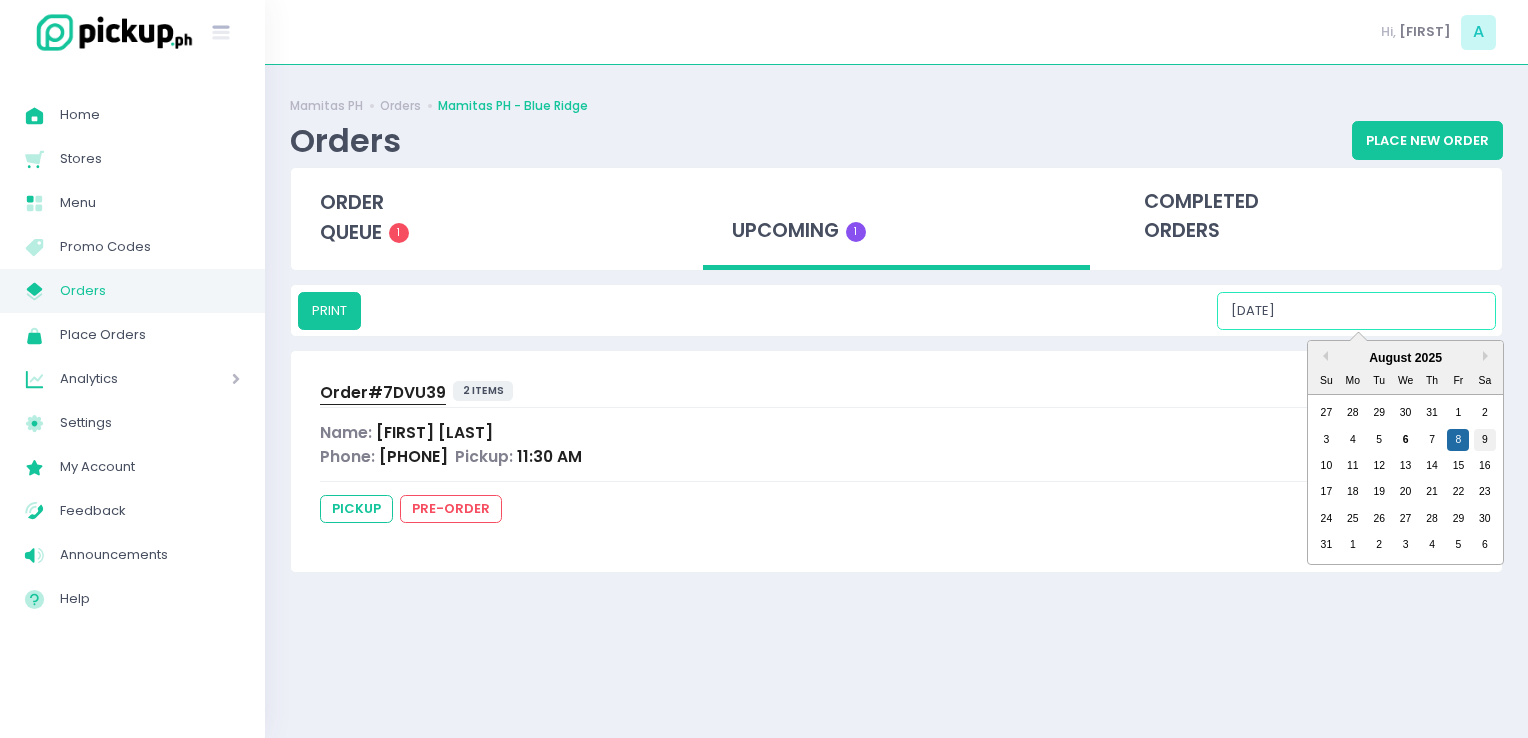 click on "9" at bounding box center (1485, 440) 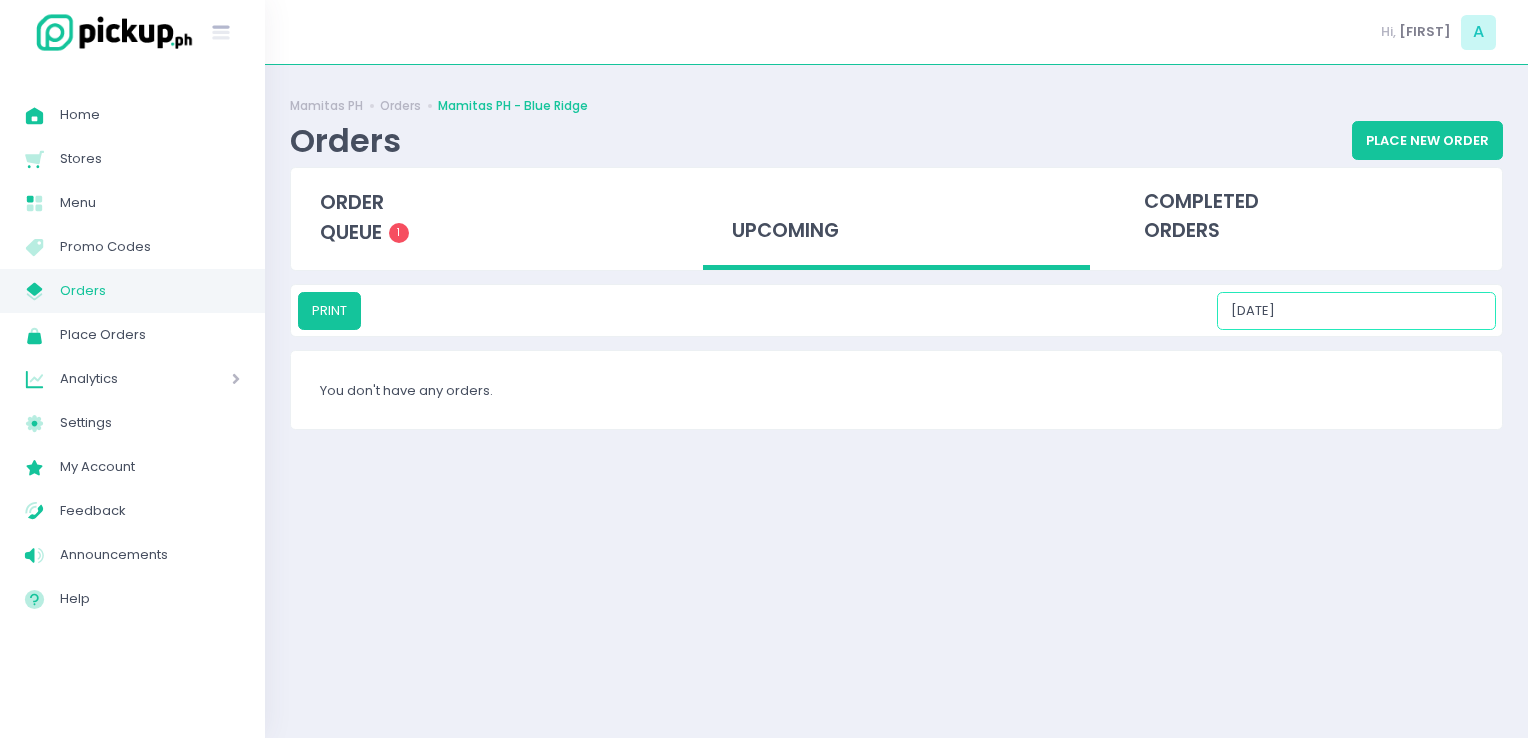 click on "08/09/2025" at bounding box center (1356, 311) 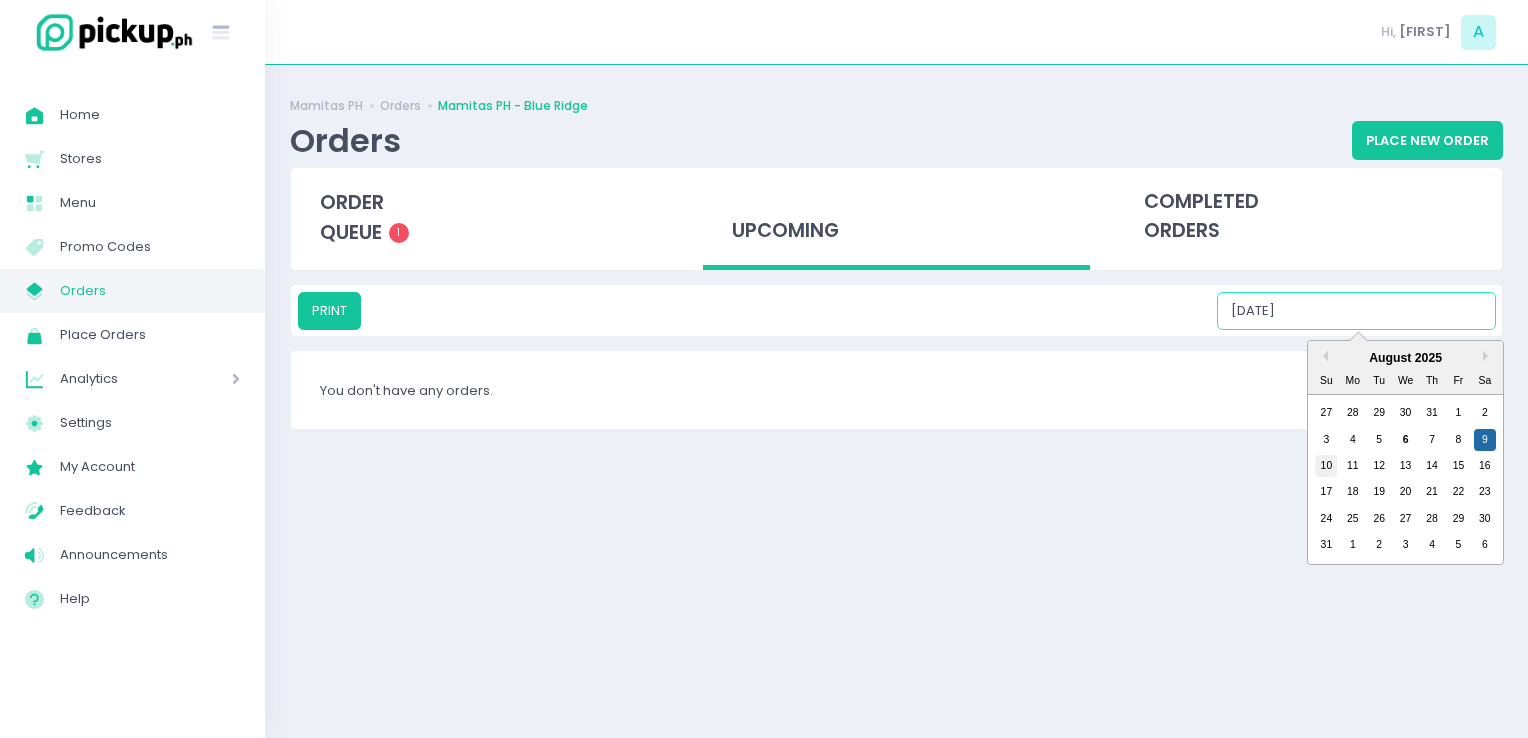 click on "10" at bounding box center (1326, 466) 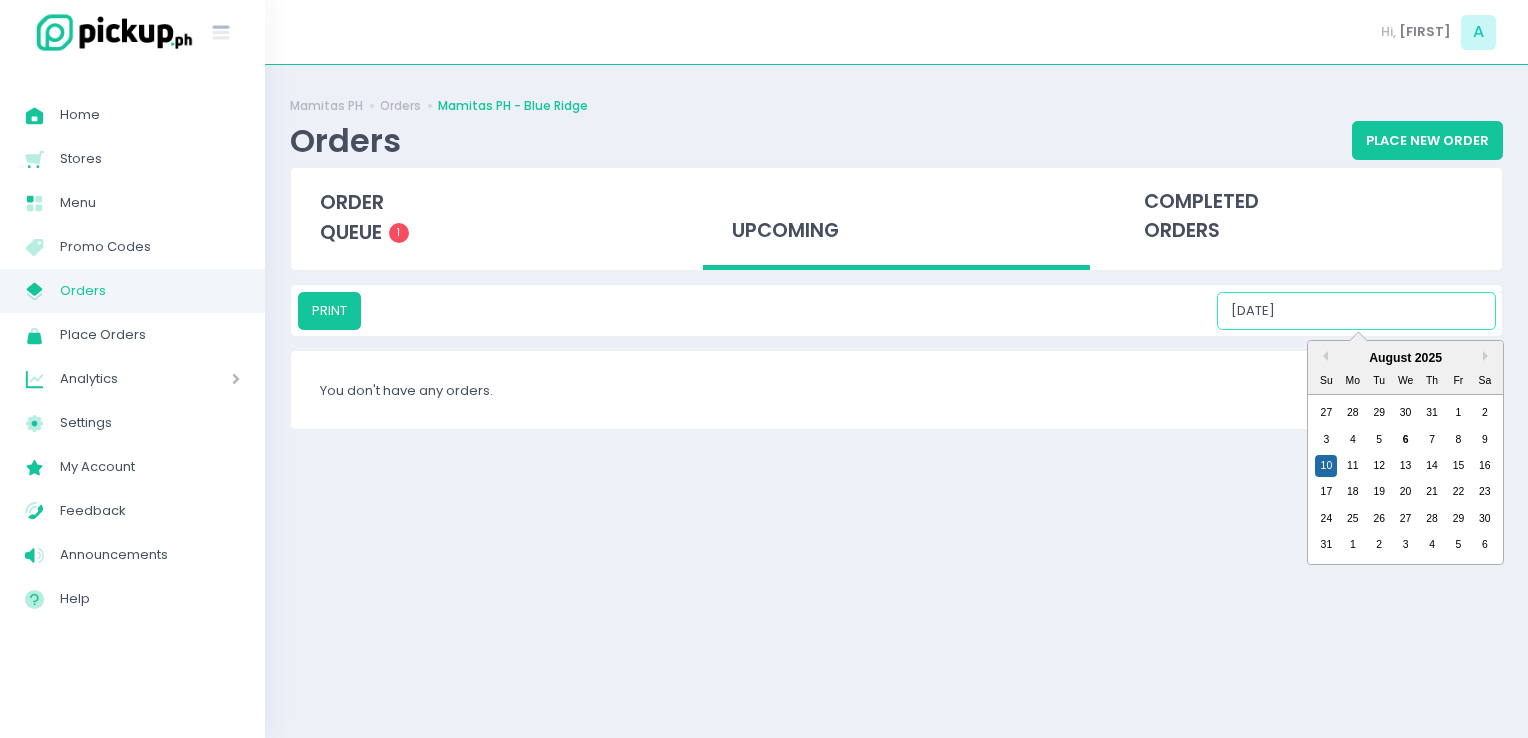 click on "08/10/2025" at bounding box center [1356, 311] 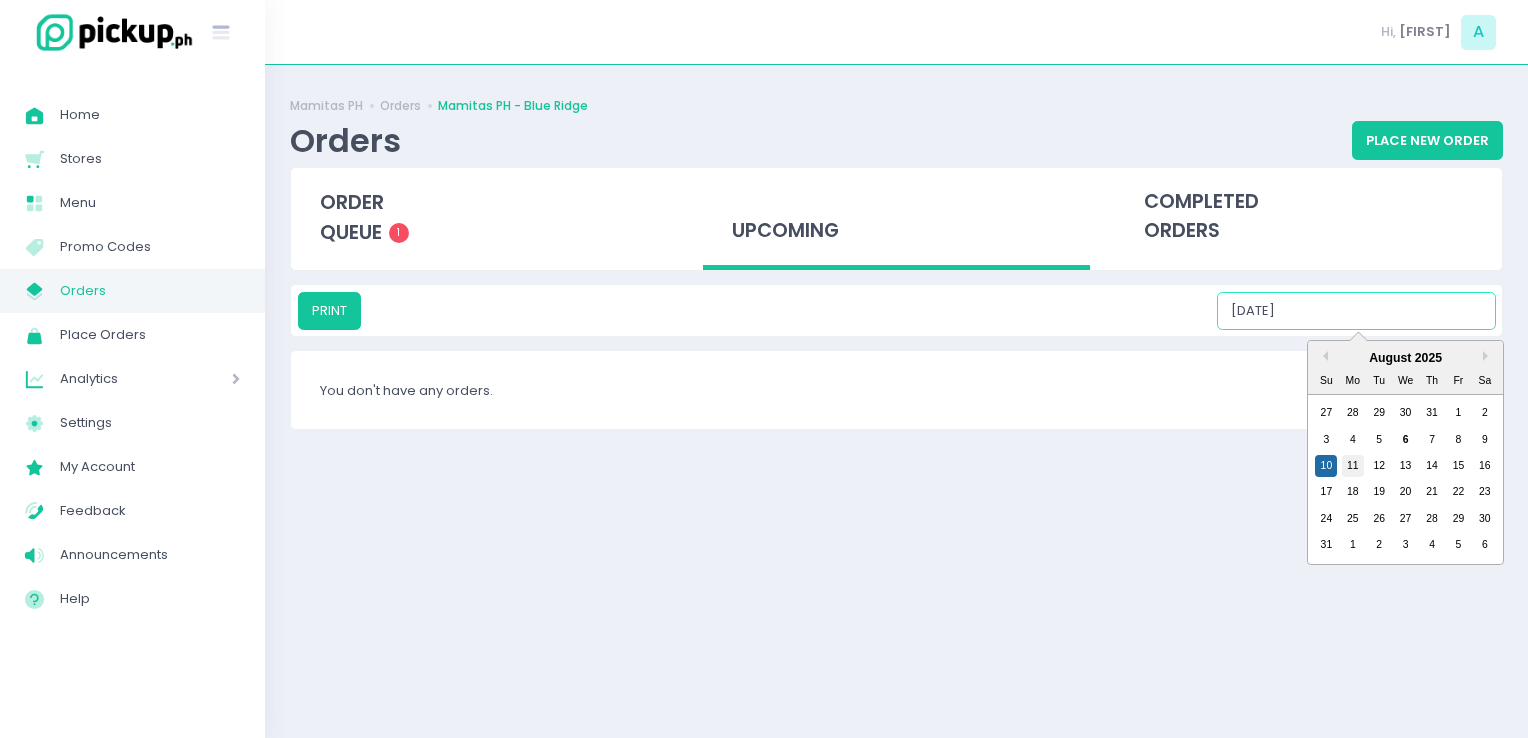 click on "11" at bounding box center [1353, 466] 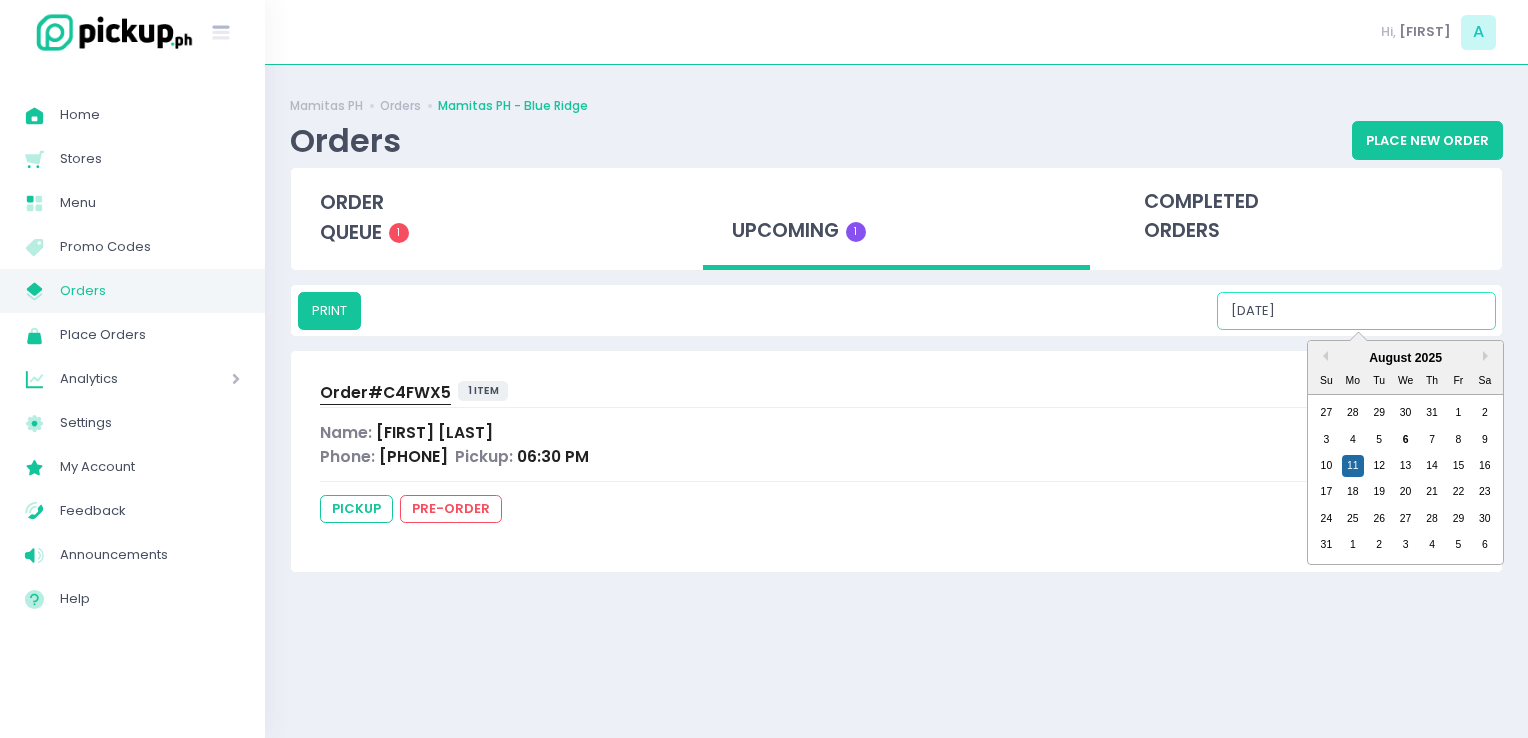 click on "08/11/2025" at bounding box center (1356, 311) 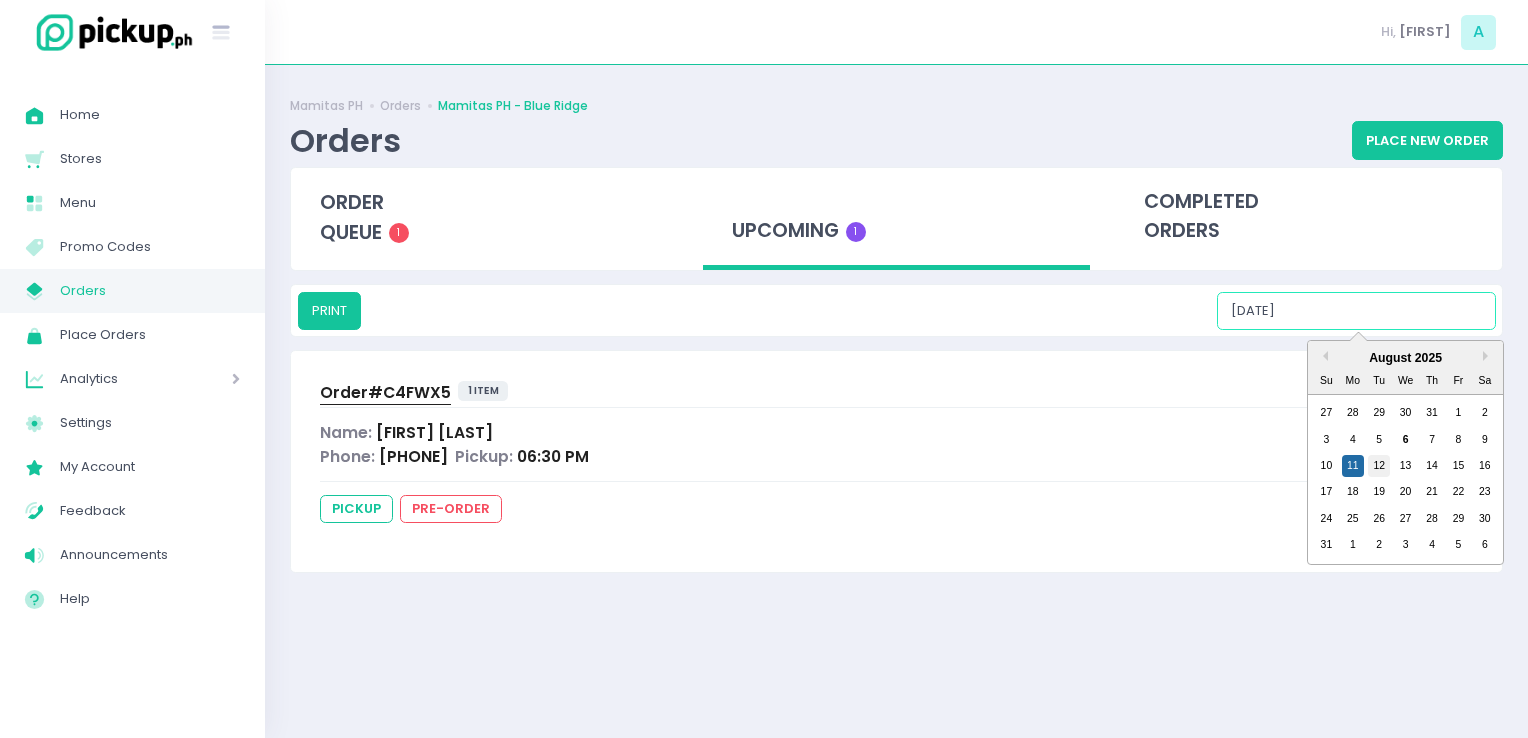 click on "12" at bounding box center [1379, 466] 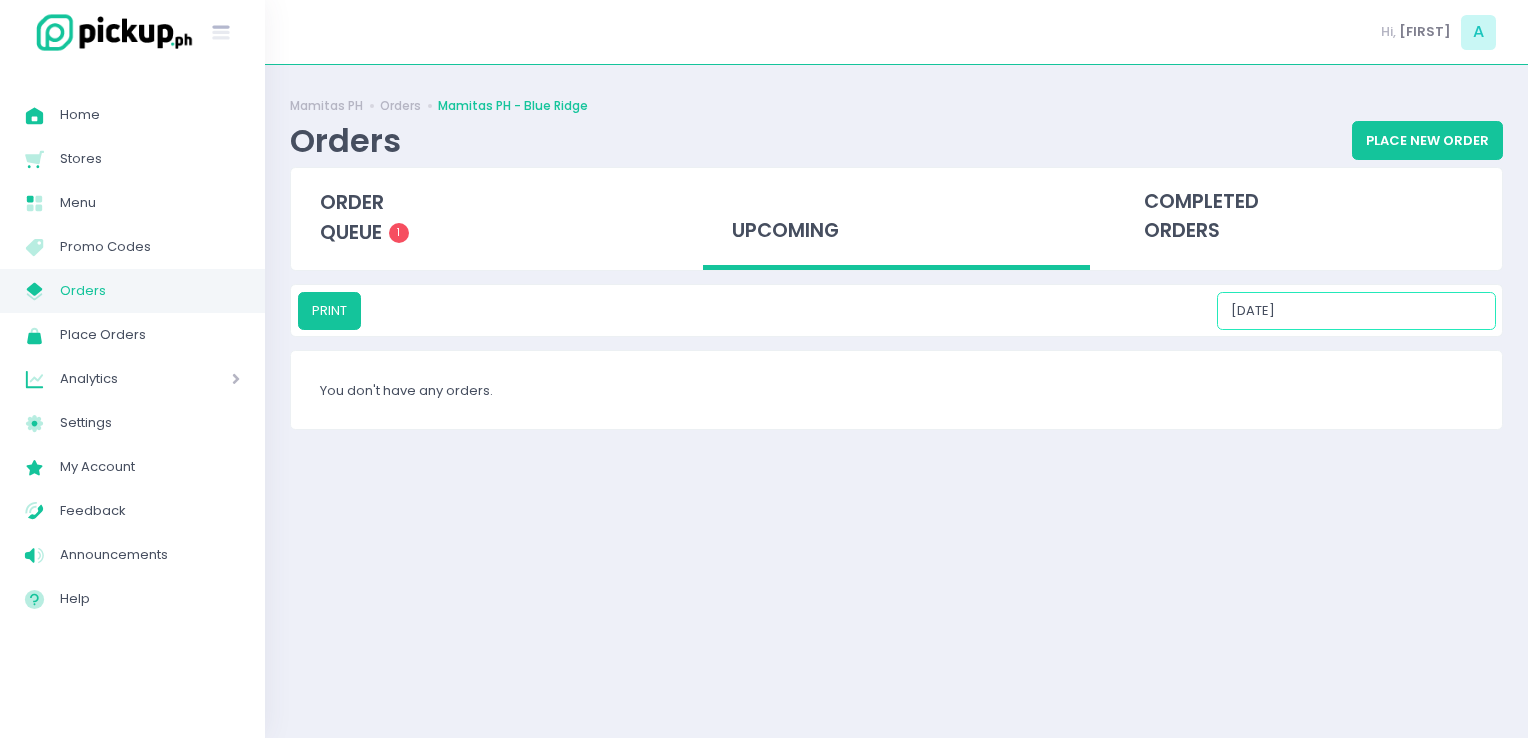 click on "08/12/2025" at bounding box center (1356, 311) 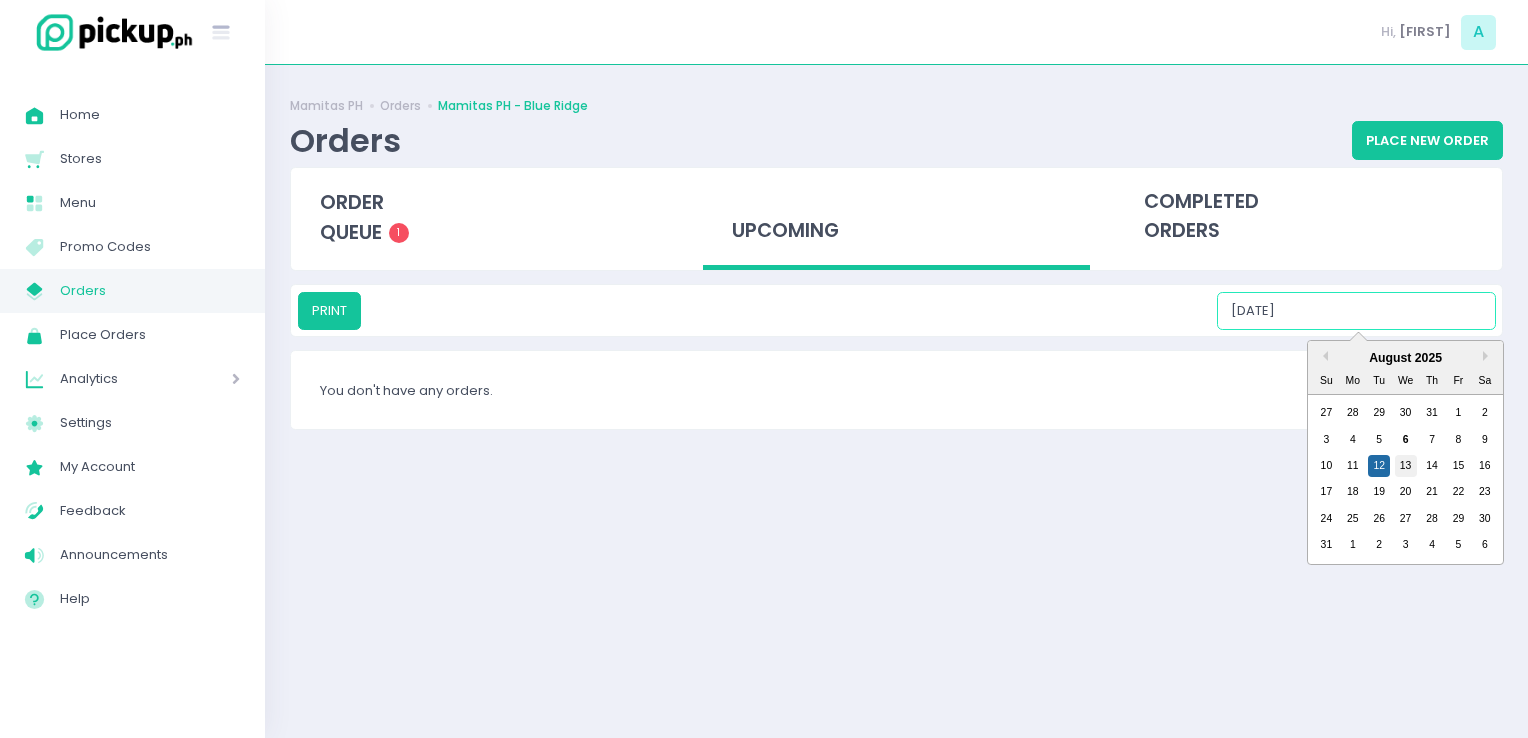 click on "13" at bounding box center [1406, 466] 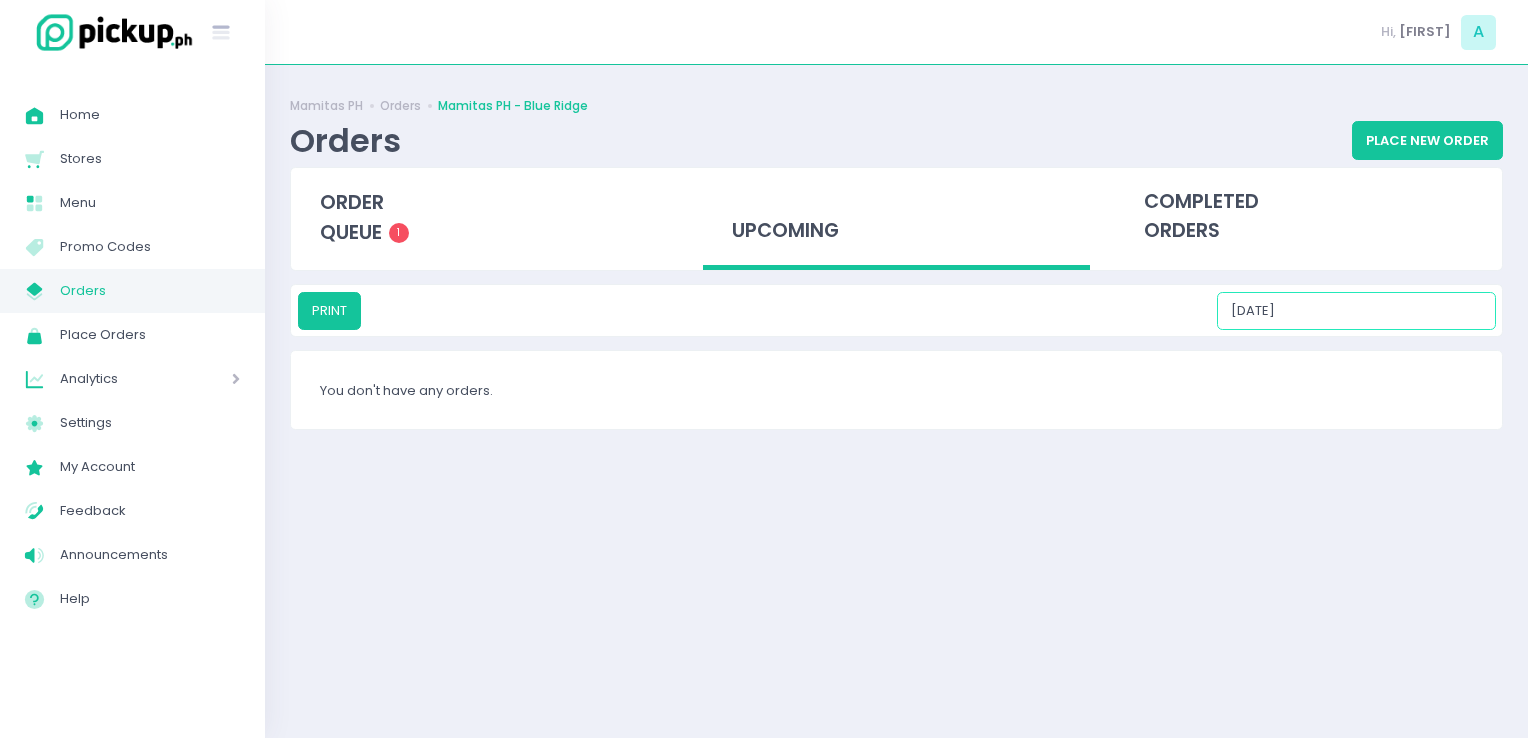 click on "08/13/2025" at bounding box center (1356, 311) 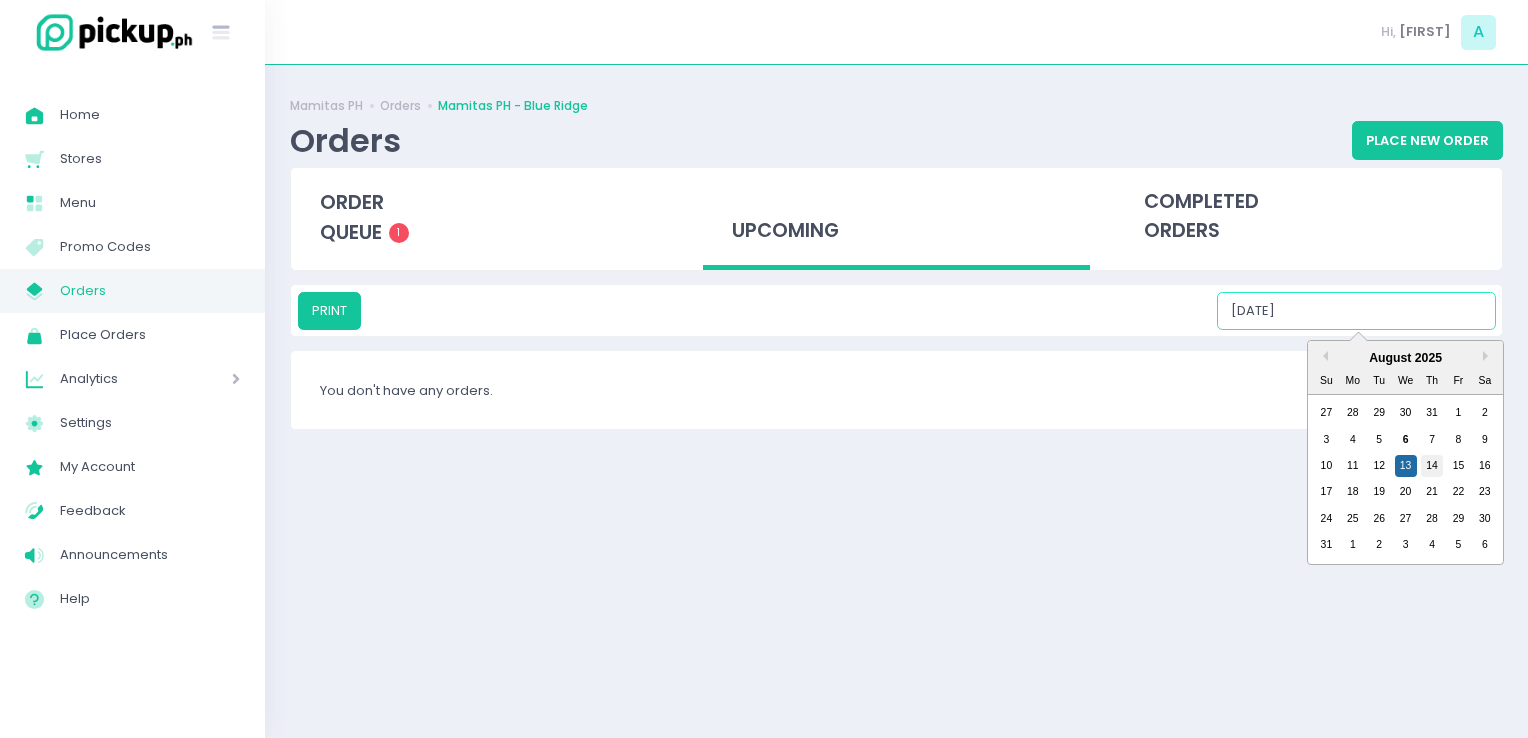 click on "14" at bounding box center (1432, 466) 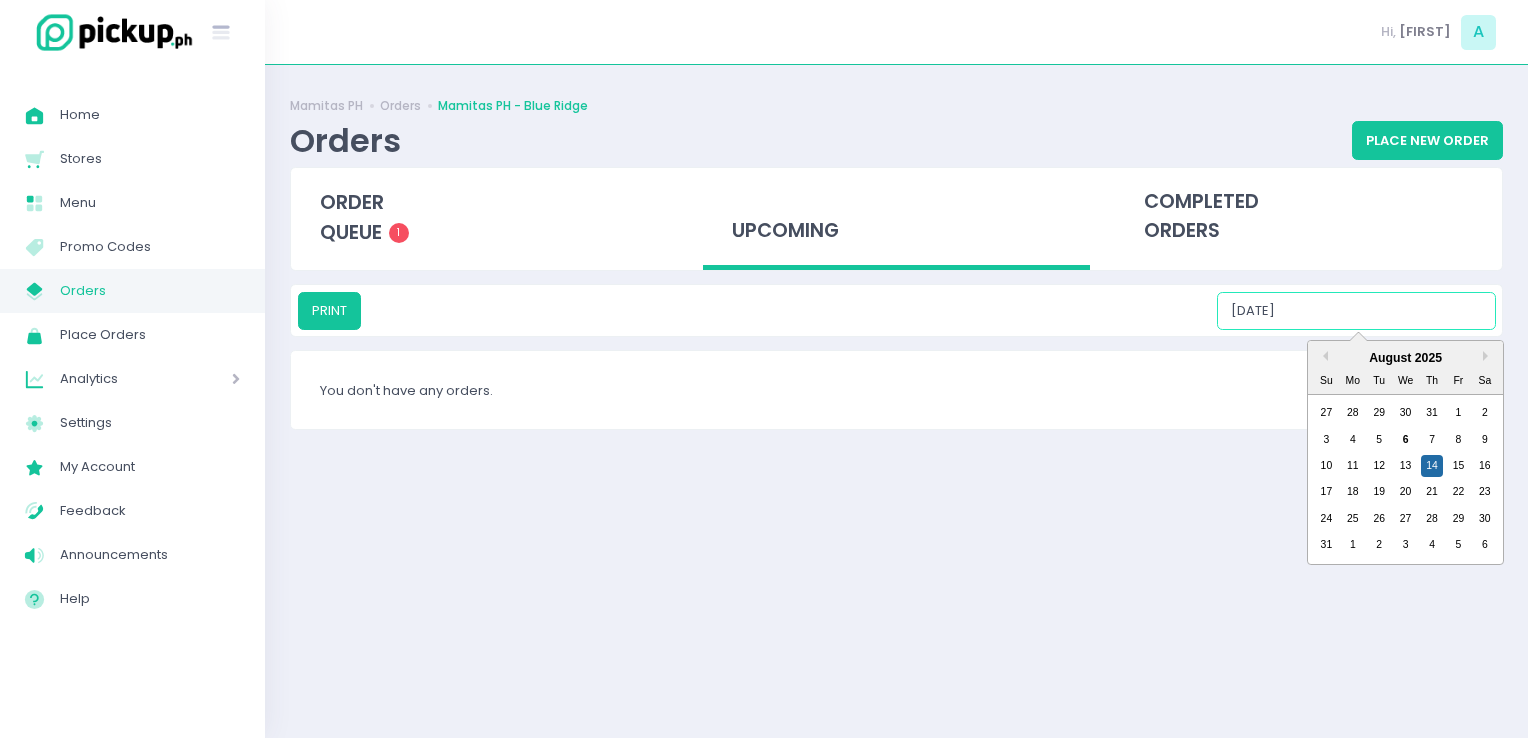 click on "08/14/2025" at bounding box center (1356, 311) 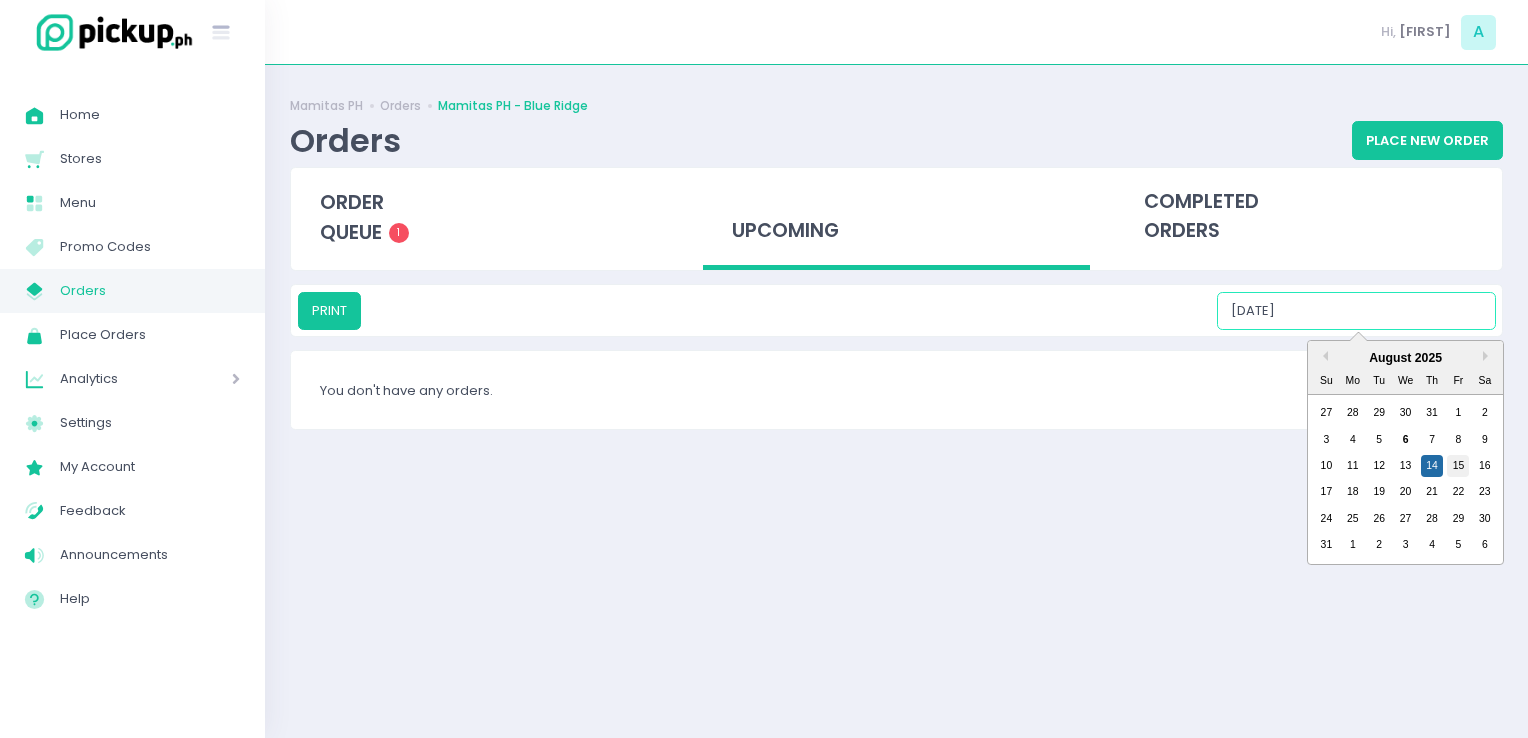 click on "15" at bounding box center (1458, 466) 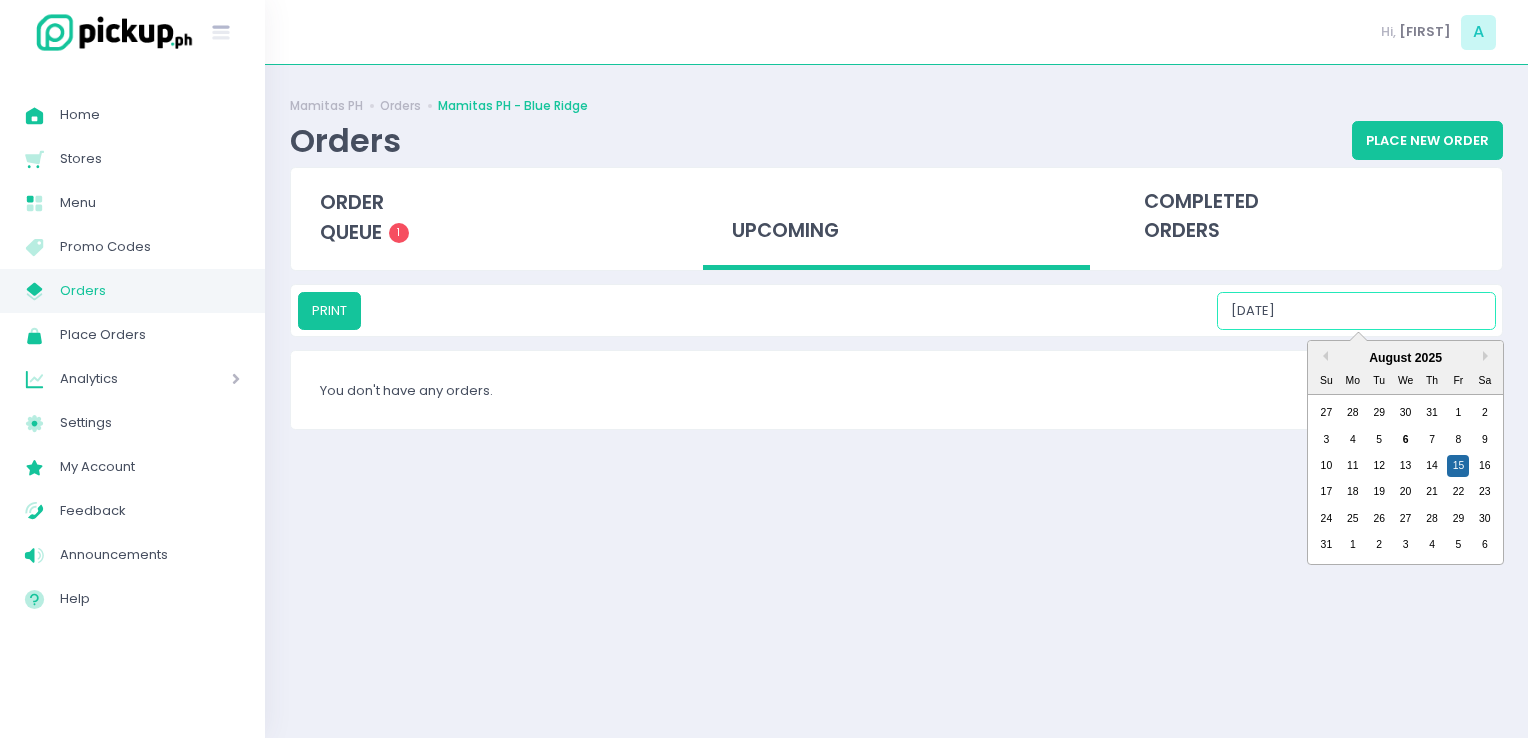 click on "08/15/2025" at bounding box center (1356, 311) 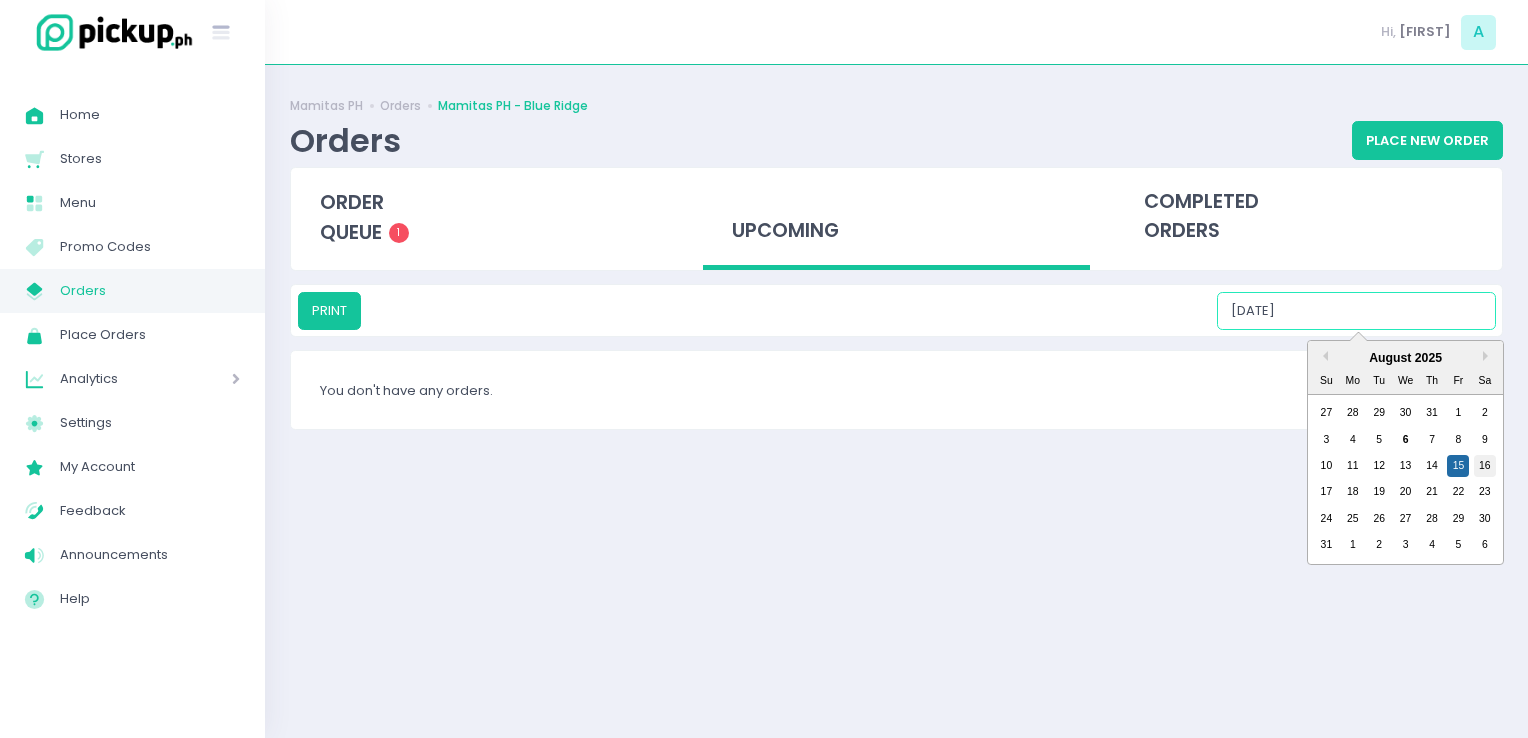 click on "16" at bounding box center [1485, 466] 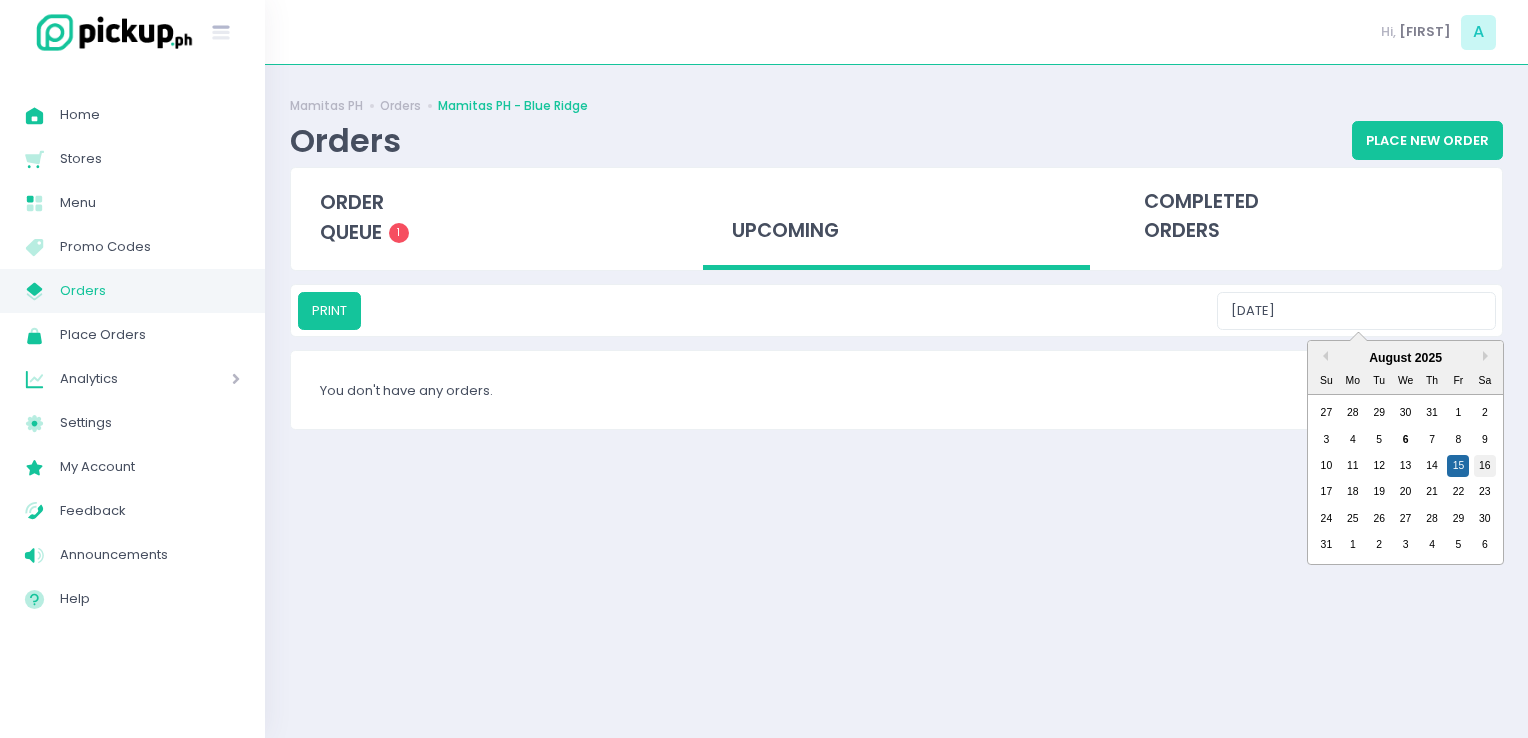type on "08/16/2025" 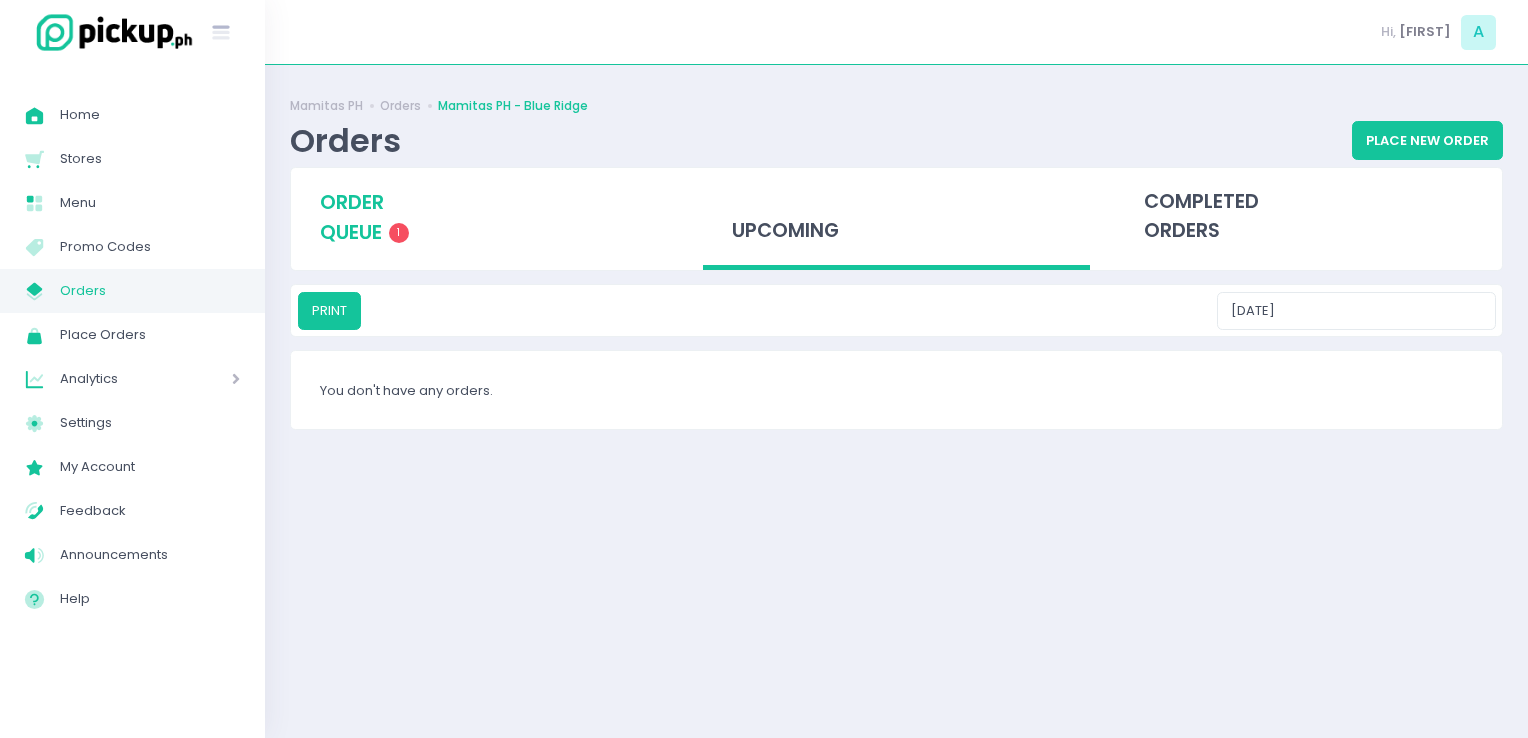 click on "order   queue 1" at bounding box center (484, 217) 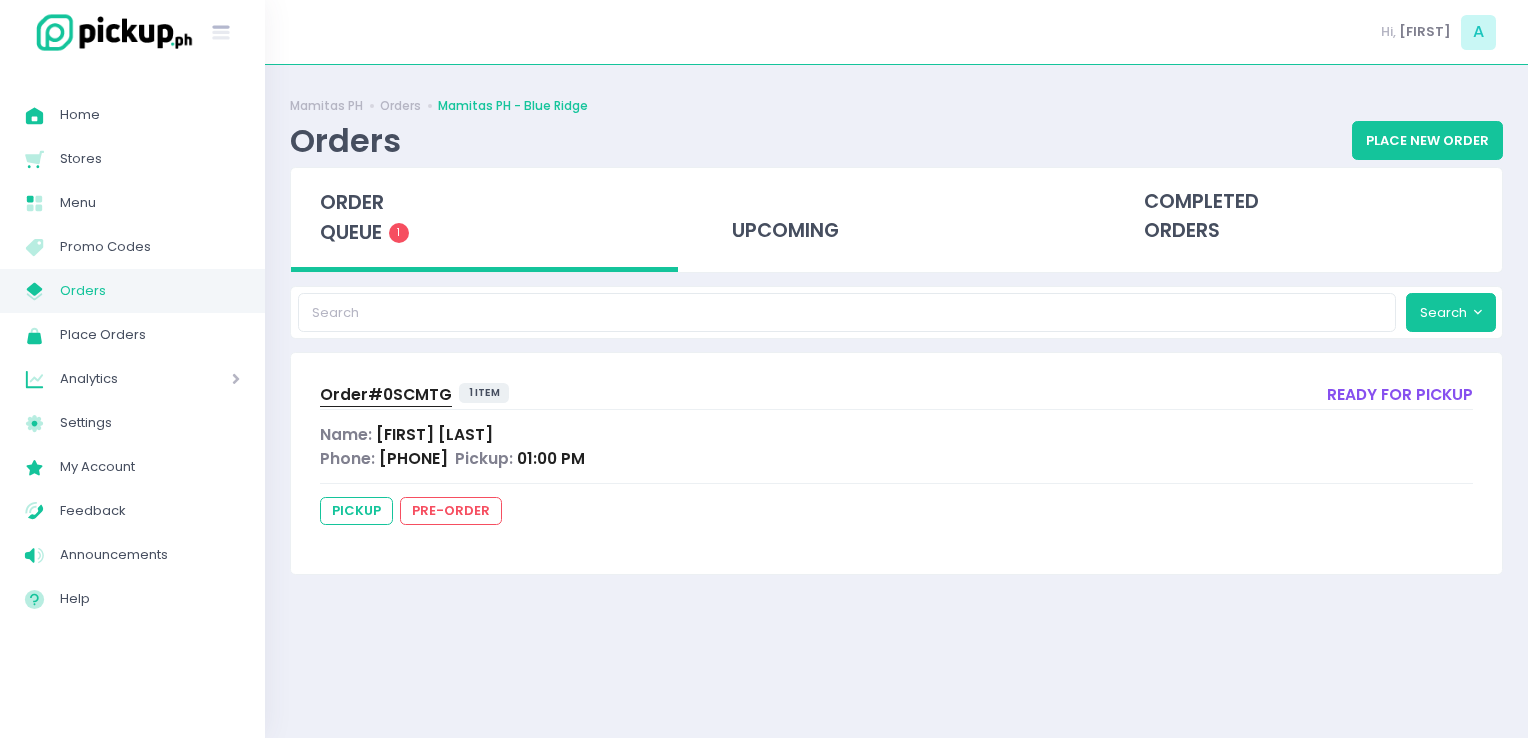 click on "Orders" at bounding box center [150, 291] 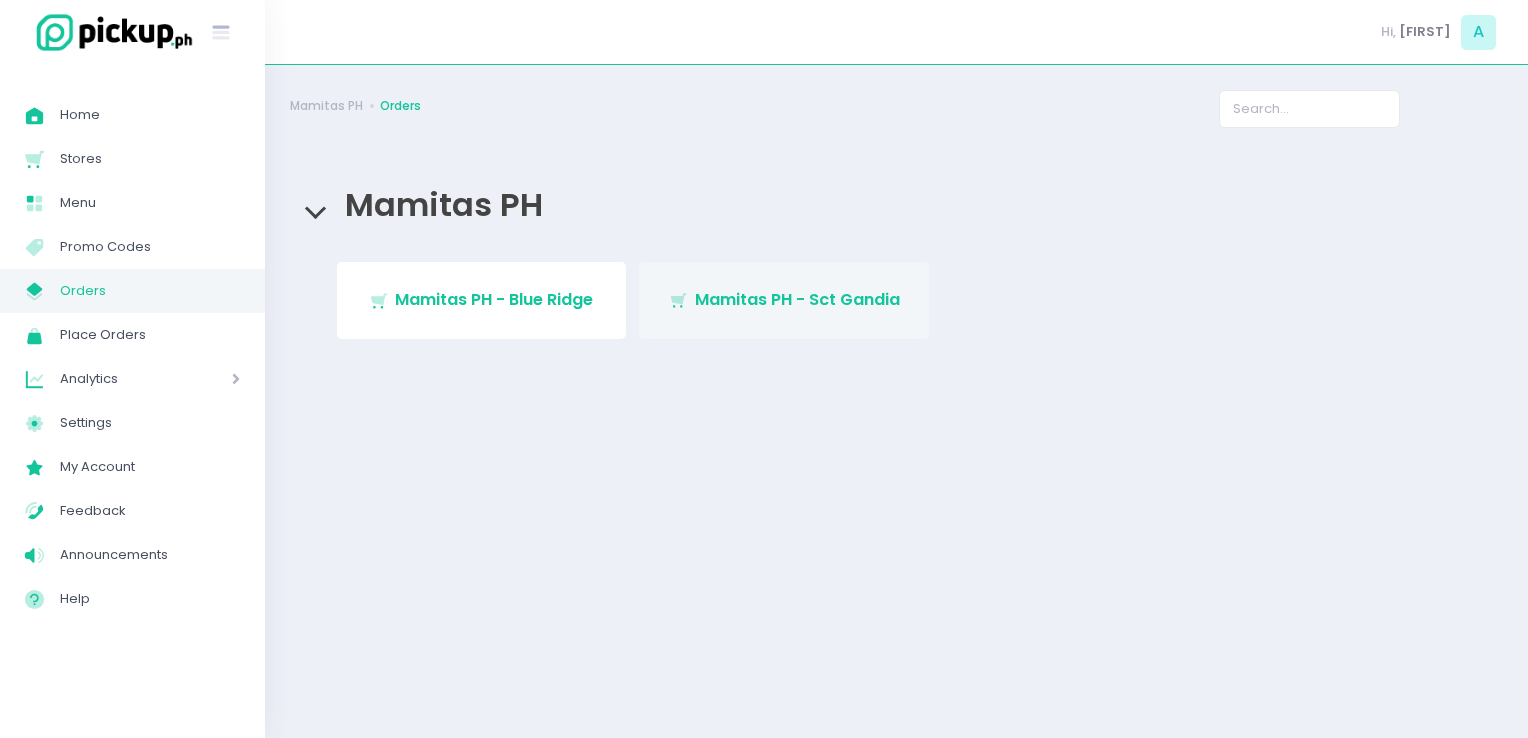 click 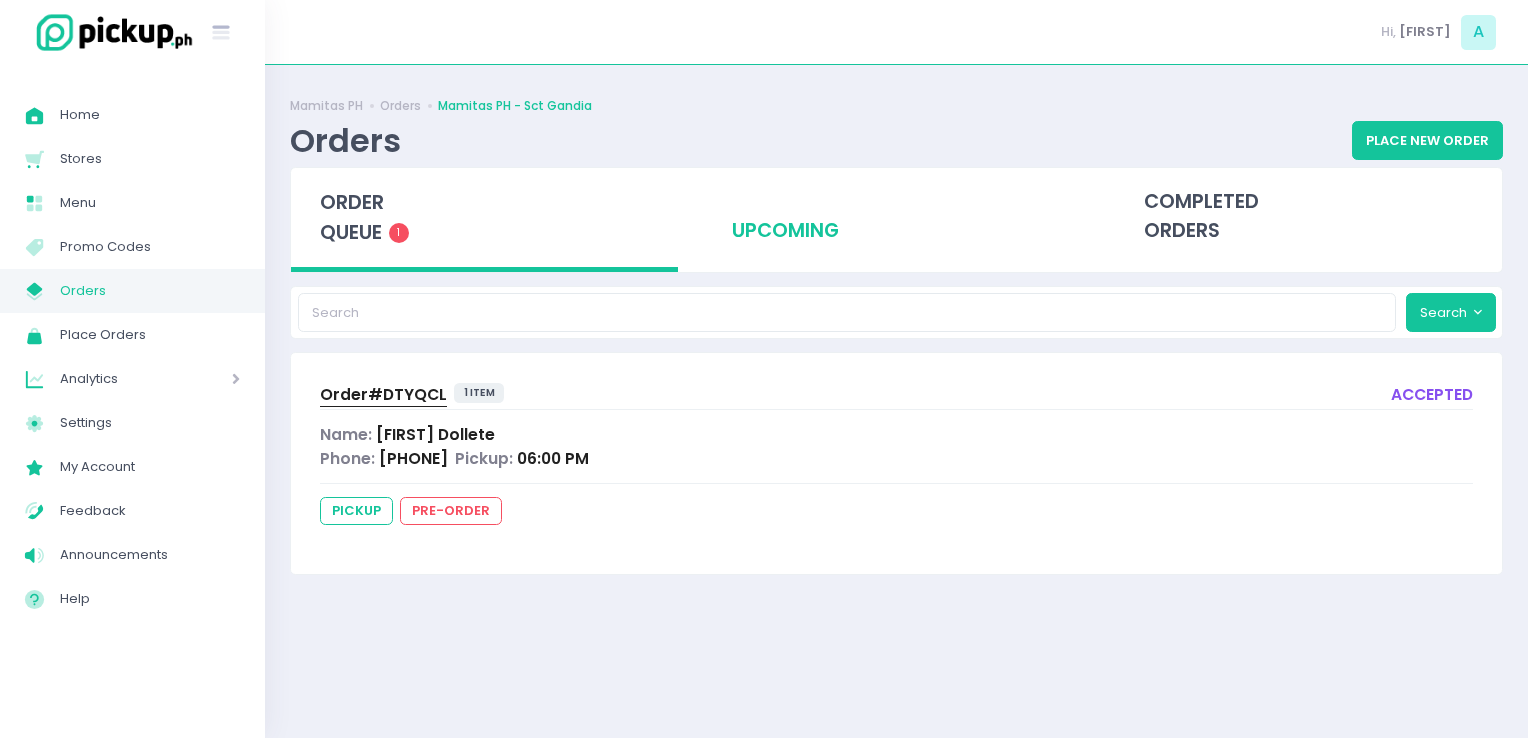 click on "upcoming" at bounding box center (896, 217) 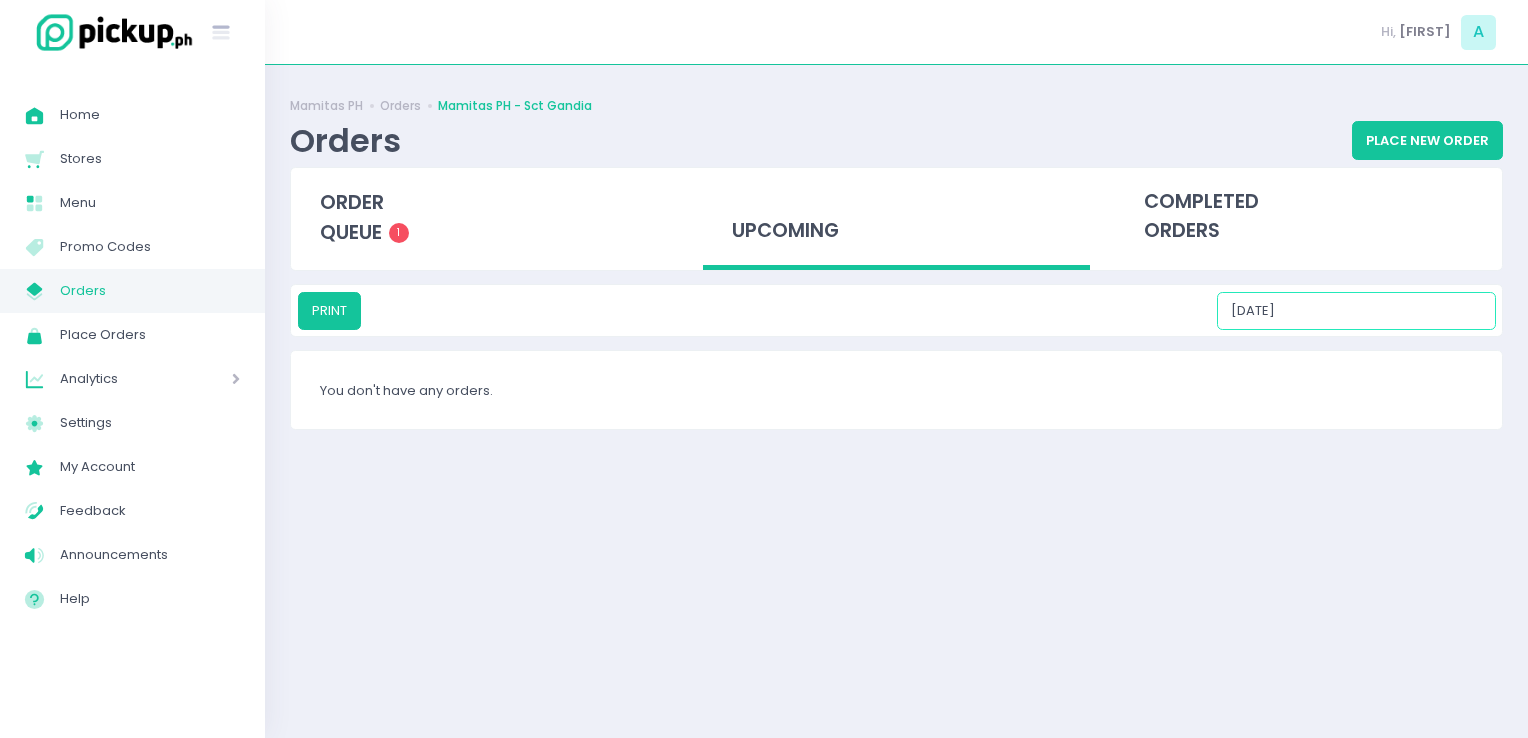 click on "08/06/2025" at bounding box center (1356, 311) 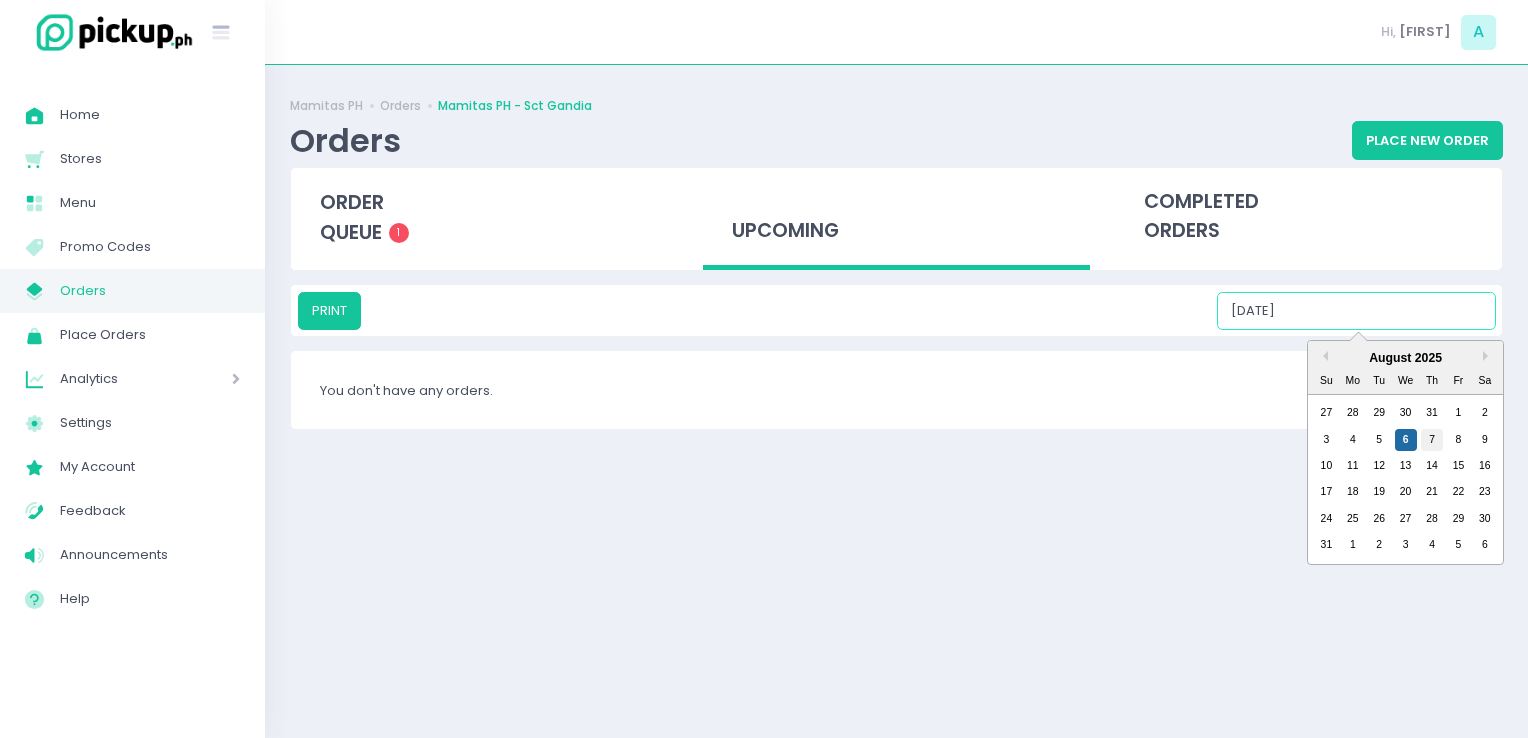 click on "7" at bounding box center [1432, 440] 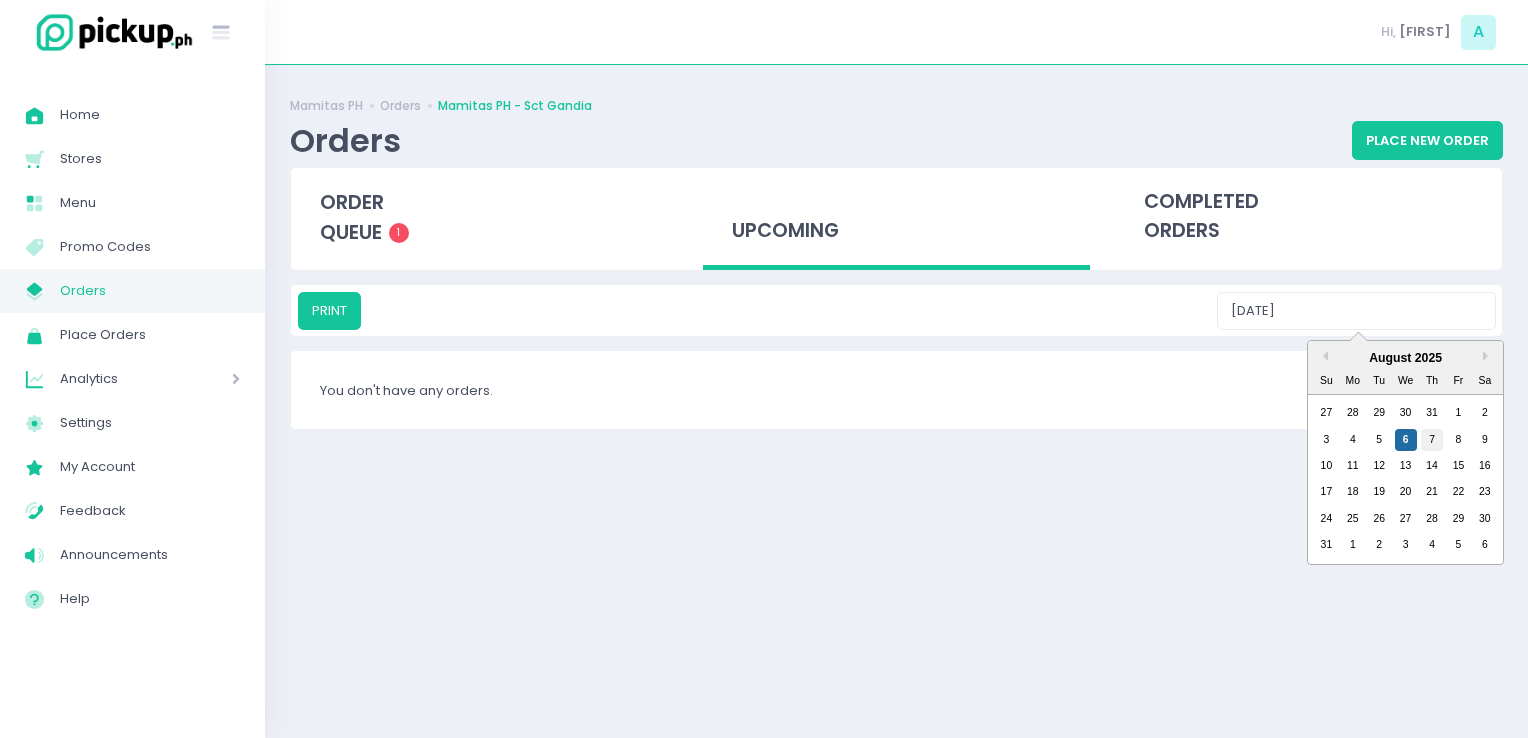 type on "08/07/2025" 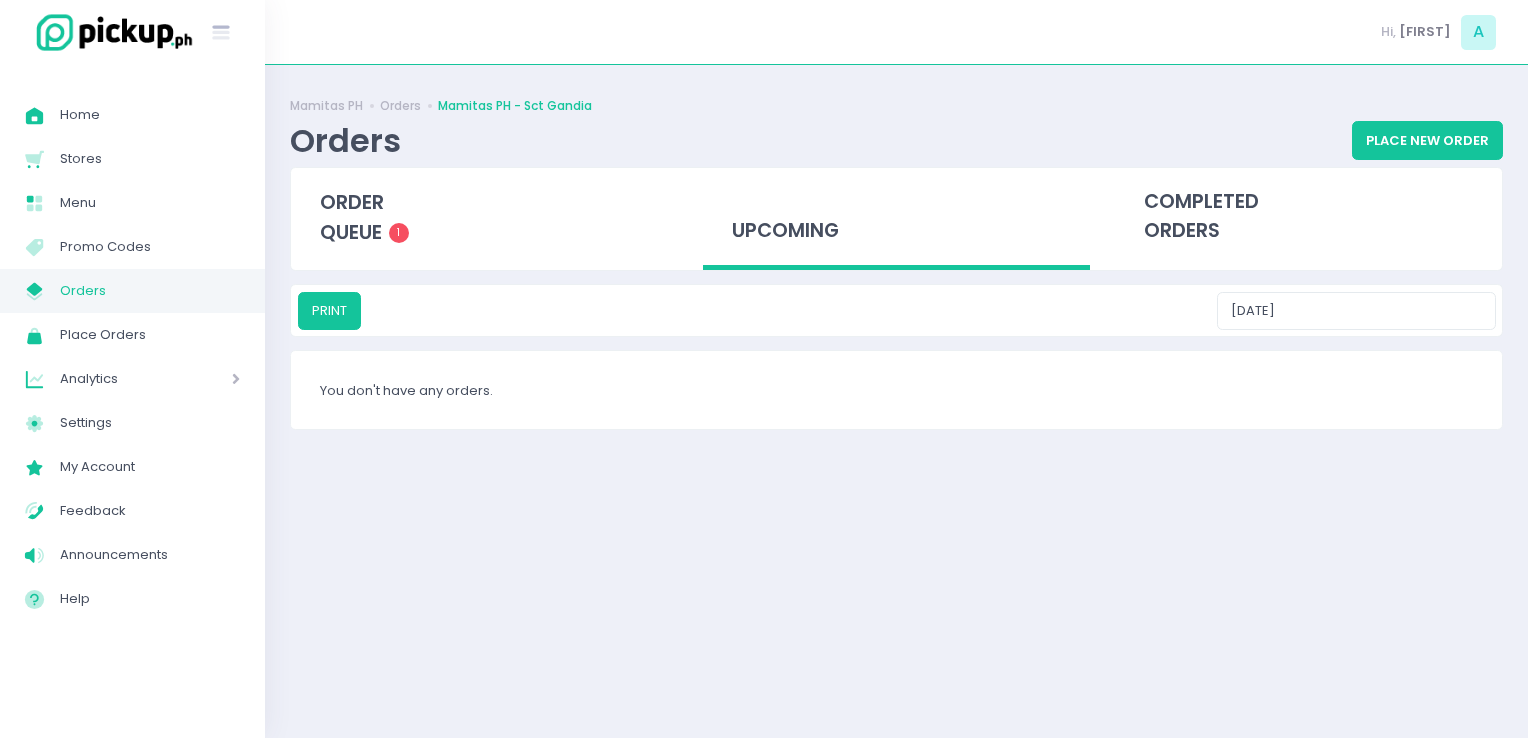 click on "Orders" at bounding box center [150, 291] 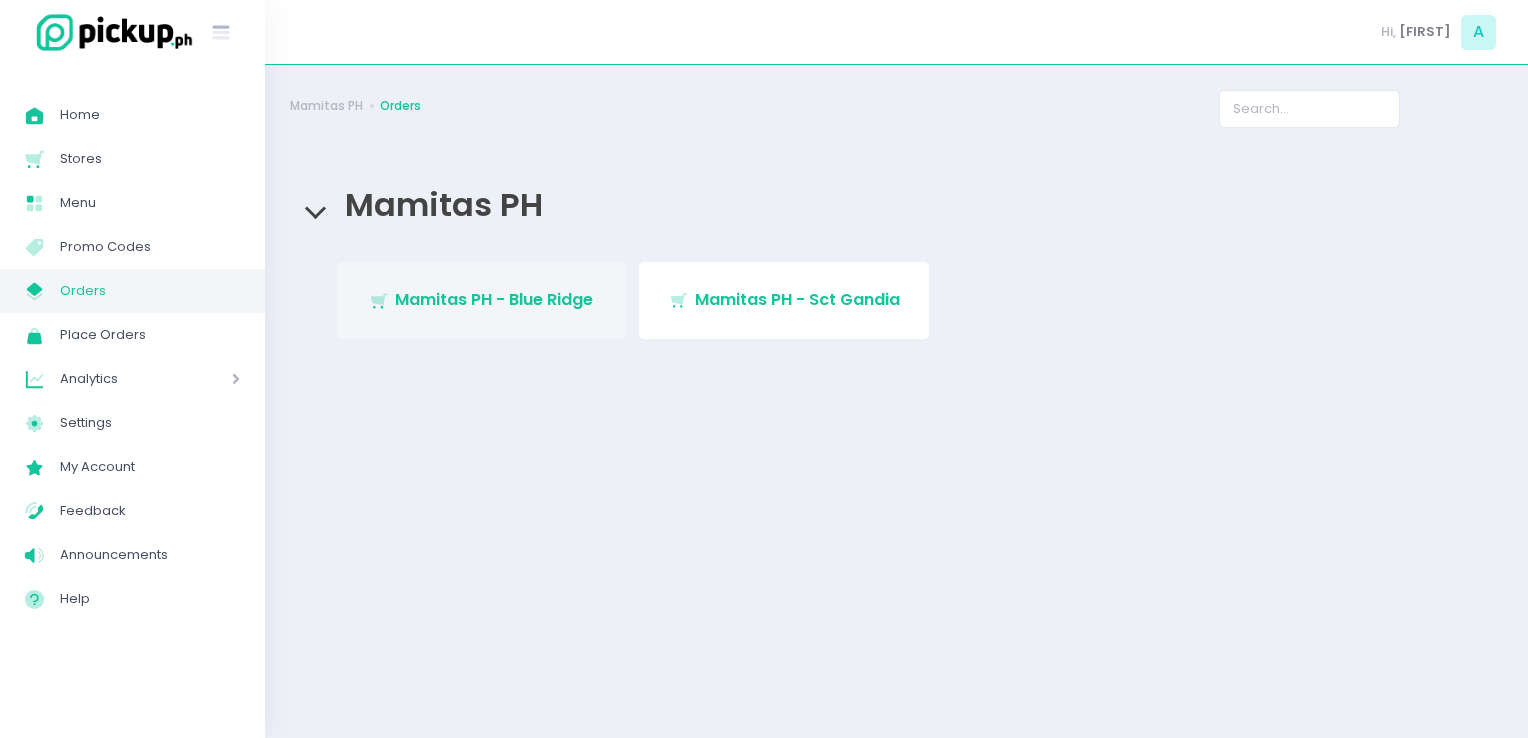 click on "Stockholm-icons / Shopping / Cart1 Created with Sketch. Mamitas PH - Blue Ridge" at bounding box center (482, 300) 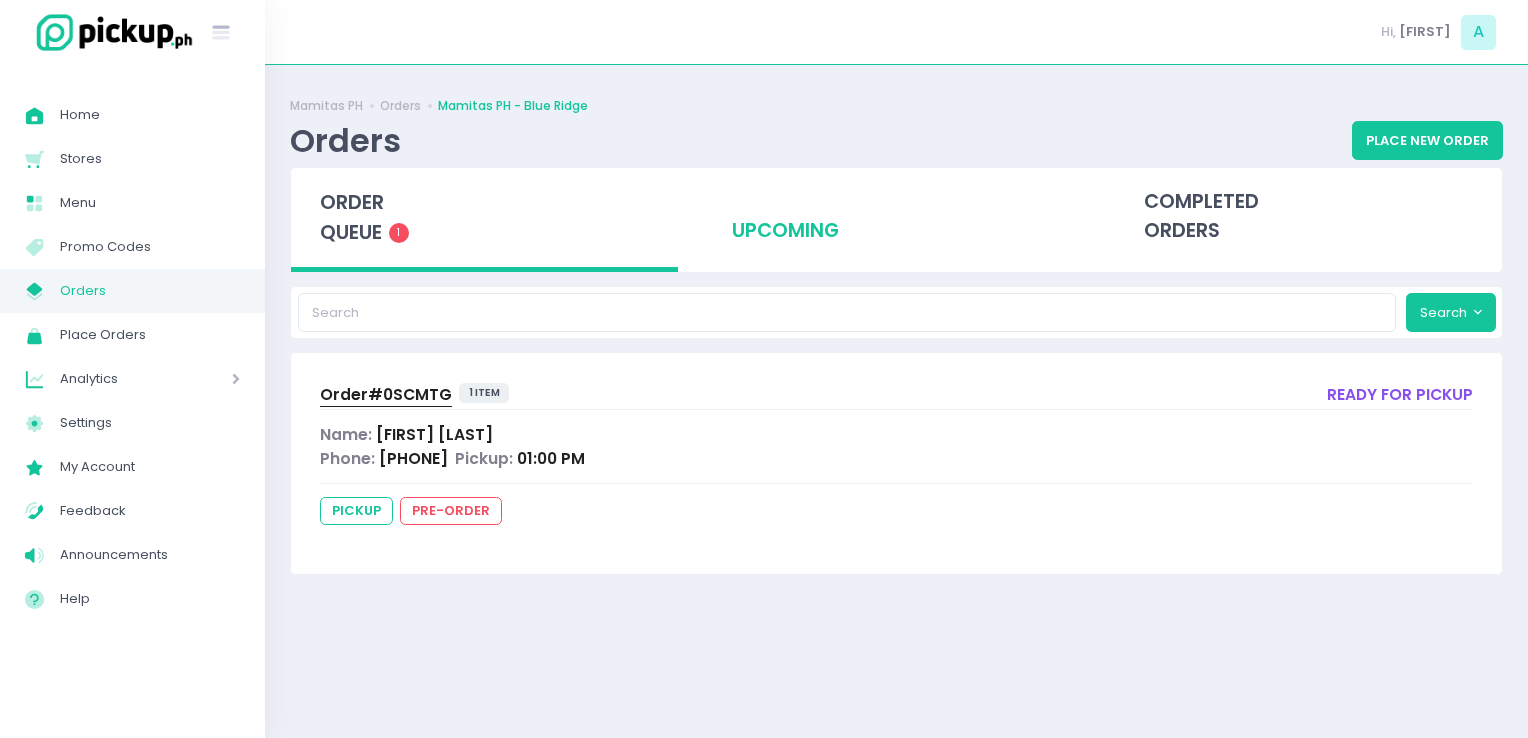 click on "upcoming" at bounding box center [896, 217] 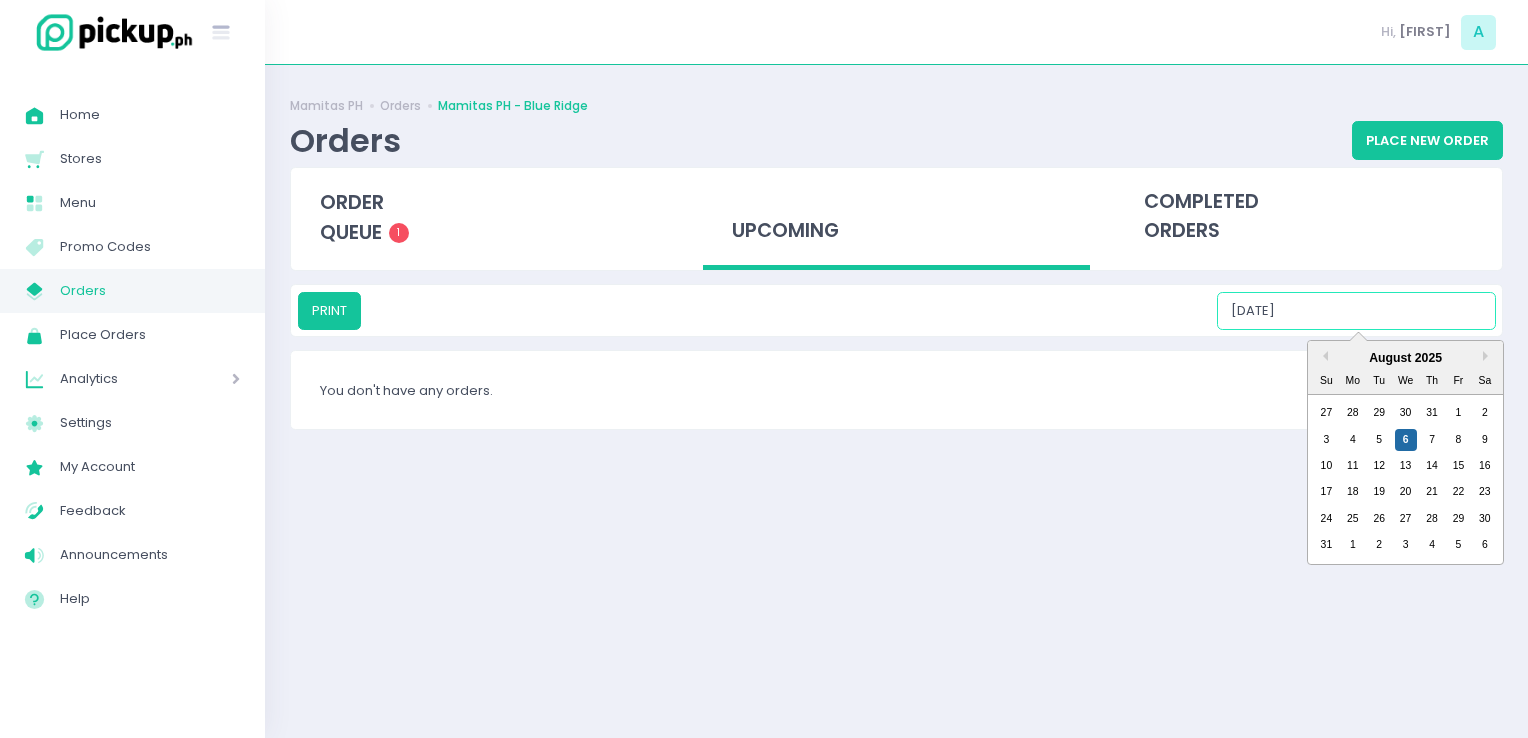 click on "08/06/2025" at bounding box center (1356, 311) 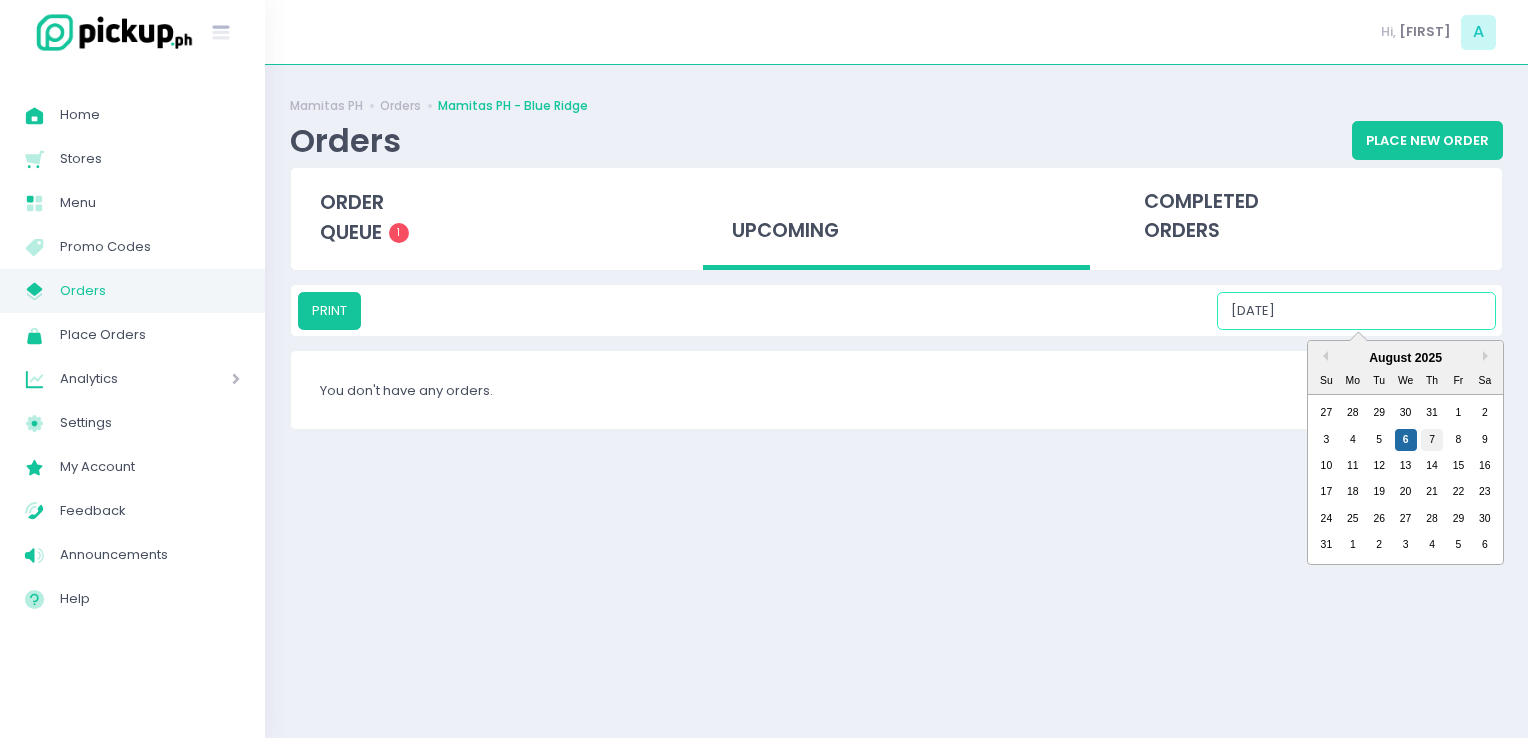 click on "7" at bounding box center [1432, 440] 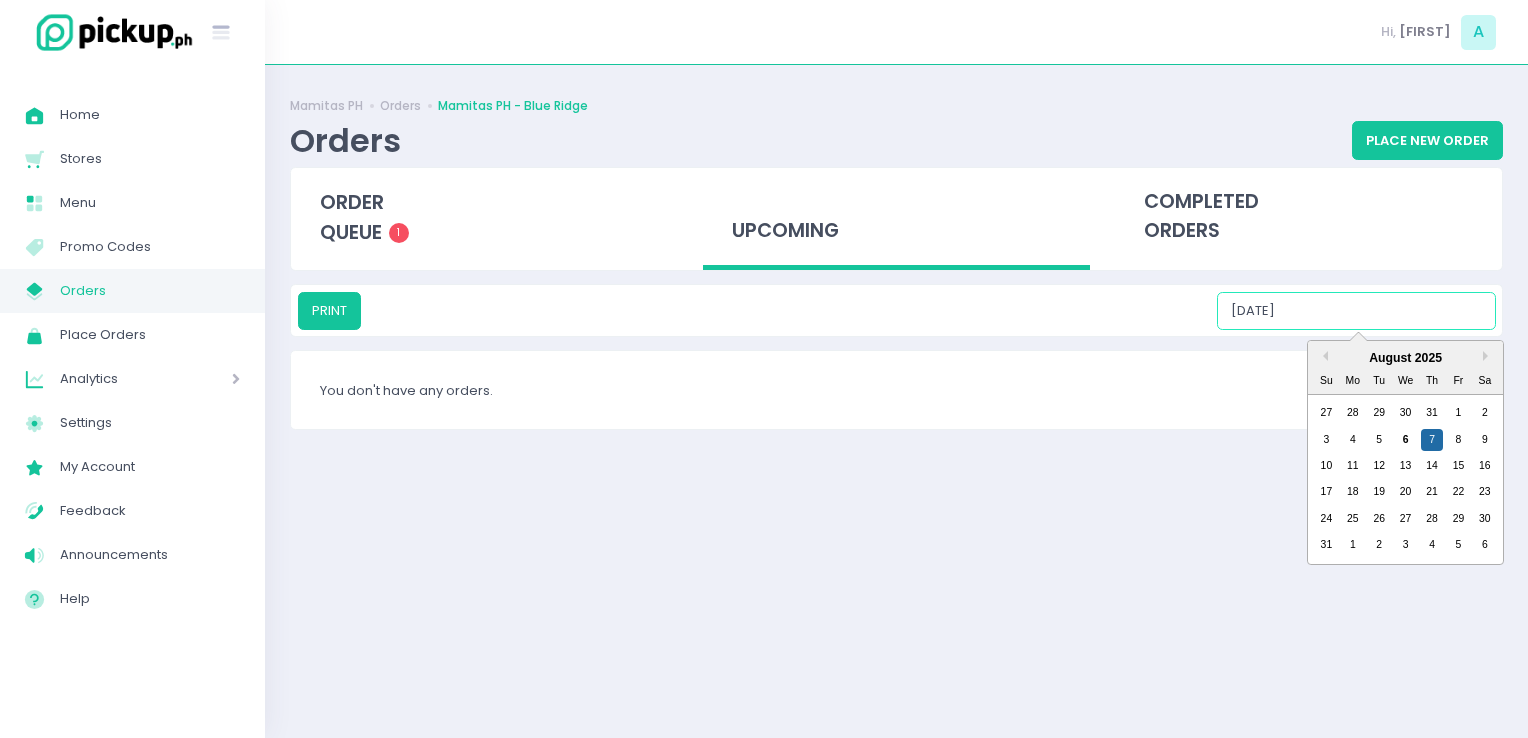 click on "08/07/2025" at bounding box center (1356, 311) 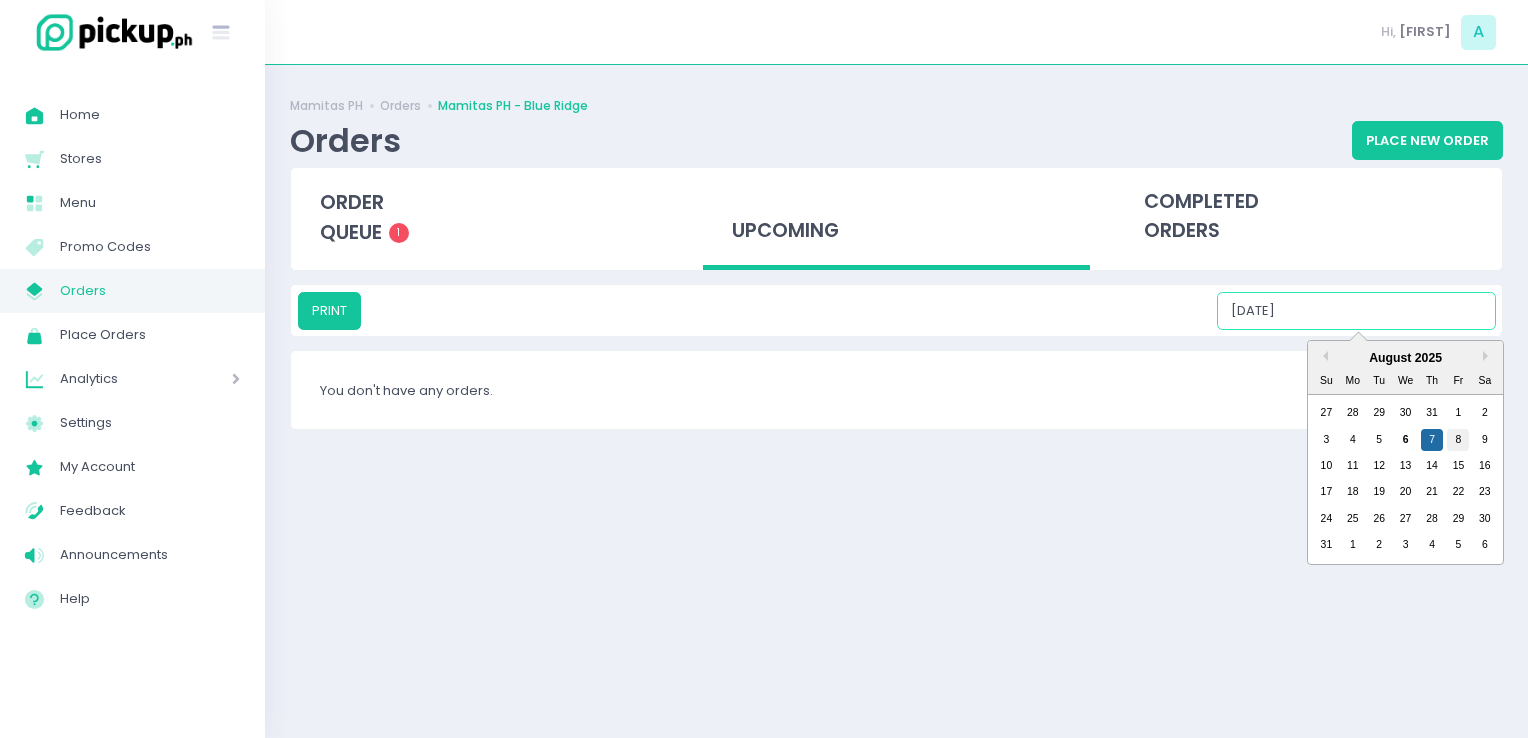 click on "8" at bounding box center (1458, 440) 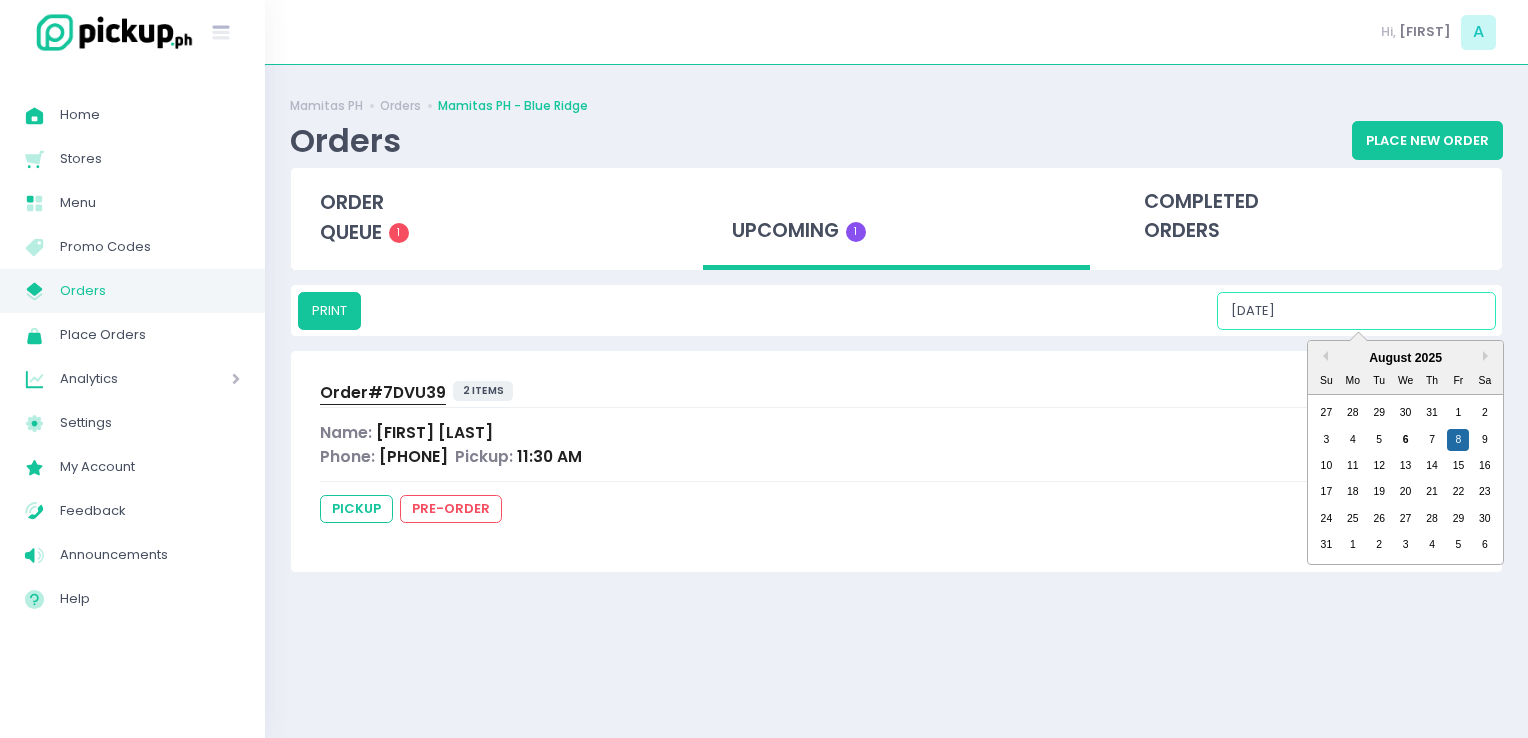 click on "08/08/2025" at bounding box center (1356, 311) 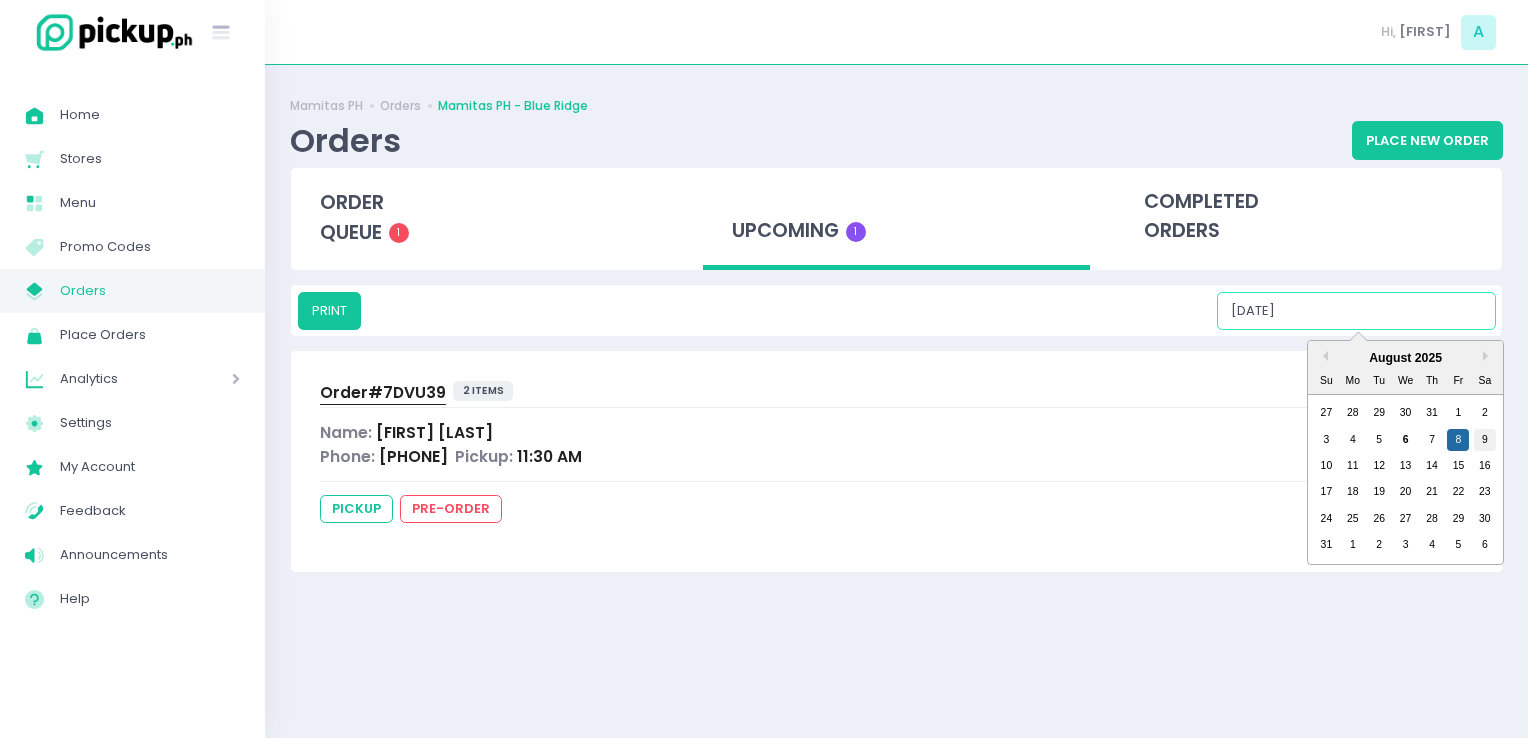 click on "9" at bounding box center (1485, 440) 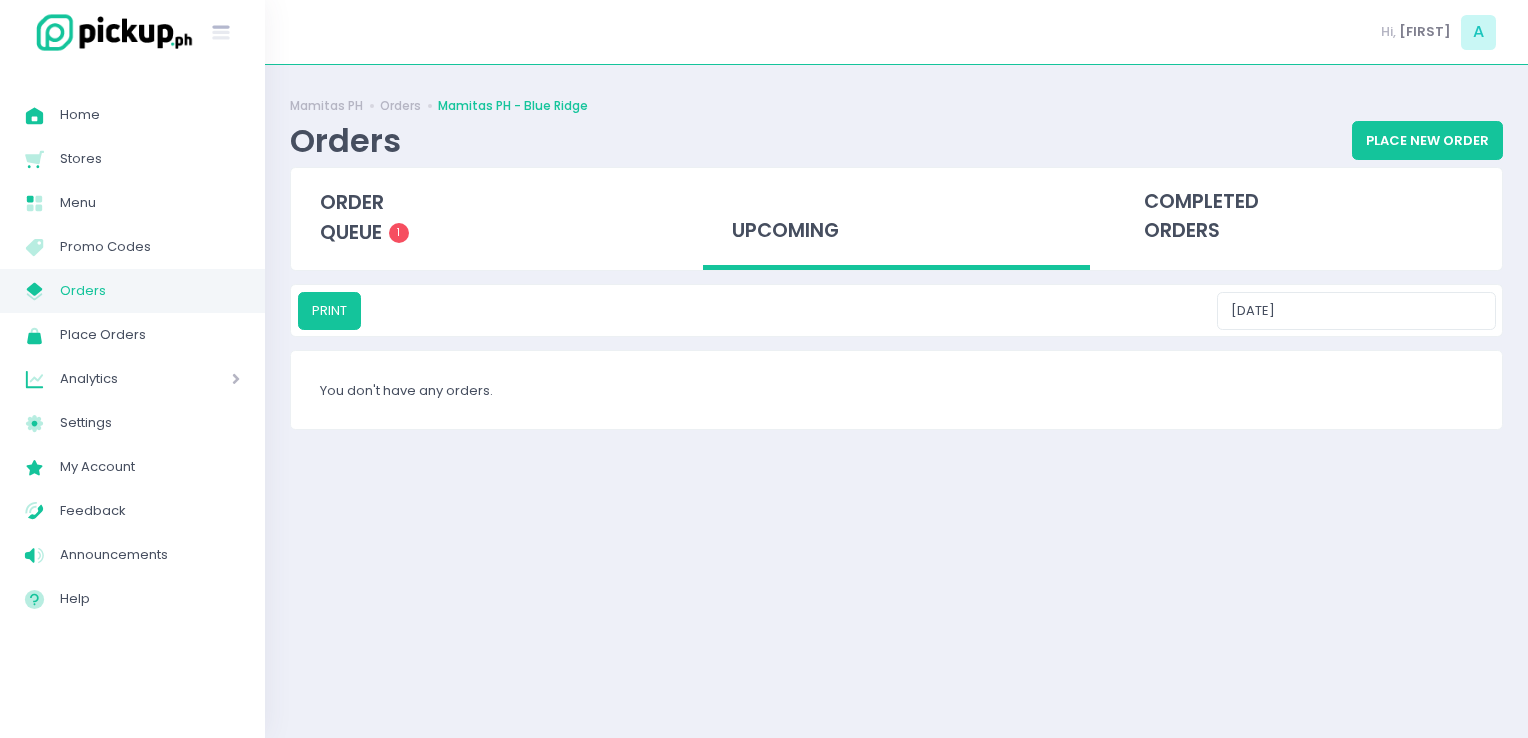 click on "PRINT 08/09/2025" at bounding box center (896, 310) 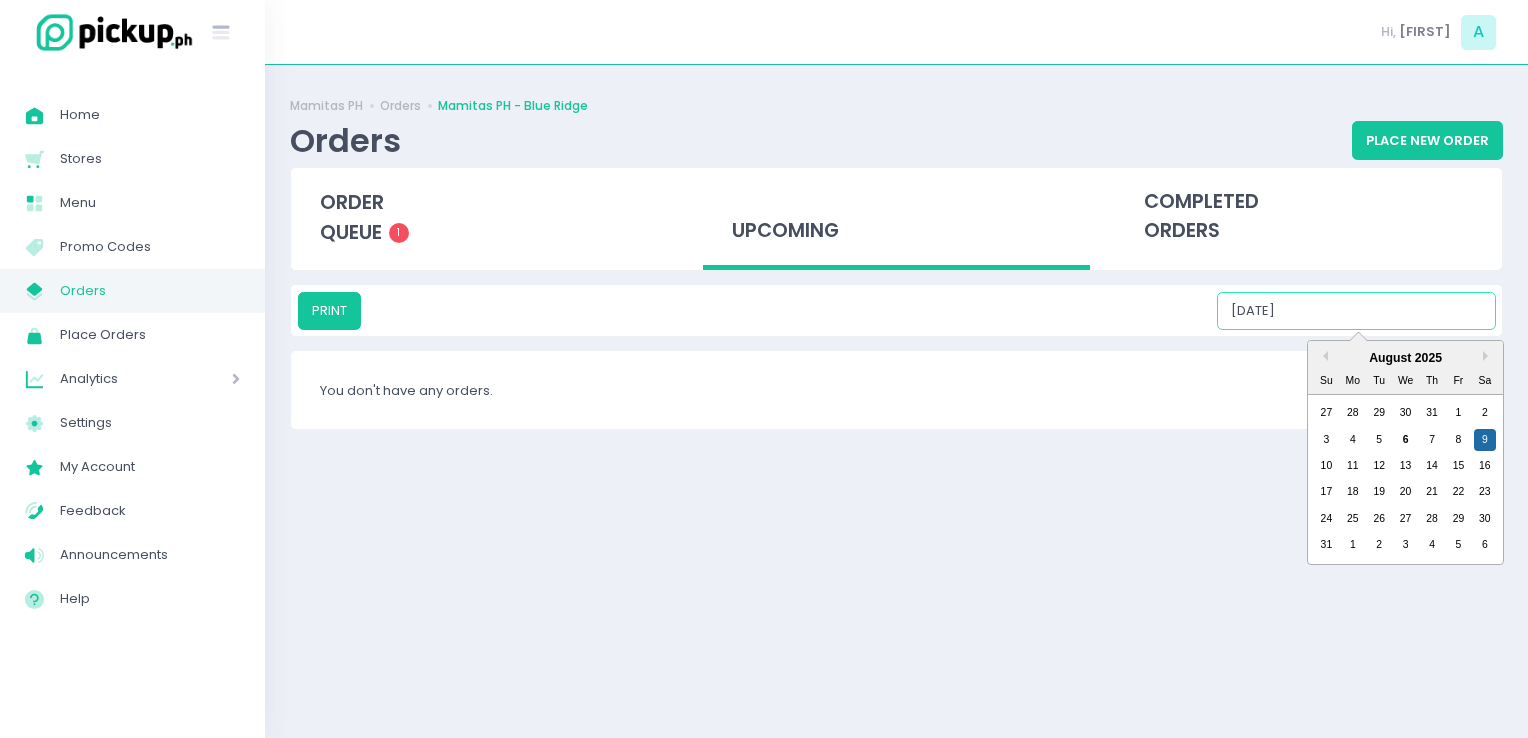 click on "08/09/2025" at bounding box center (1356, 311) 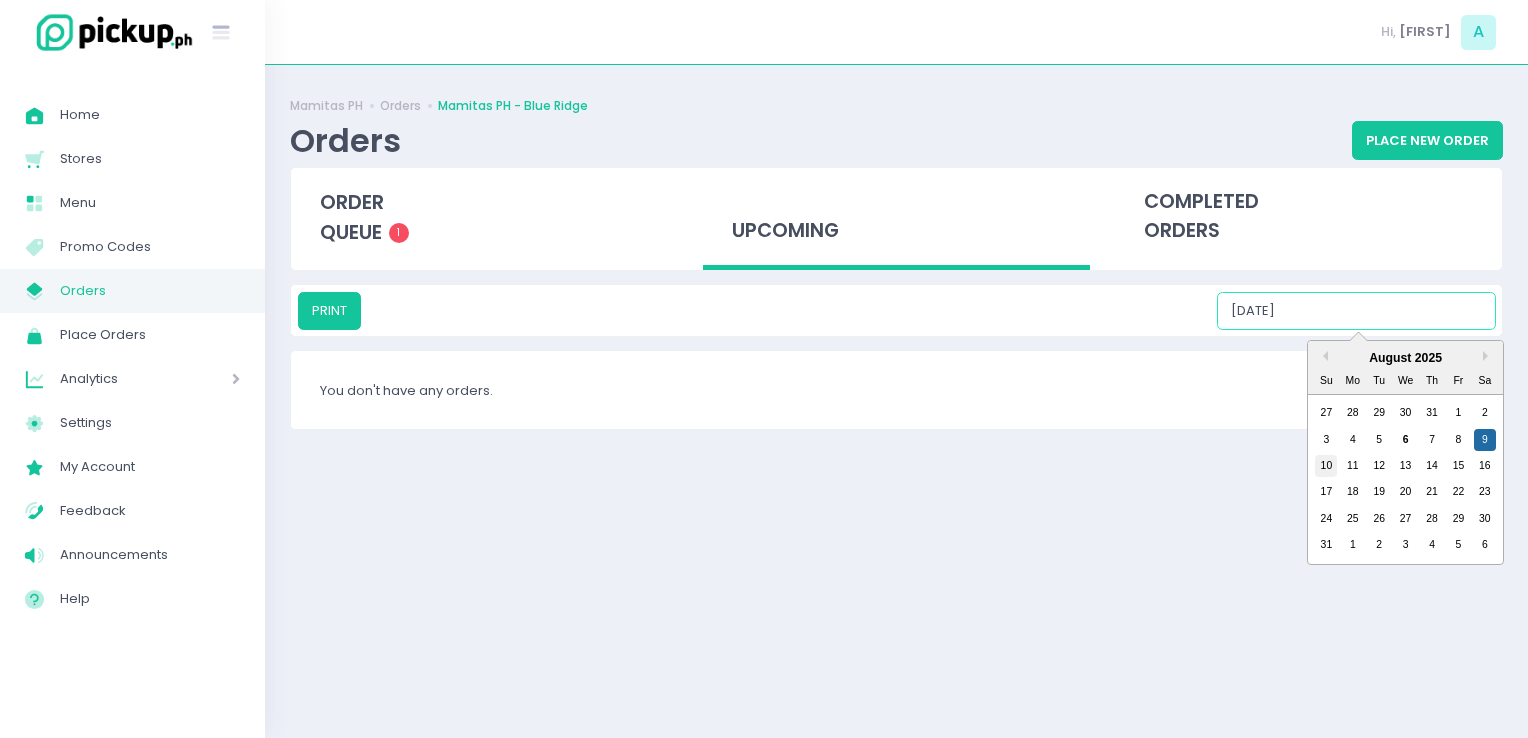 click on "10" at bounding box center [1326, 466] 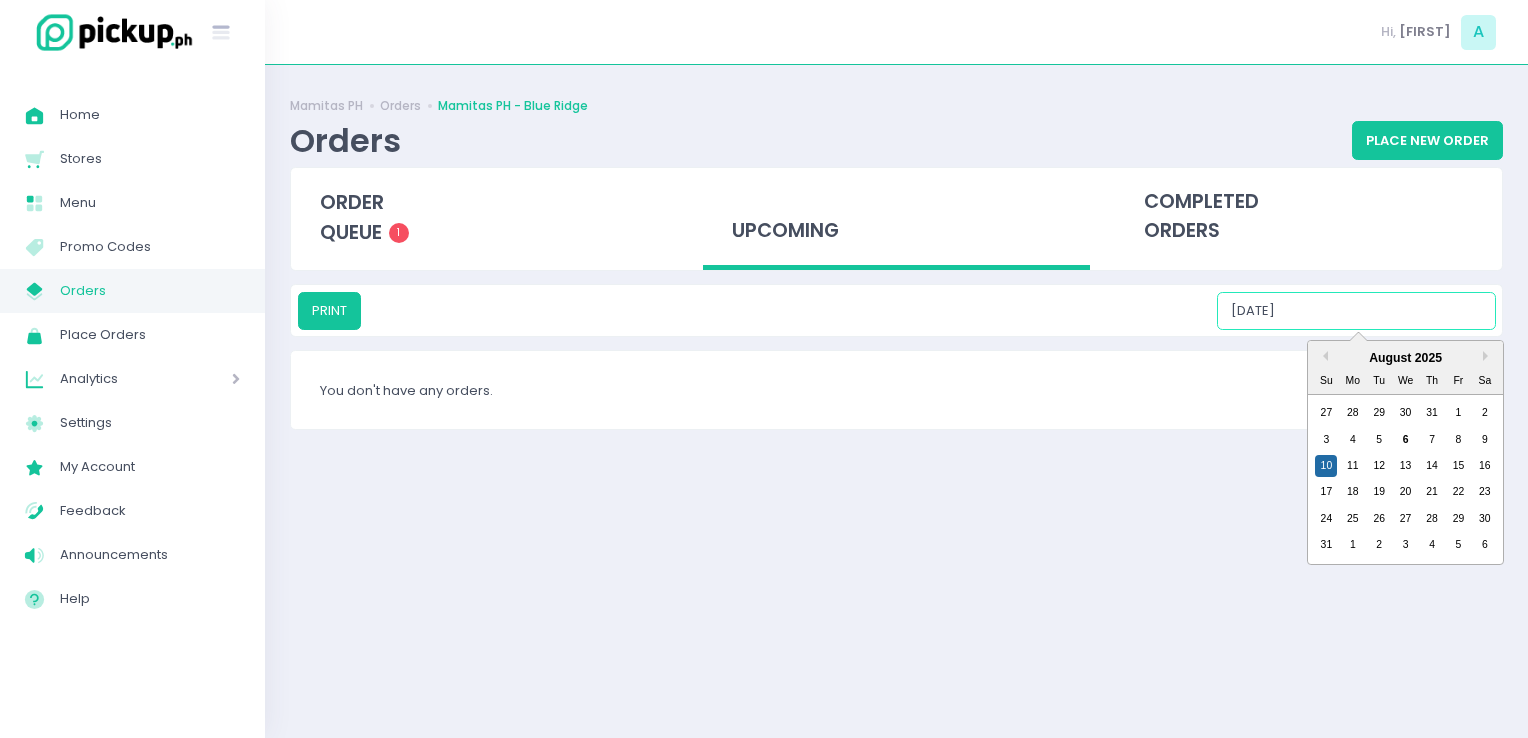 click on "[DATE]" at bounding box center (1356, 311) 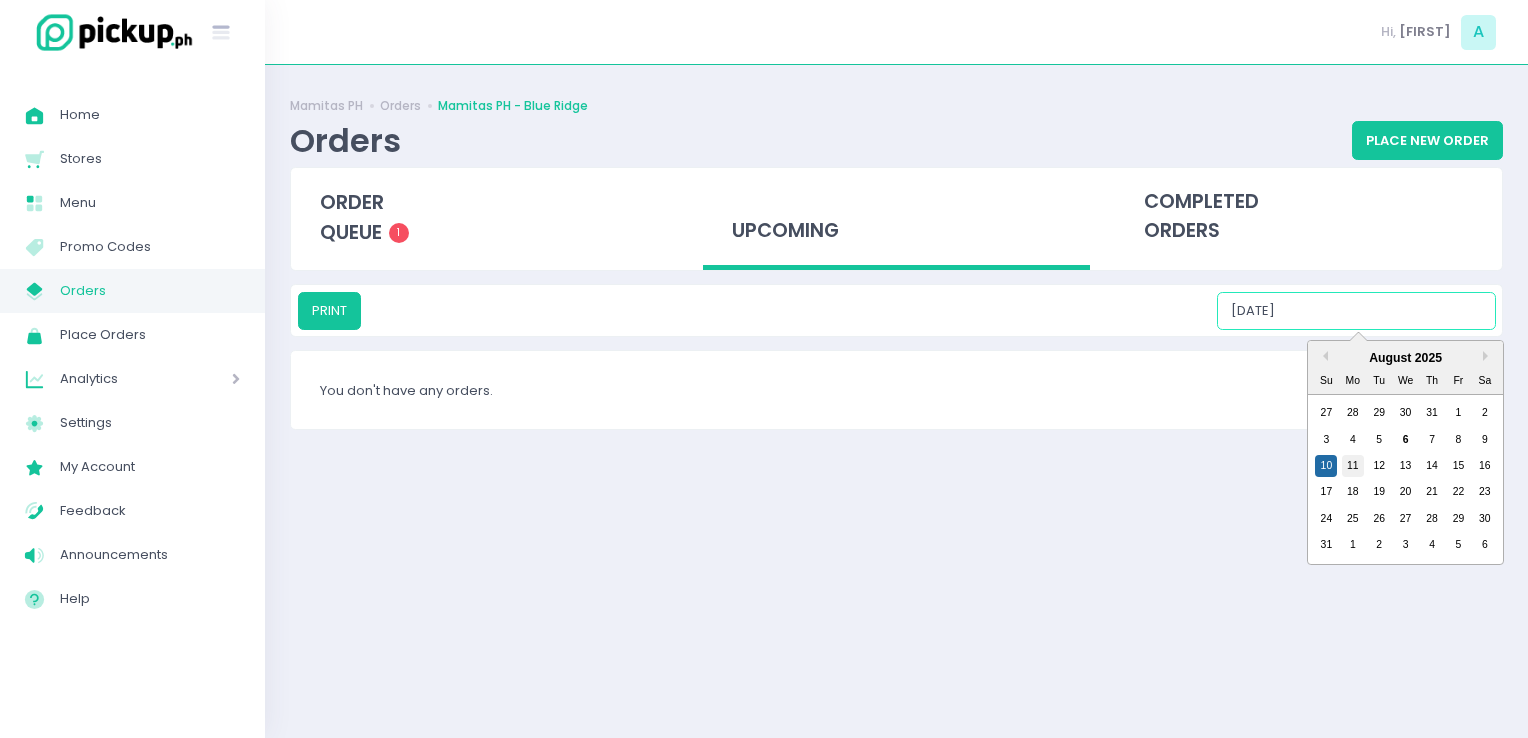 click on "11" at bounding box center [1353, 466] 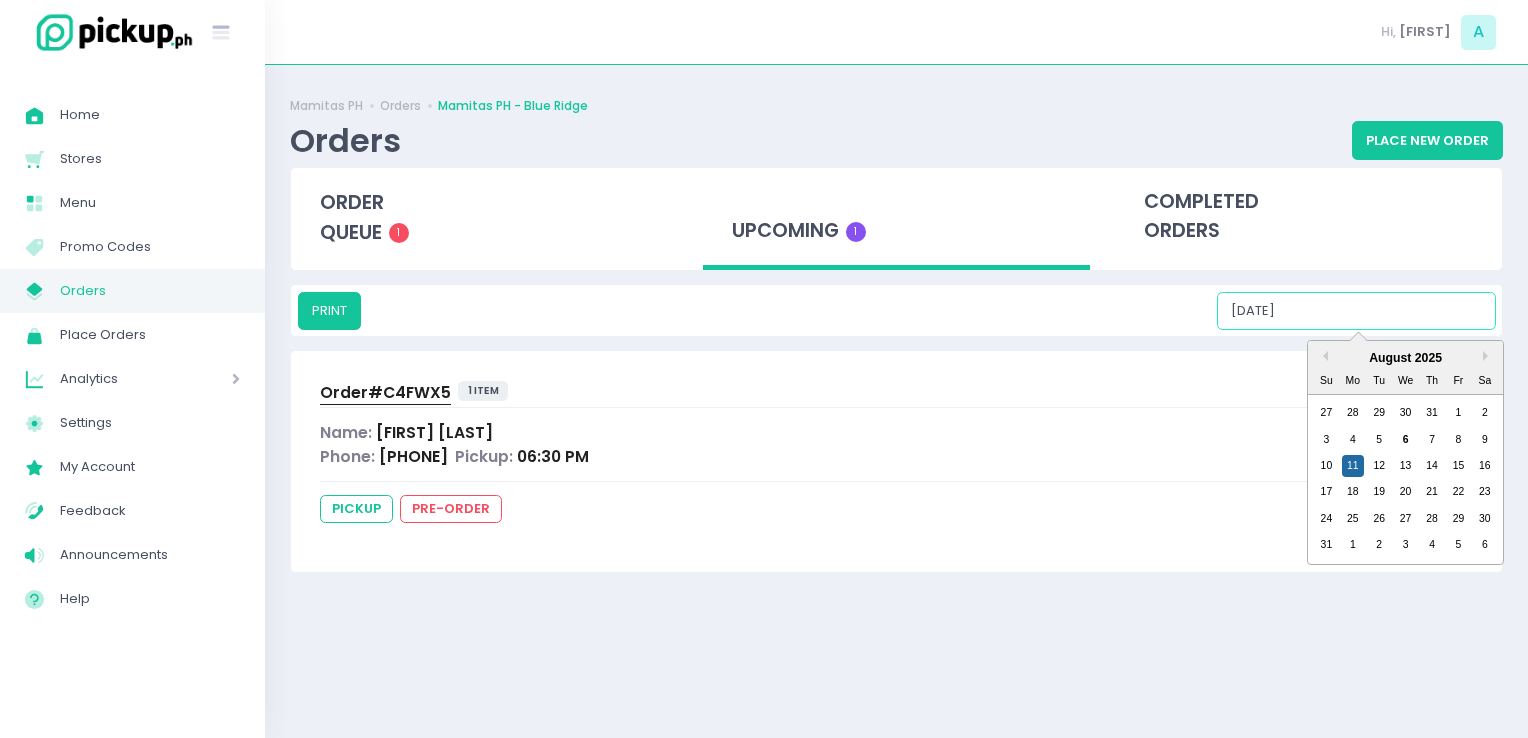 click on "[DATE]" at bounding box center (1356, 311) 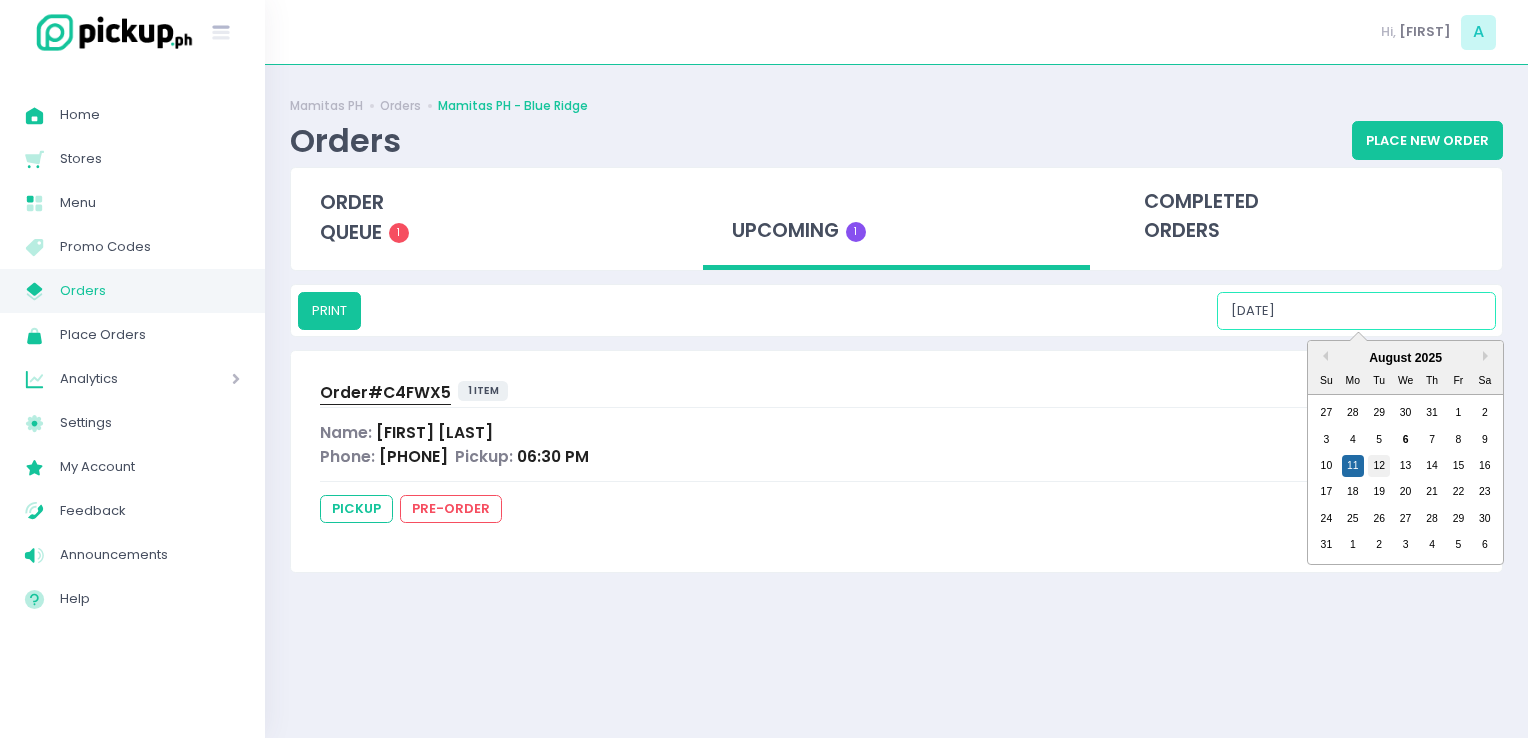click on "12" at bounding box center [1379, 466] 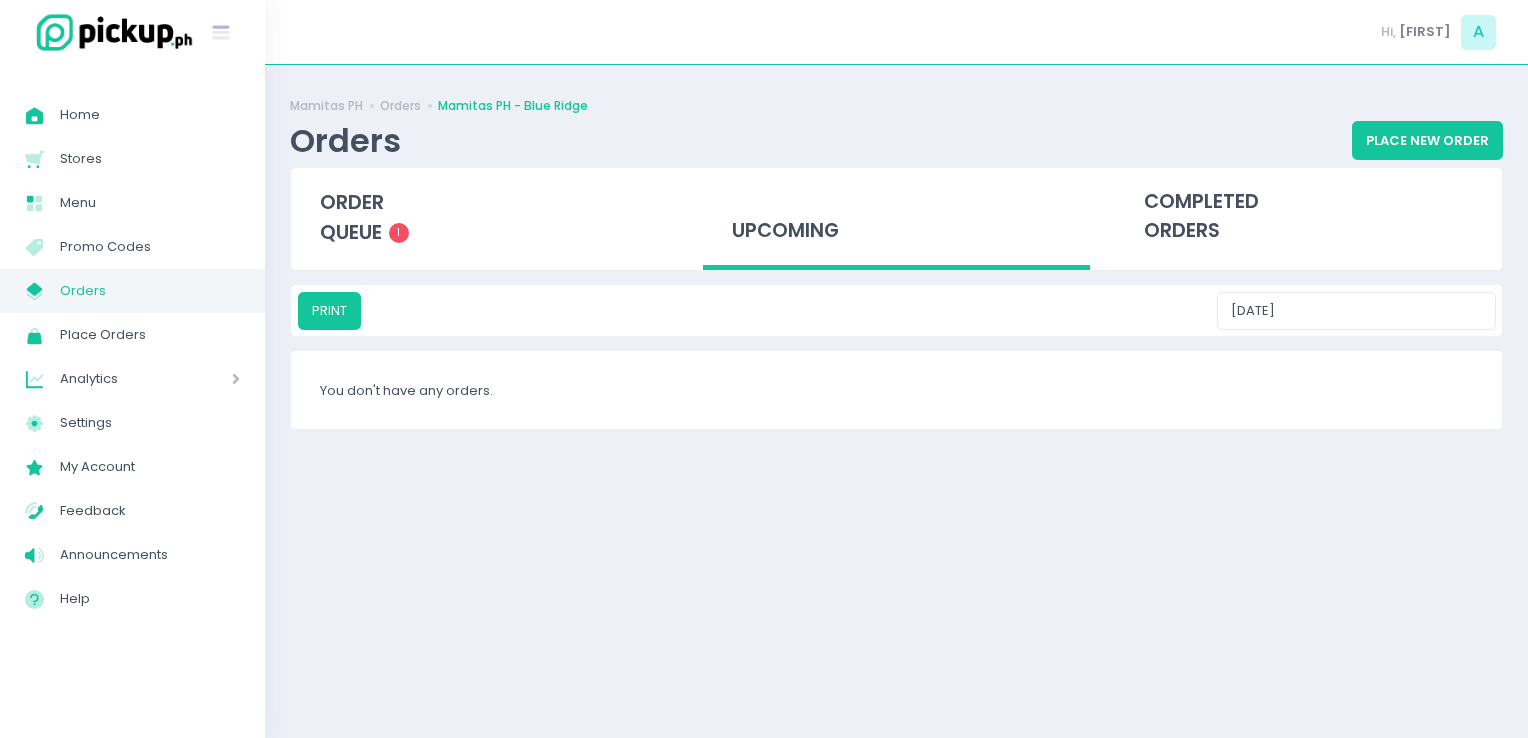 click on "PRINT 08/12/2025" at bounding box center [896, 310] 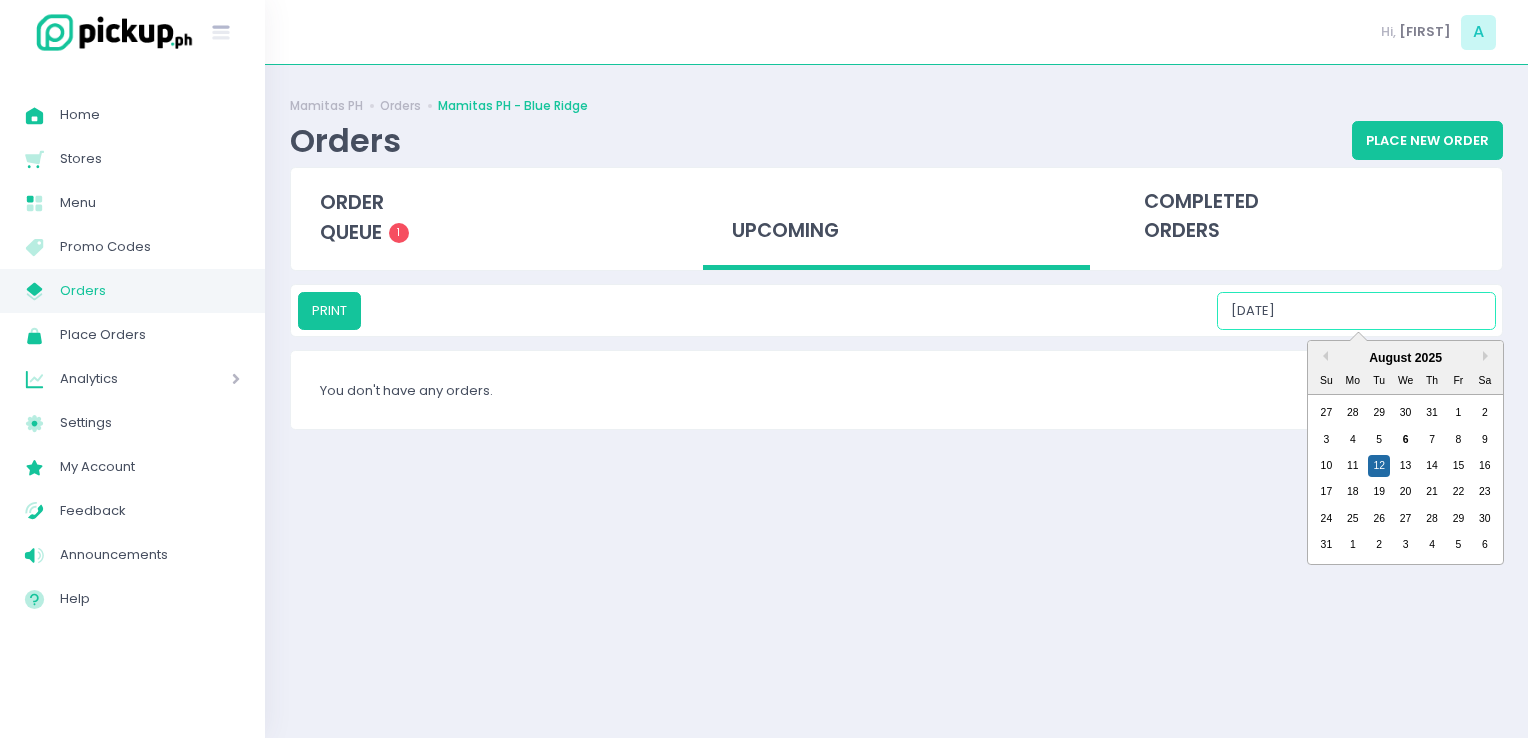 click on "08/12/2025" at bounding box center [1356, 311] 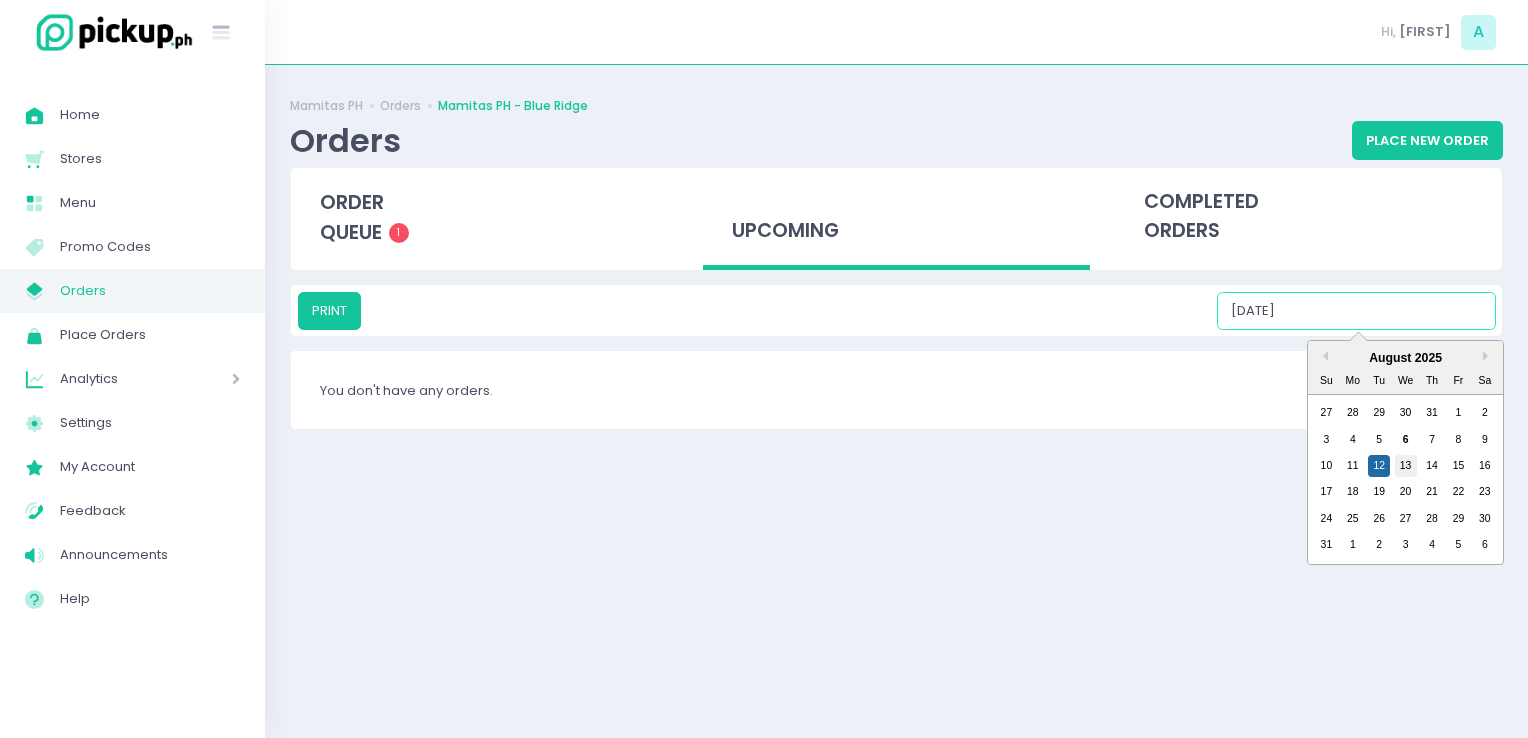 click on "13" at bounding box center [1406, 466] 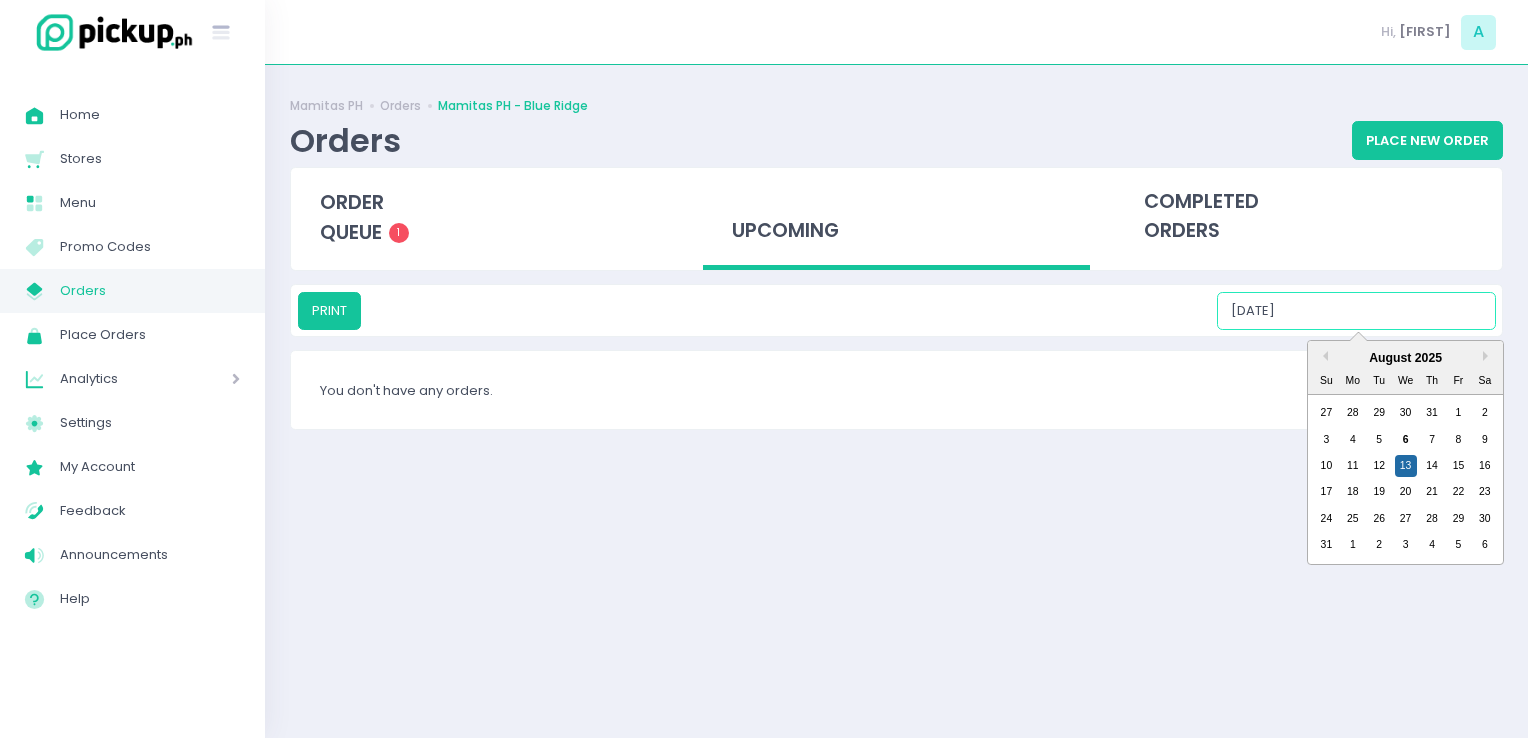 click on "08/13/2025" at bounding box center (1356, 311) 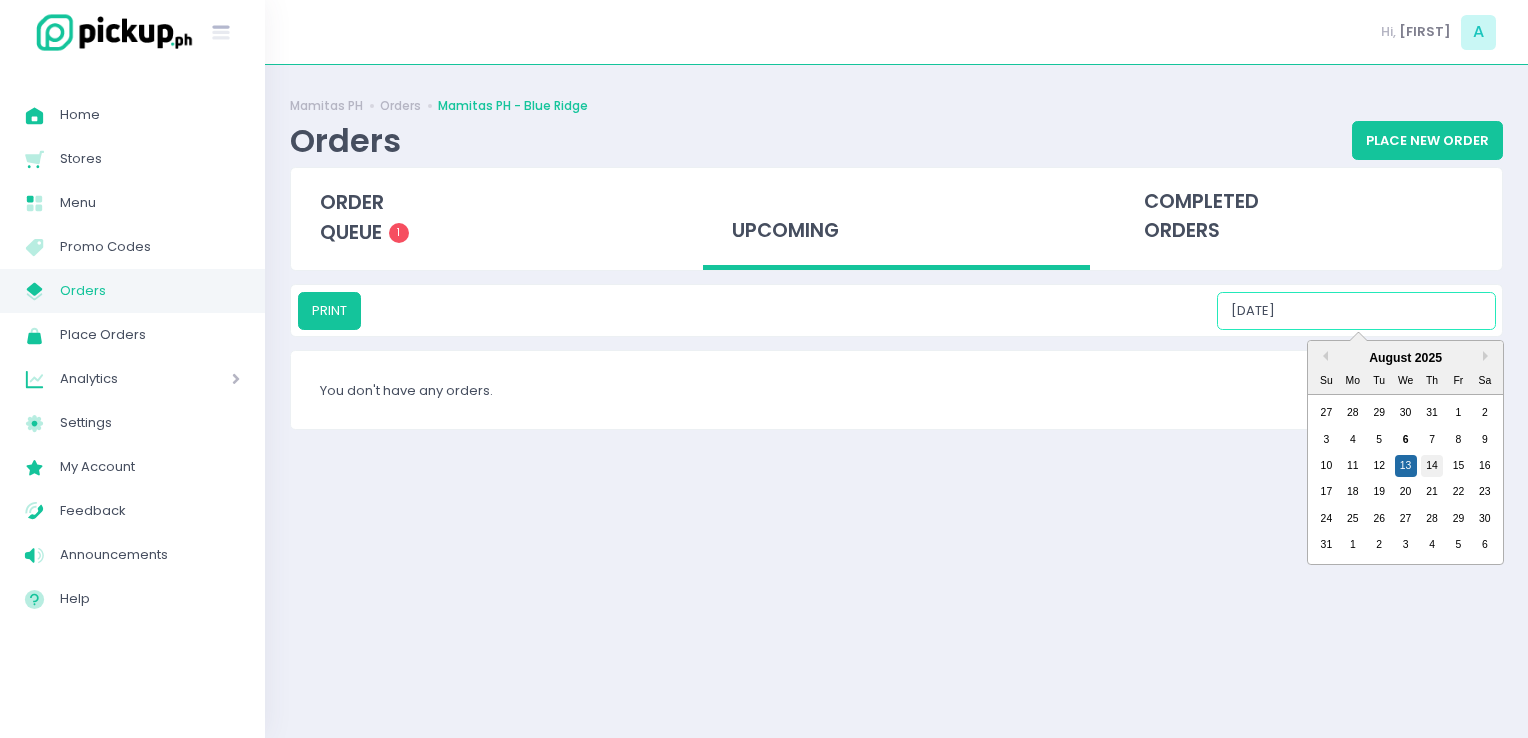 click on "14" at bounding box center (1432, 466) 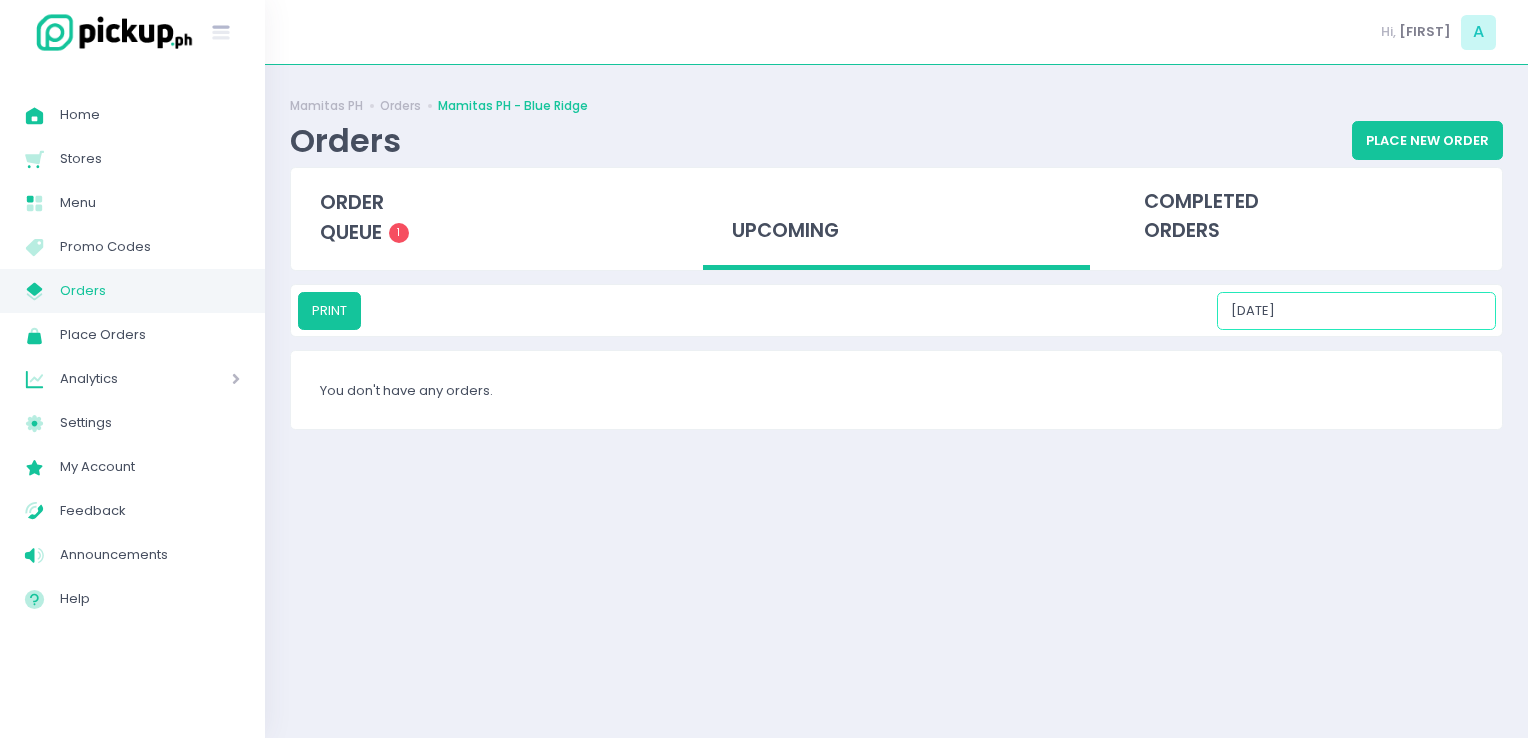 click on "08/14/2025" at bounding box center [1356, 311] 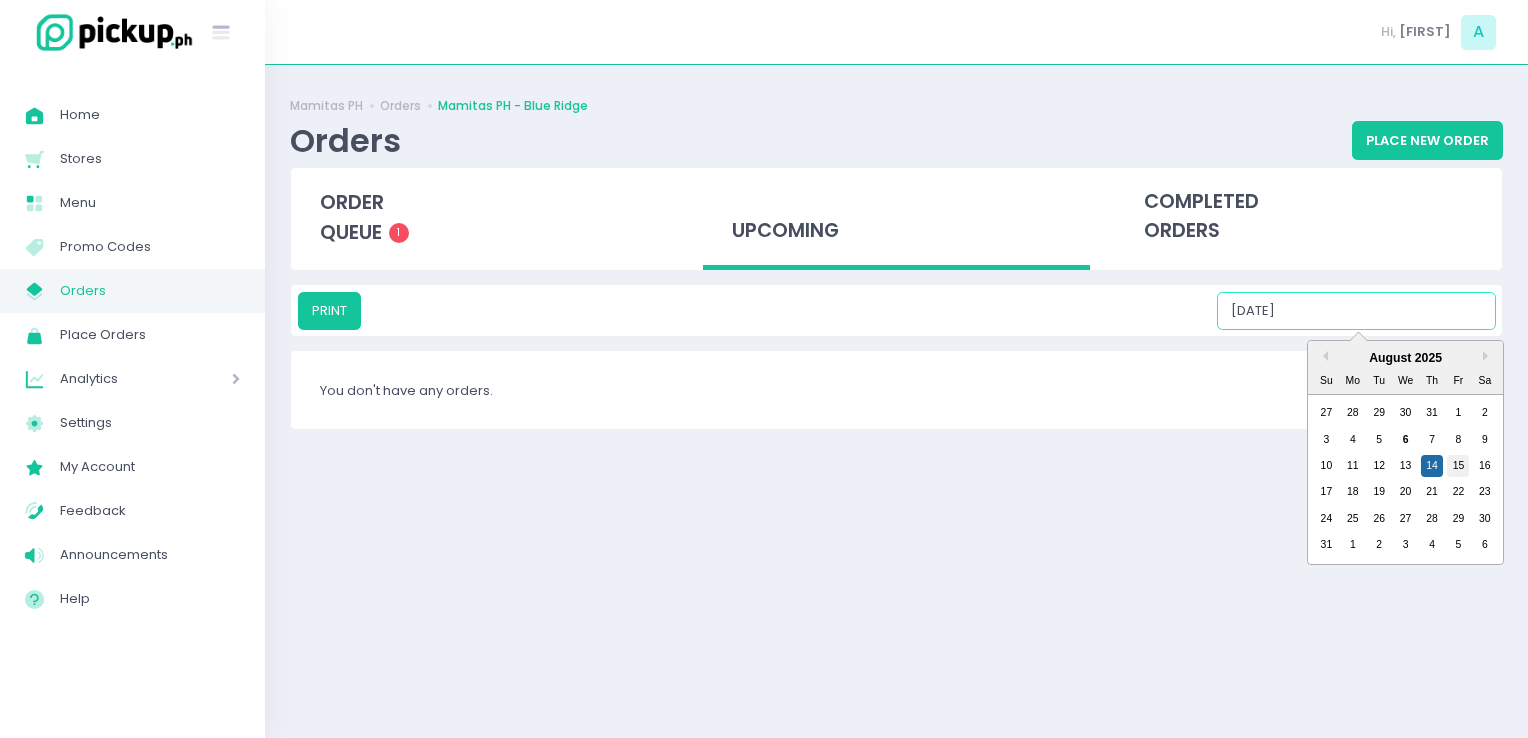 click on "15" at bounding box center [1458, 466] 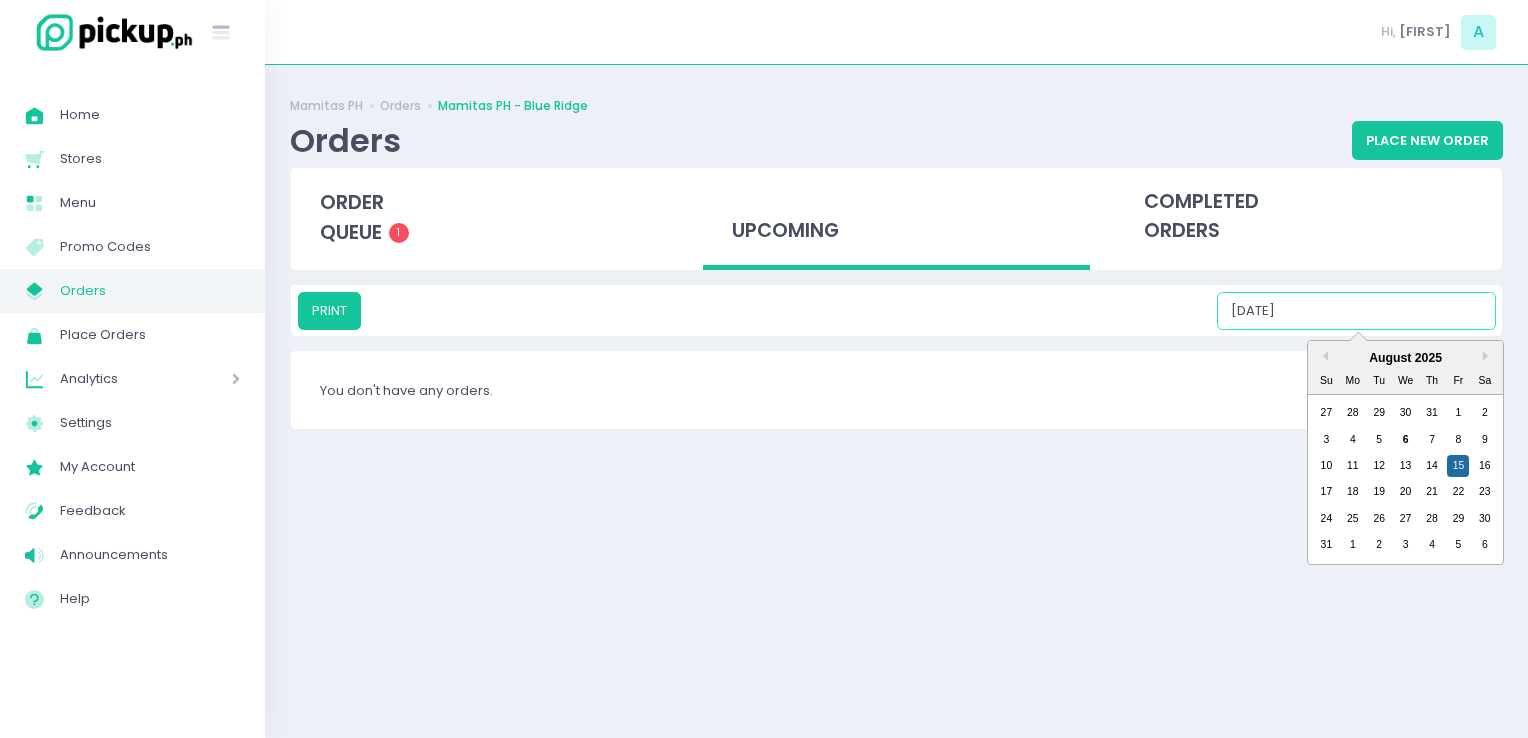click on "08/15/2025" at bounding box center (1356, 311) 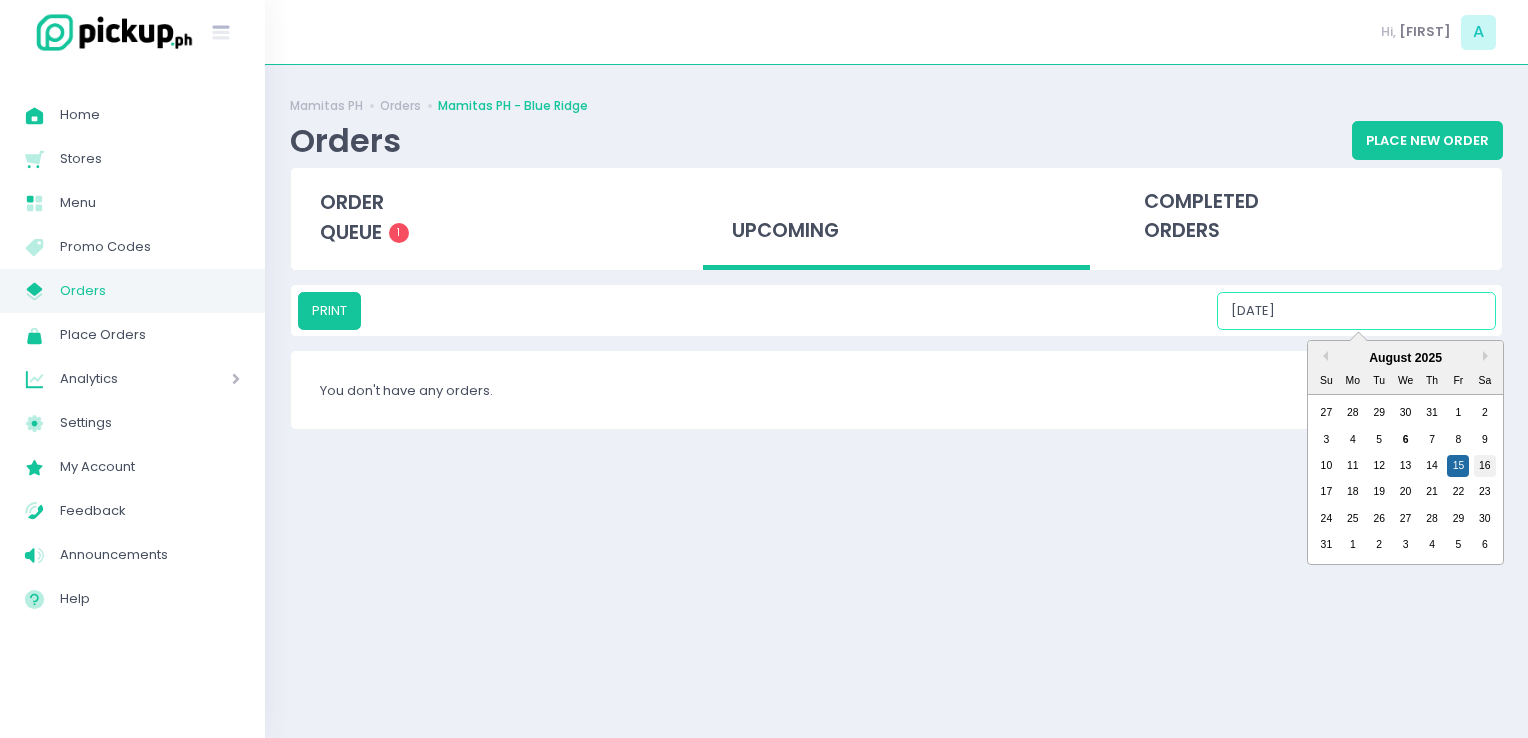 click on "16" at bounding box center [1485, 466] 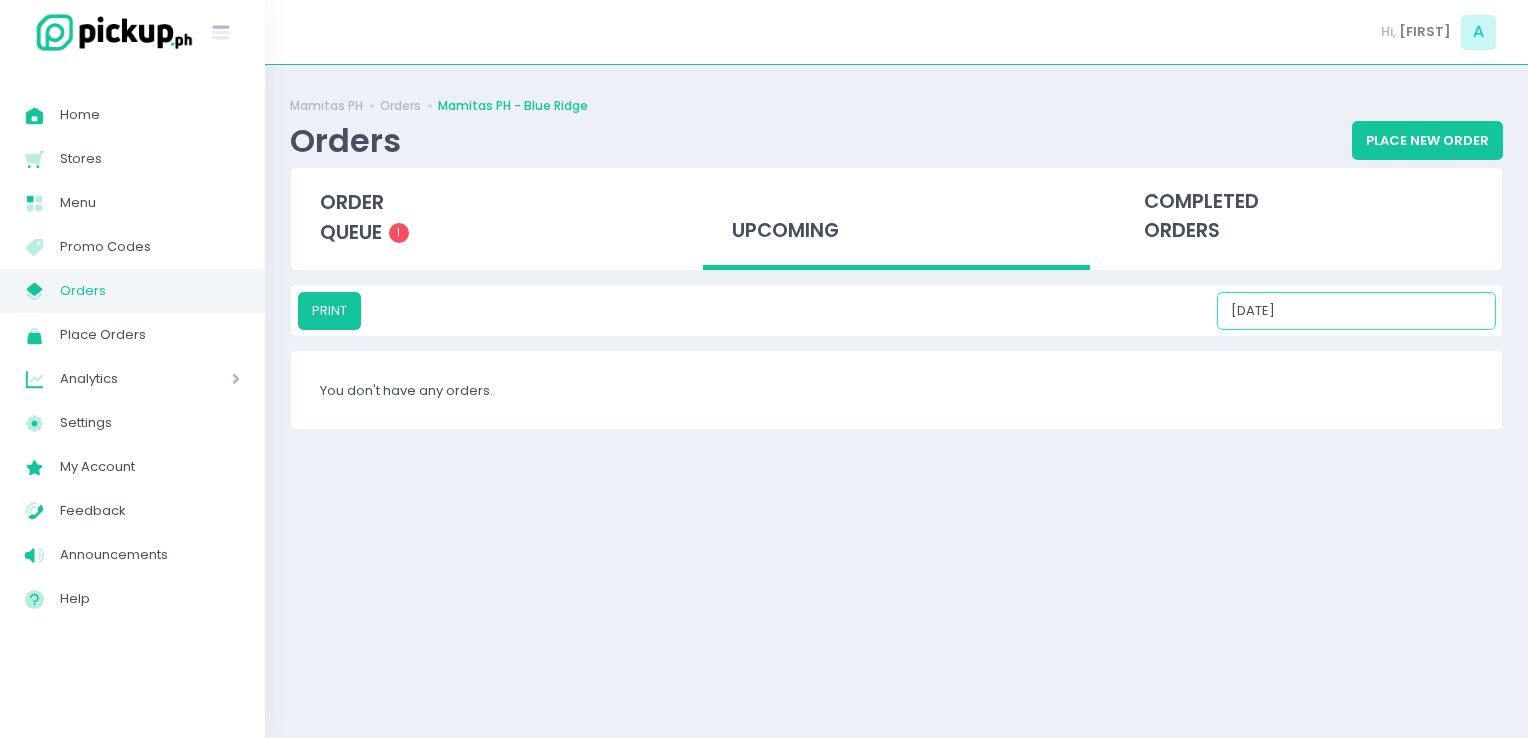 click on "08/16/2025" at bounding box center [1356, 311] 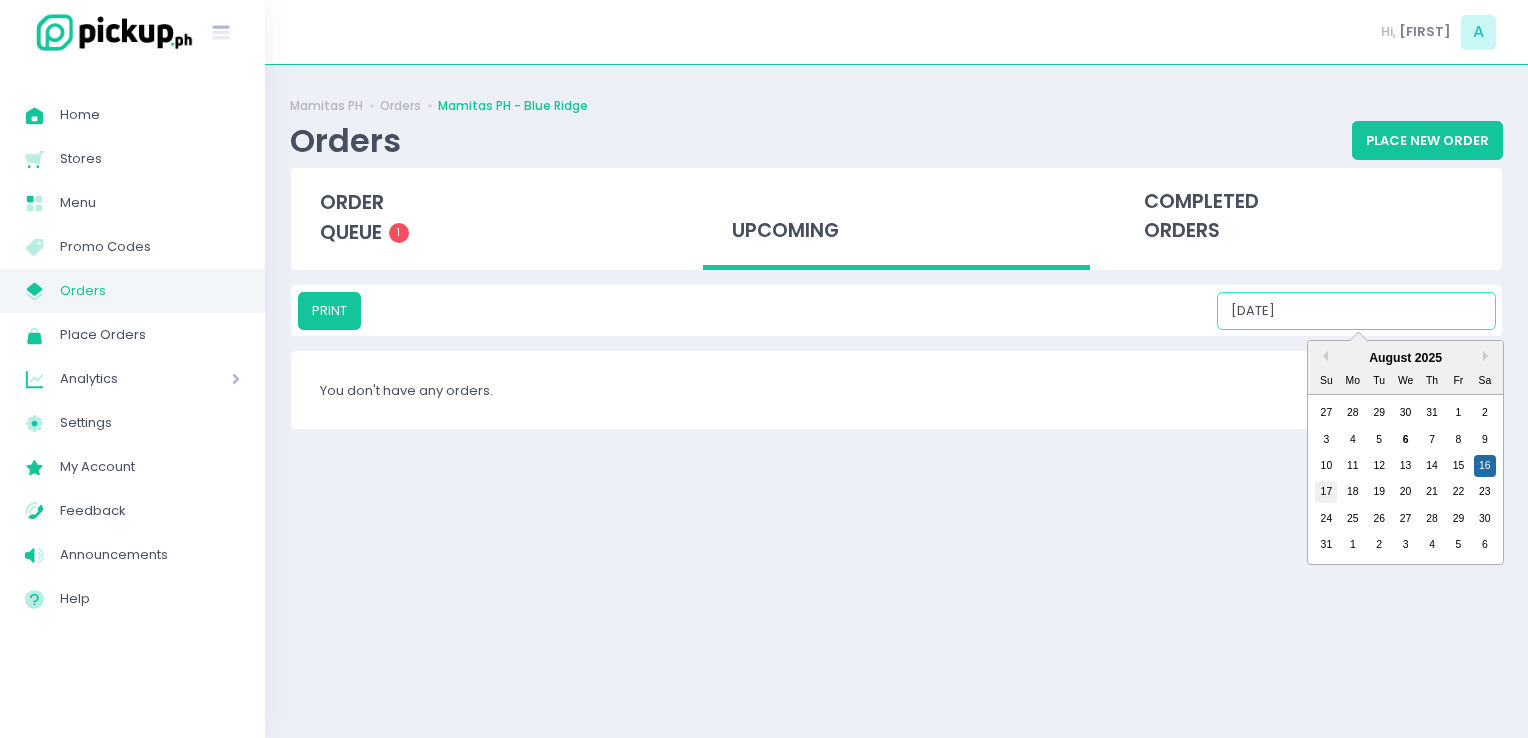 click on "17" at bounding box center (1326, 492) 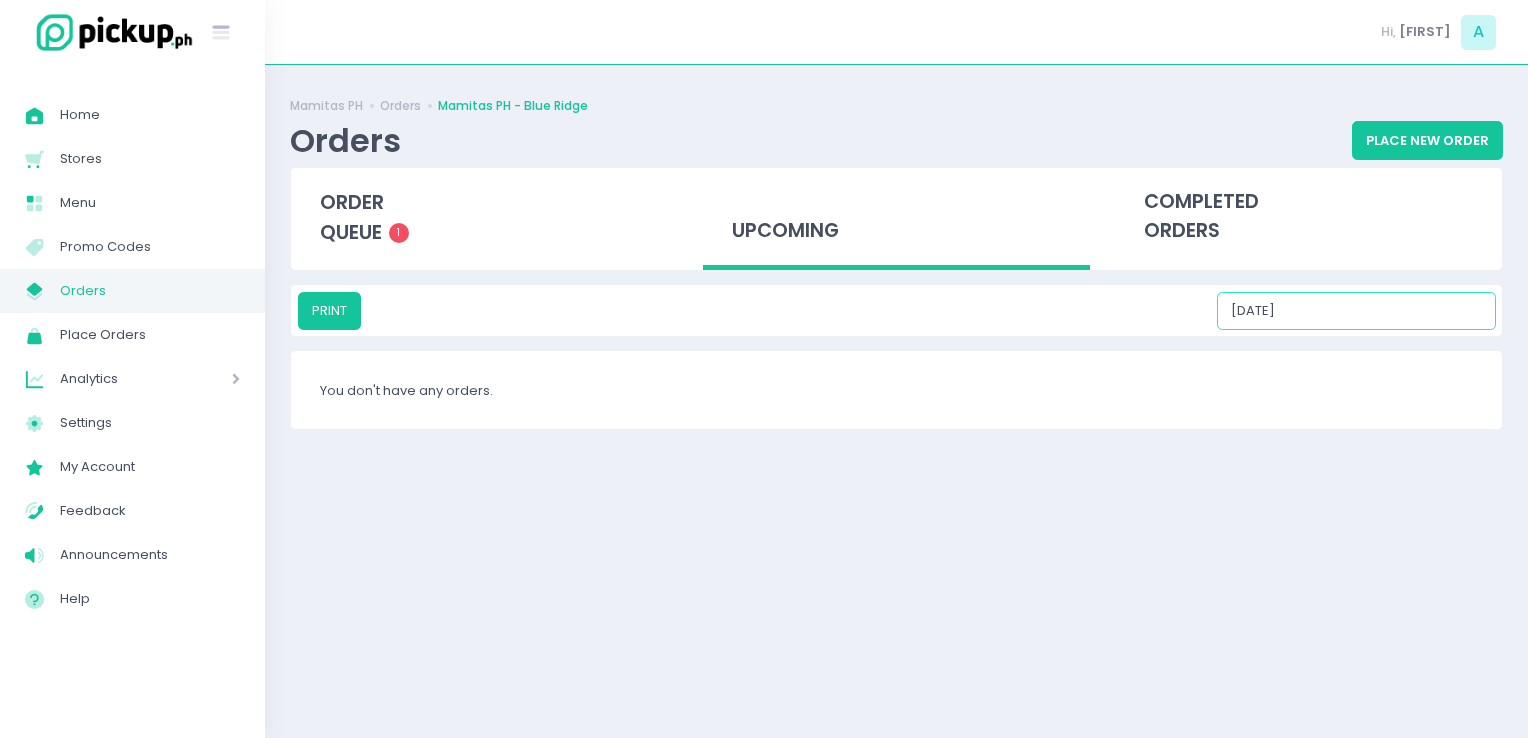 click on "08/17/2025" at bounding box center (1356, 311) 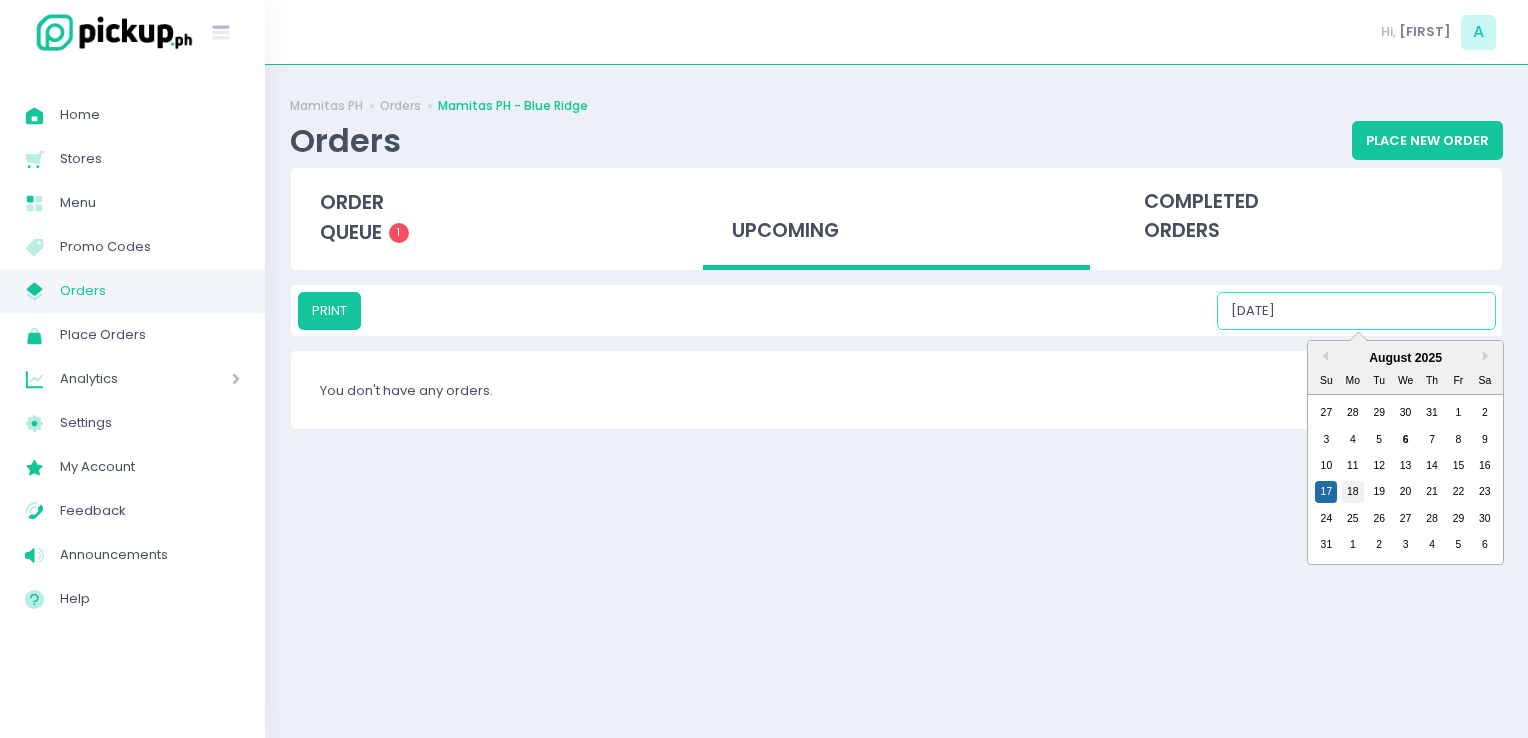 click on "18" at bounding box center [1353, 492] 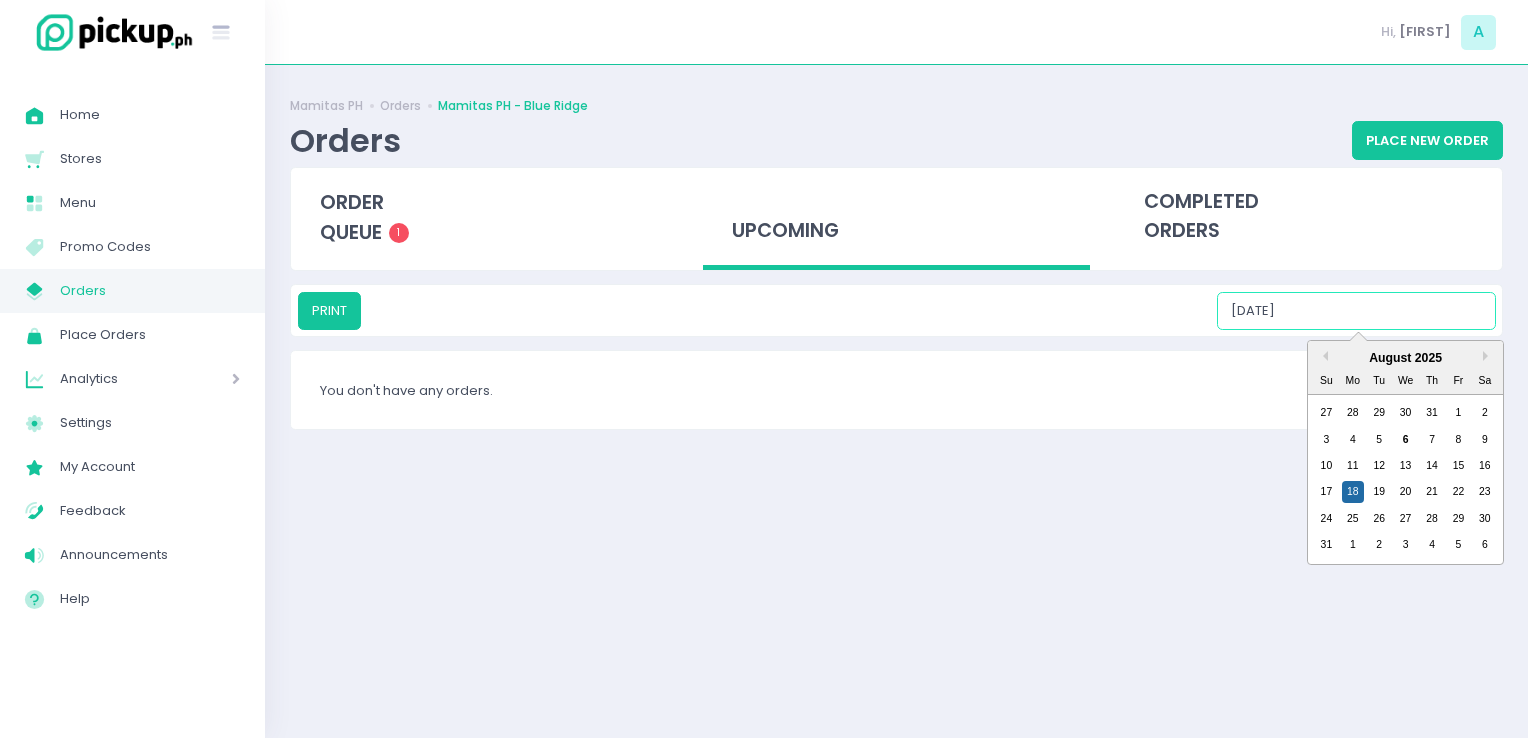 click on "08/18/2025" at bounding box center (1356, 311) 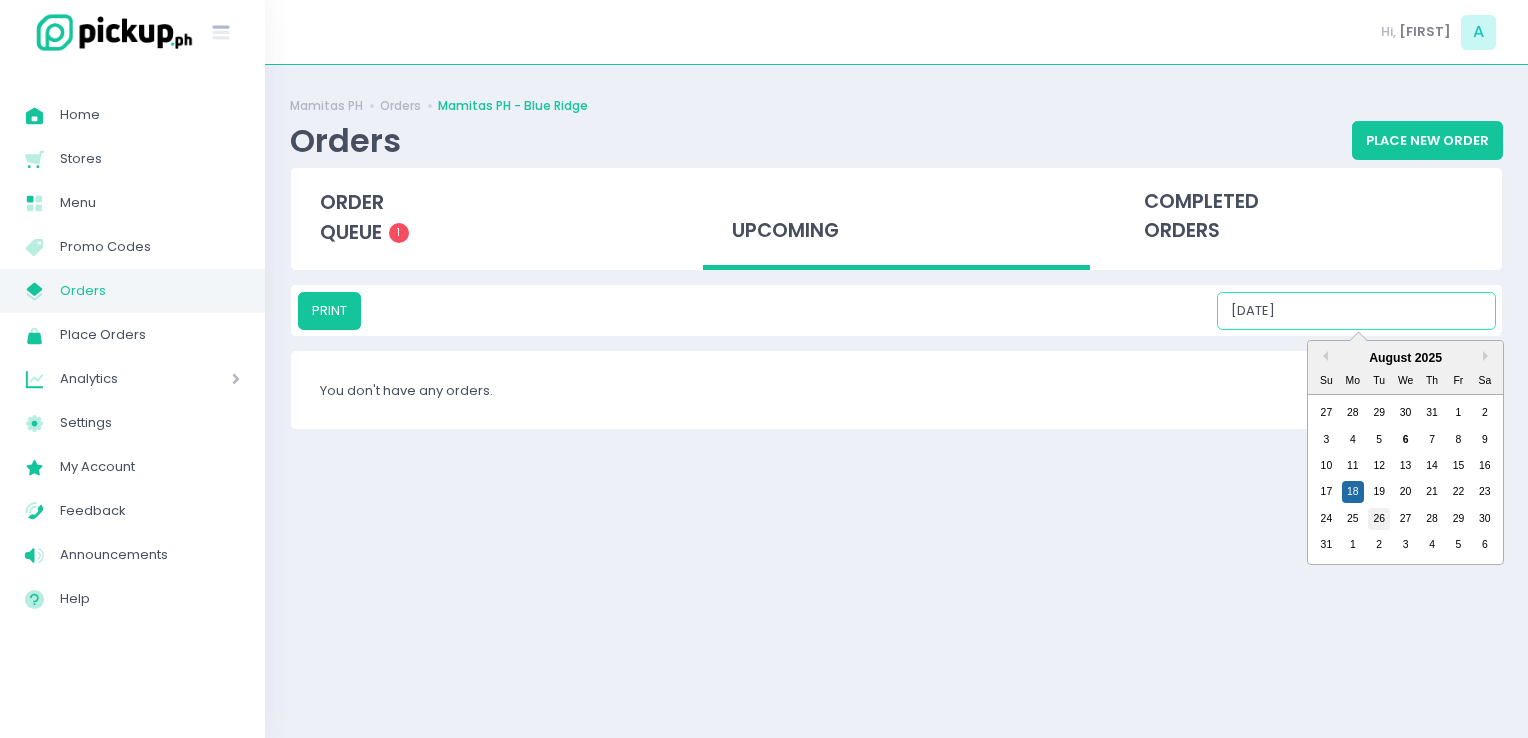 click on "26" at bounding box center [1379, 519] 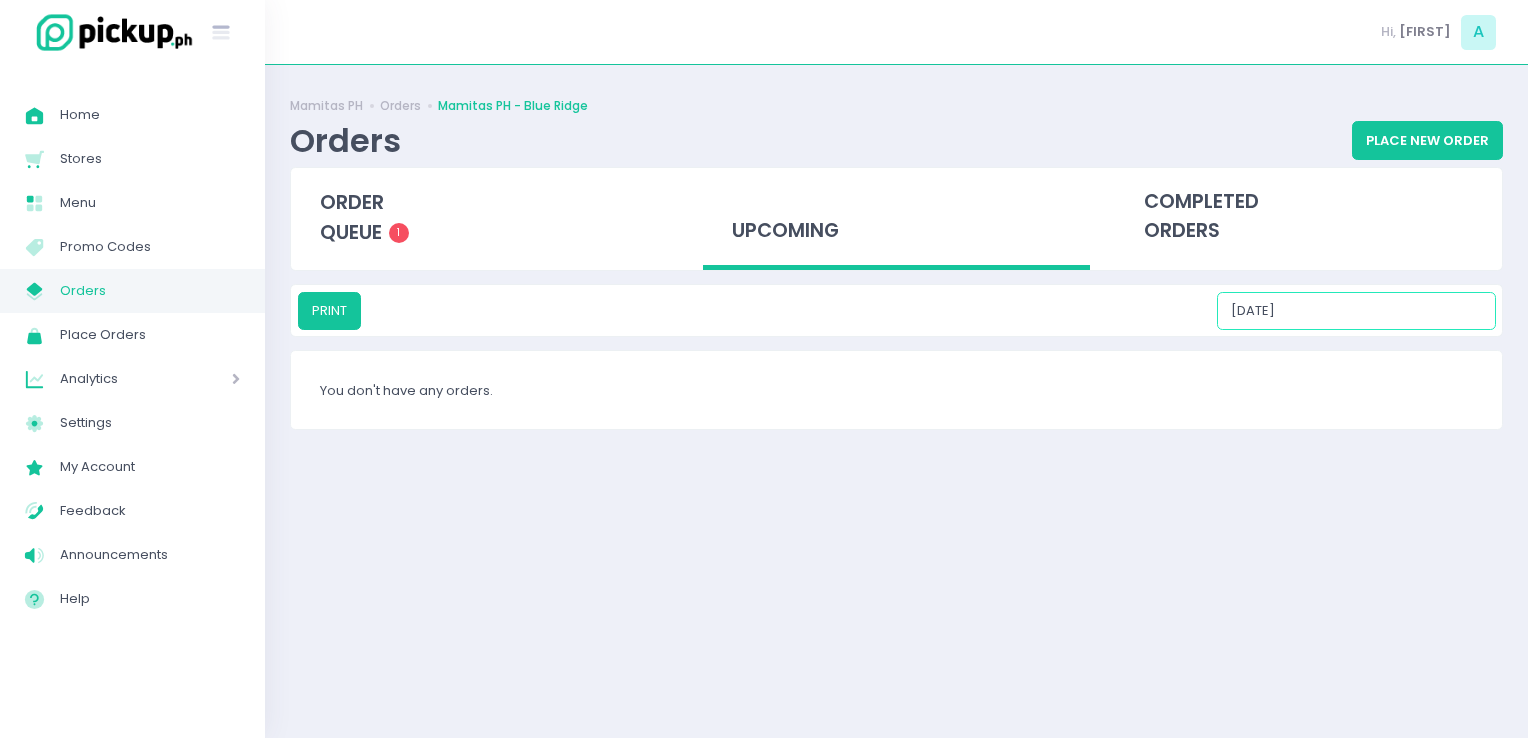 click on "08/26/2025" at bounding box center (1356, 311) 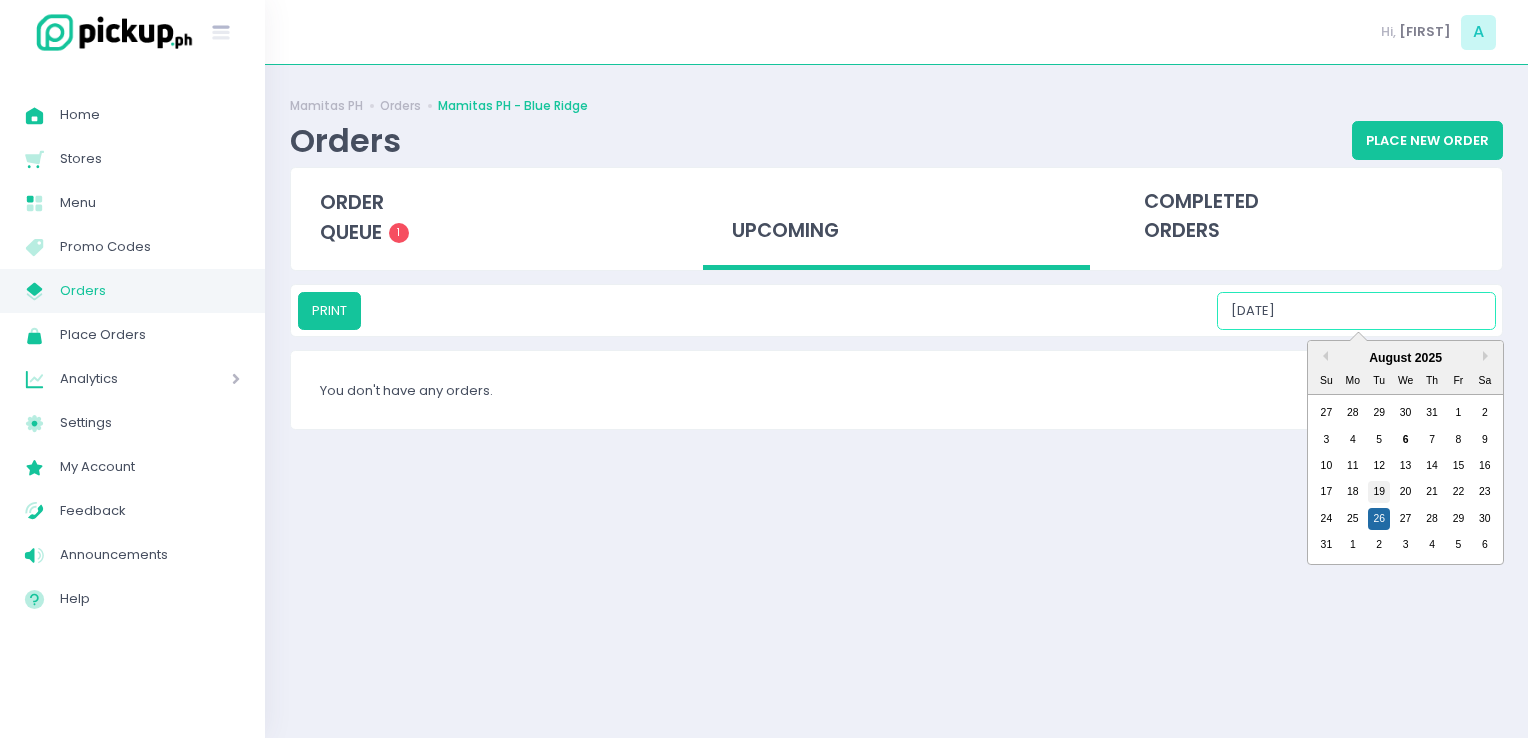 click on "19" at bounding box center [1379, 492] 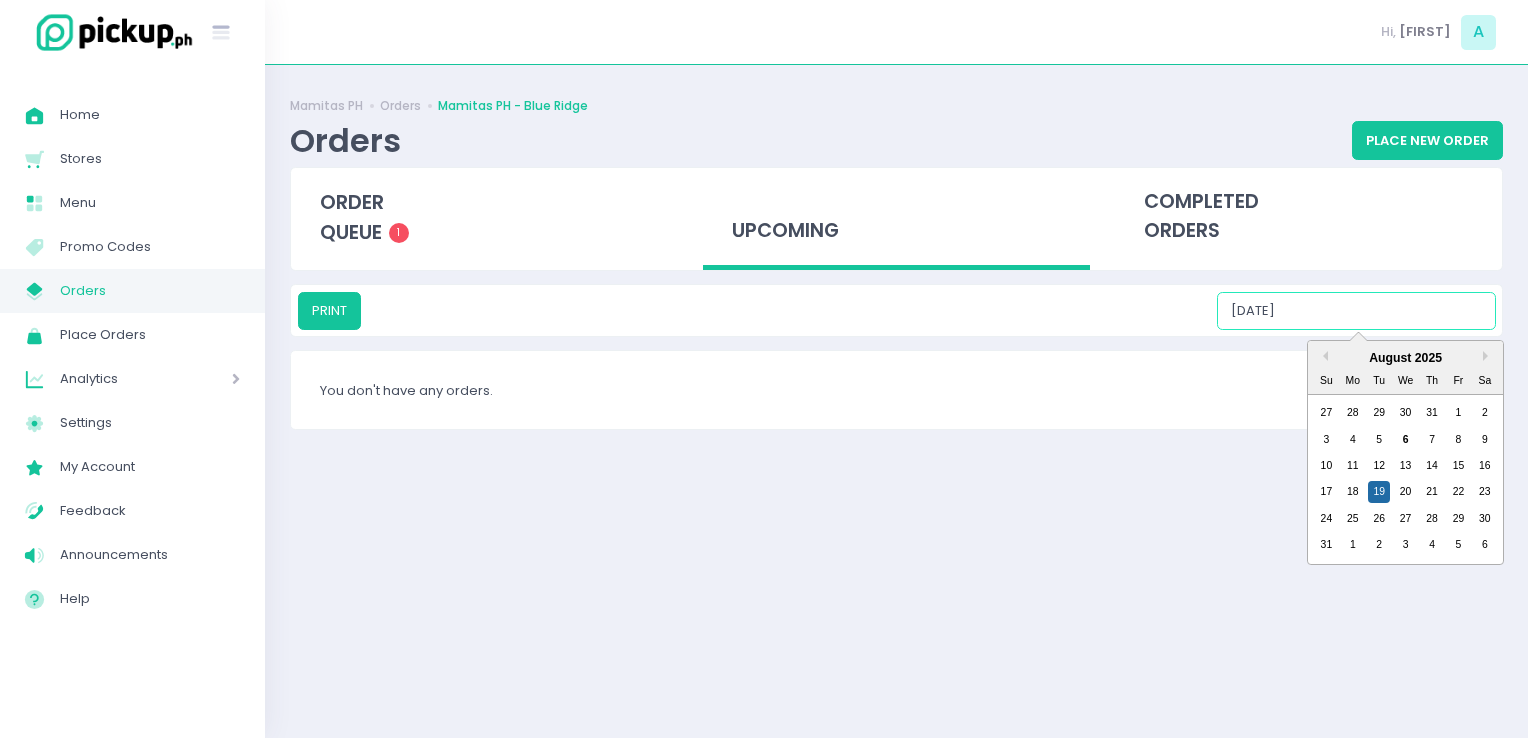 click on "[DATE]" at bounding box center [1356, 311] 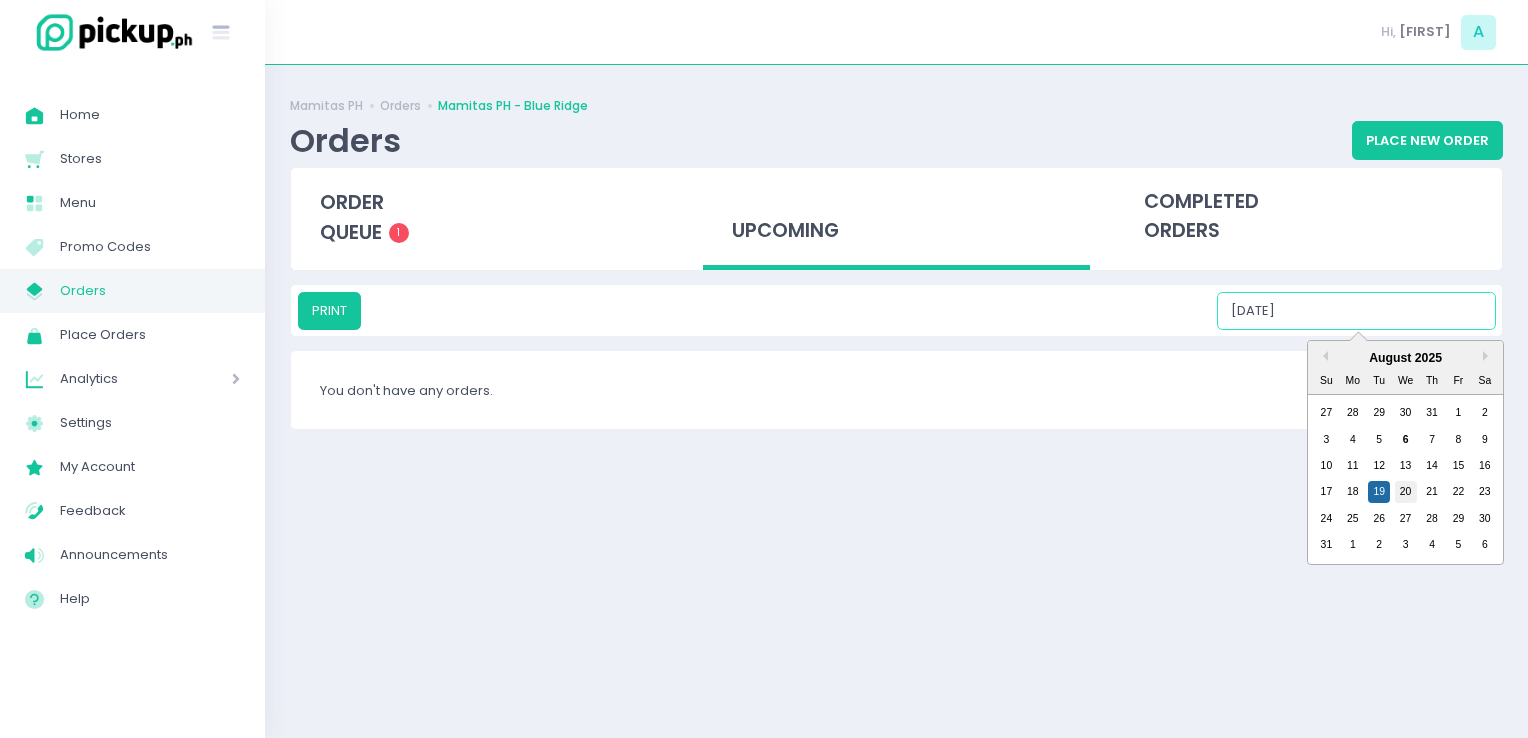 click on "20" at bounding box center (1406, 492) 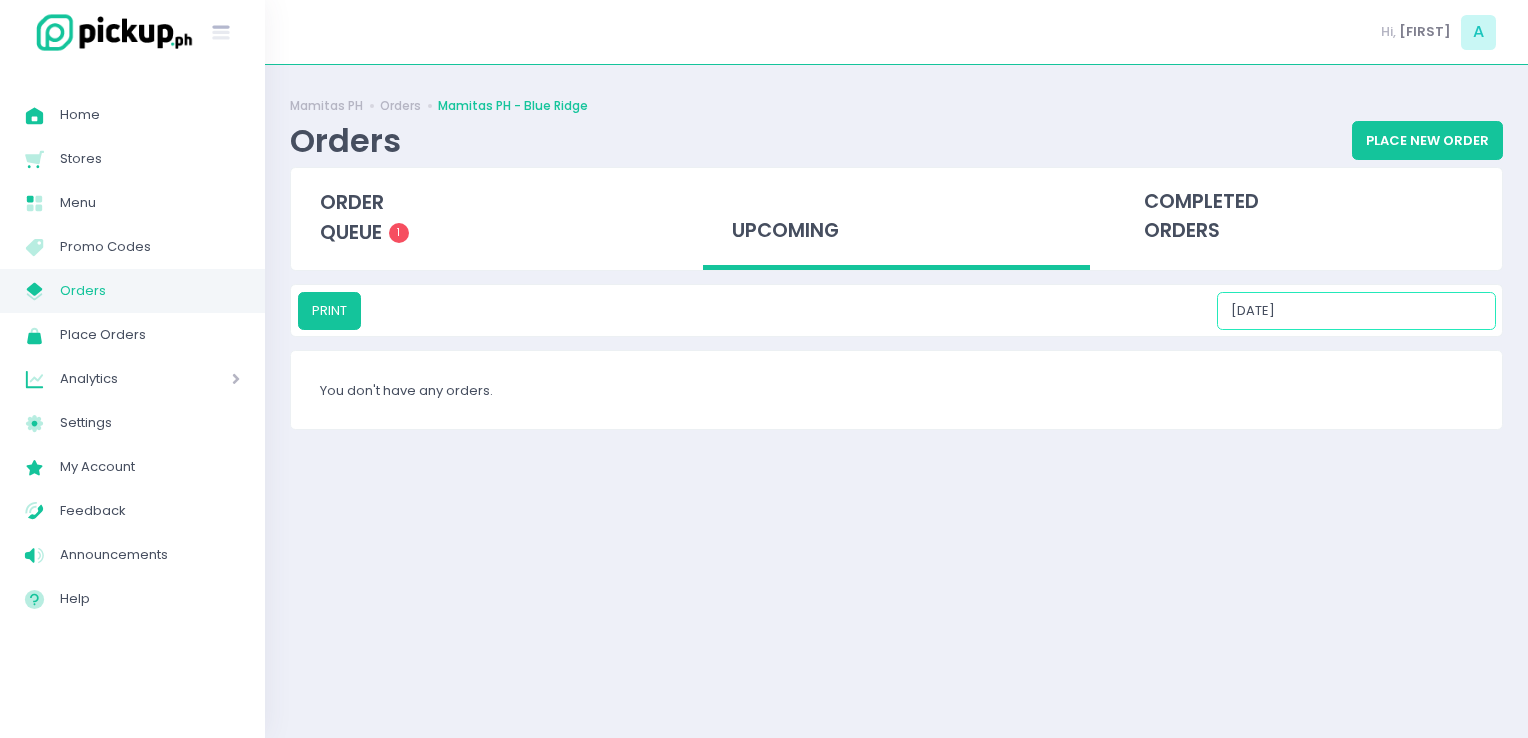 click on "08/20/2025" at bounding box center (1356, 311) 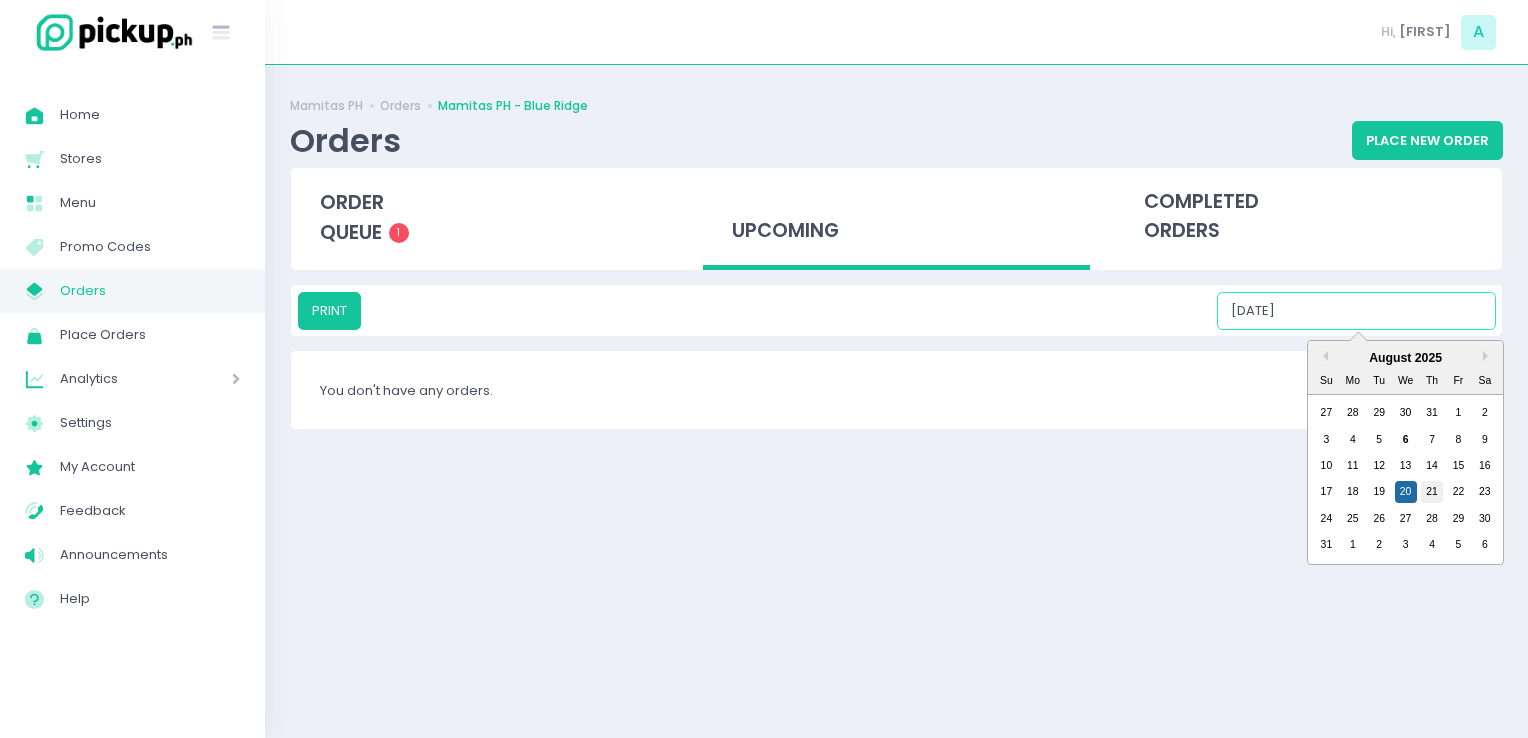 click on "21" at bounding box center [1432, 492] 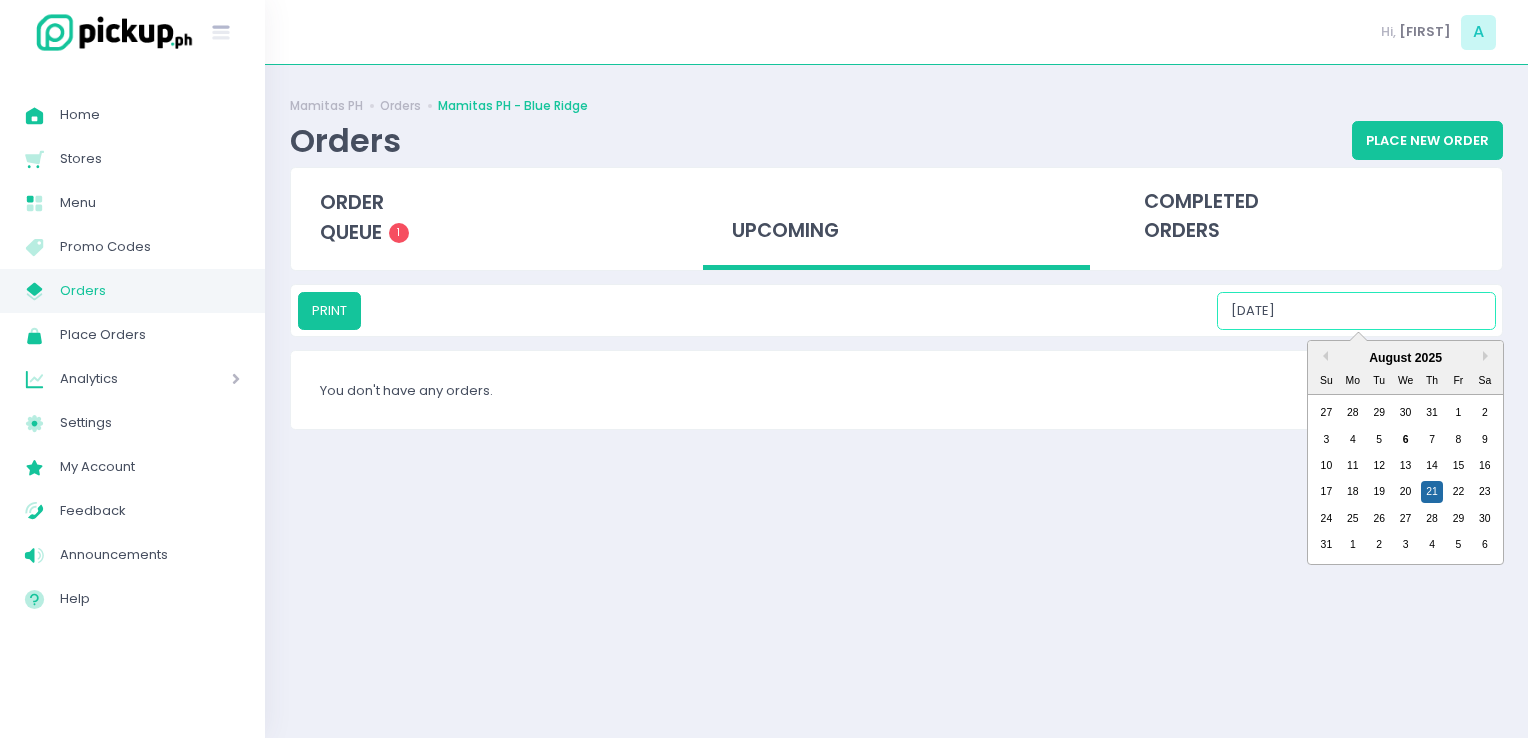 click on "08/21/2025" at bounding box center [1356, 311] 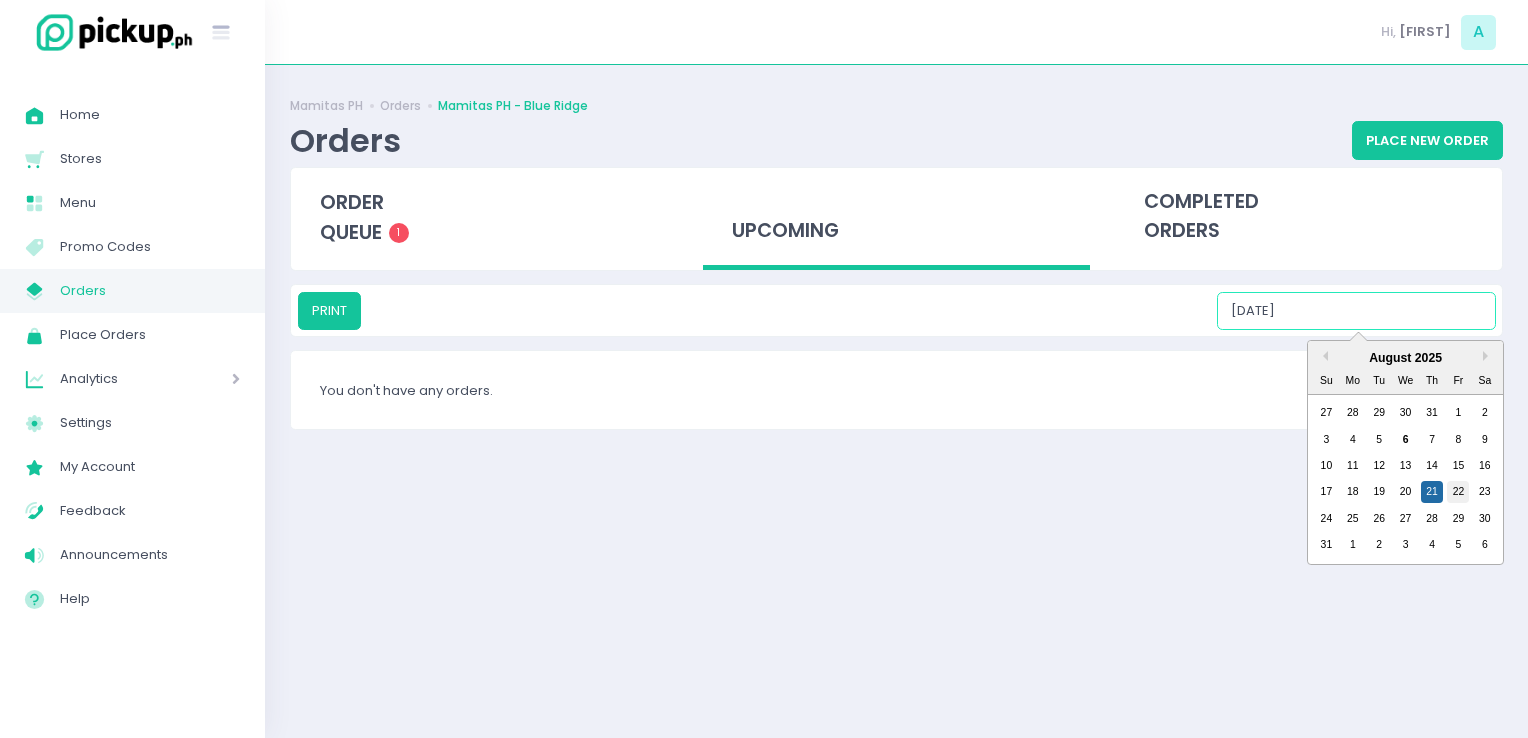 click on "22" at bounding box center [1458, 492] 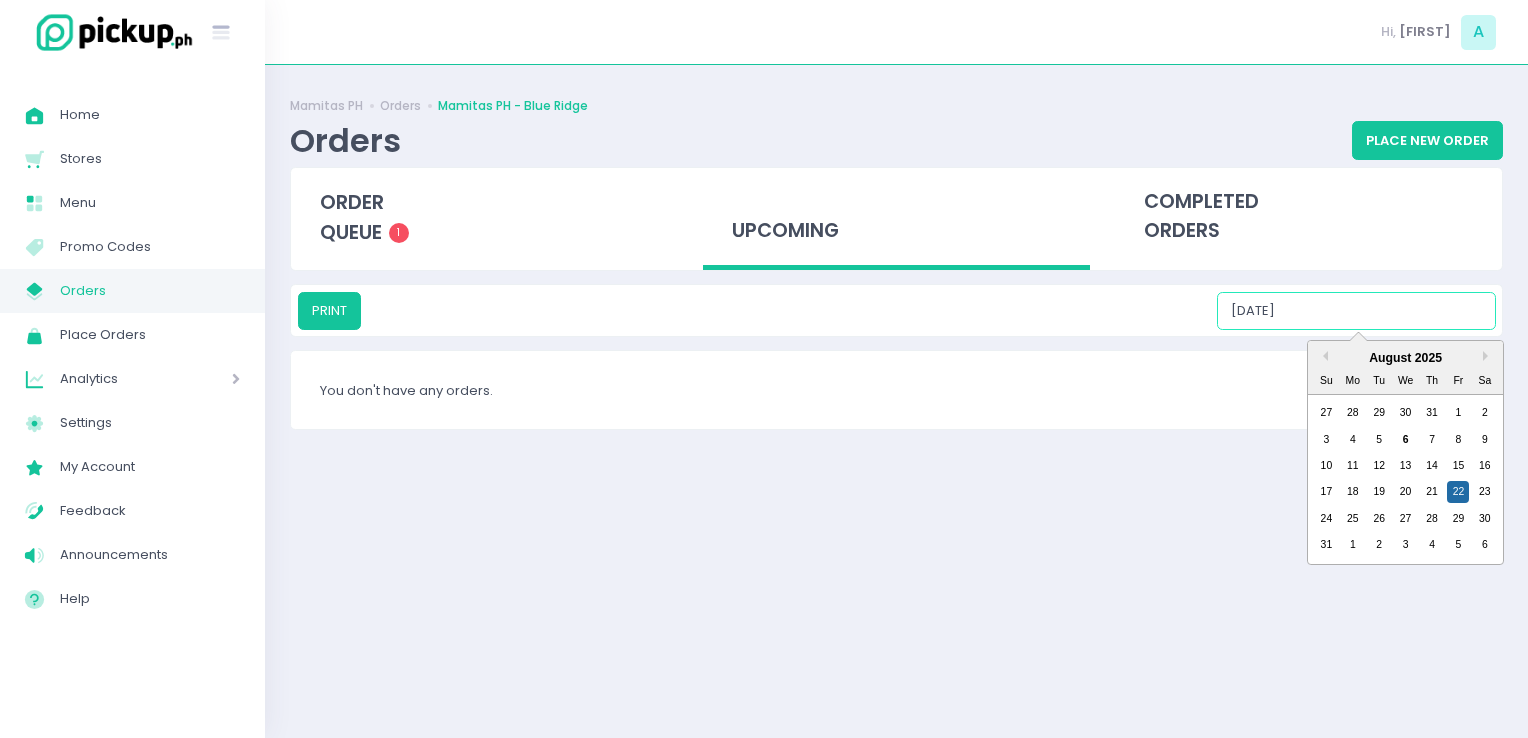 click on "08/22/2025" at bounding box center [1356, 311] 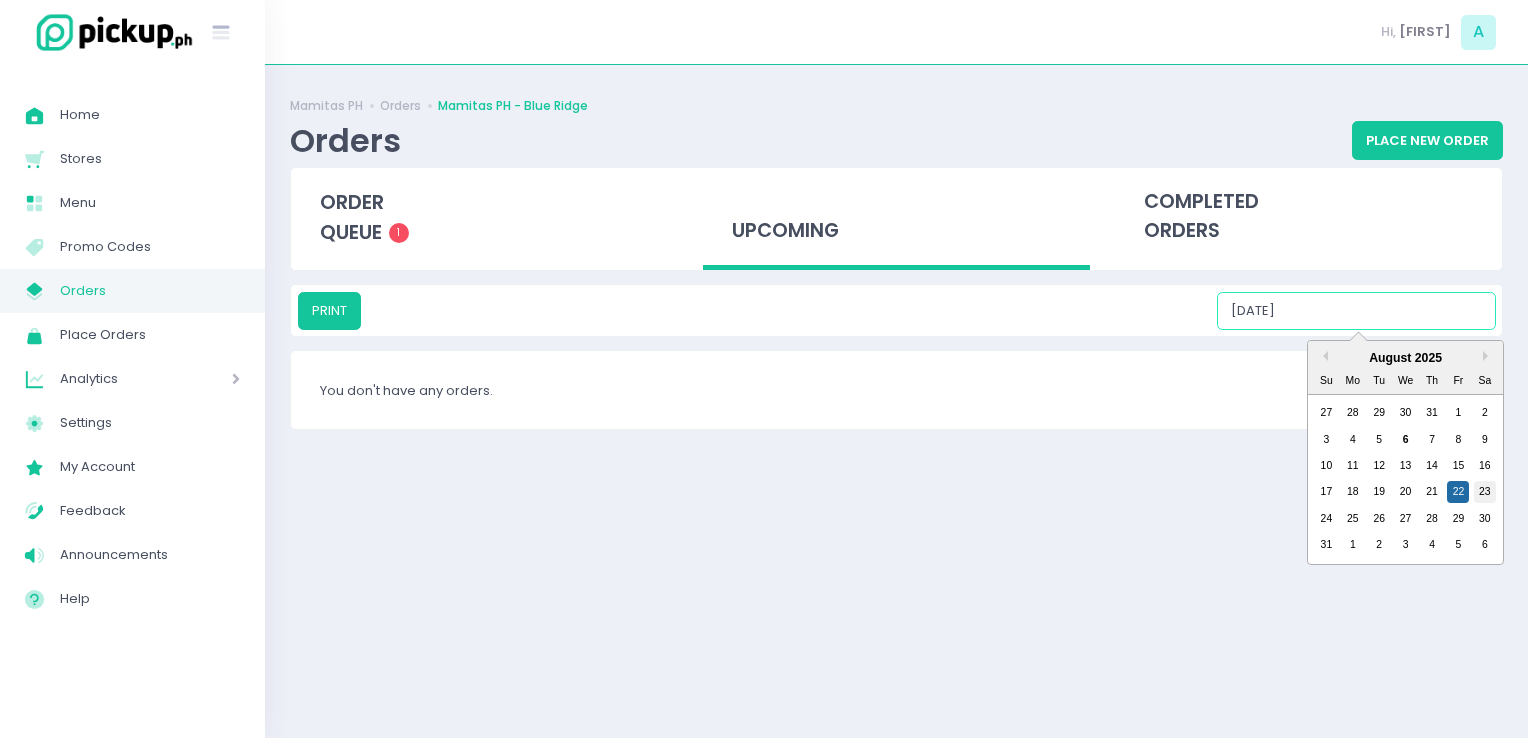 click on "23" at bounding box center [1485, 492] 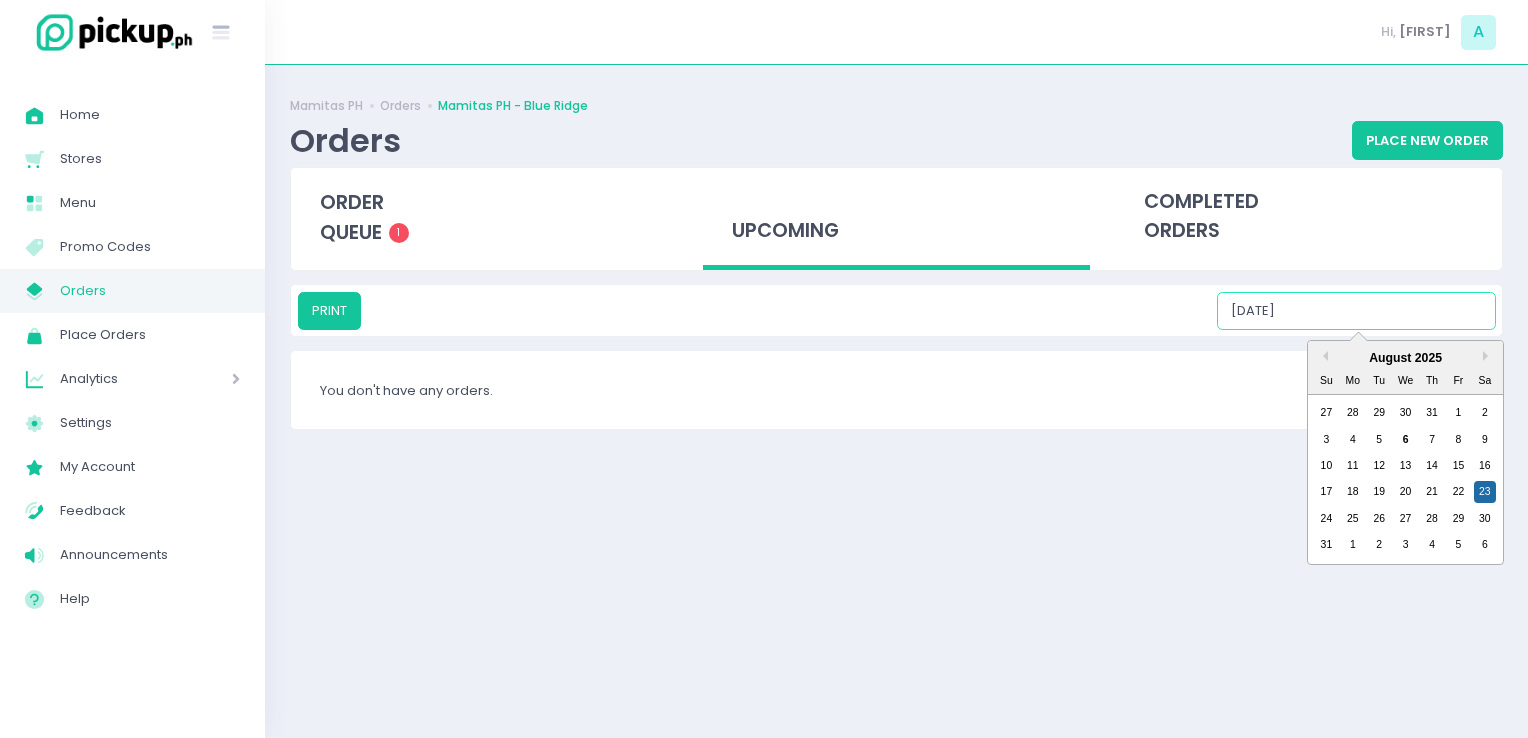 click on "08/23/2025" at bounding box center (1356, 311) 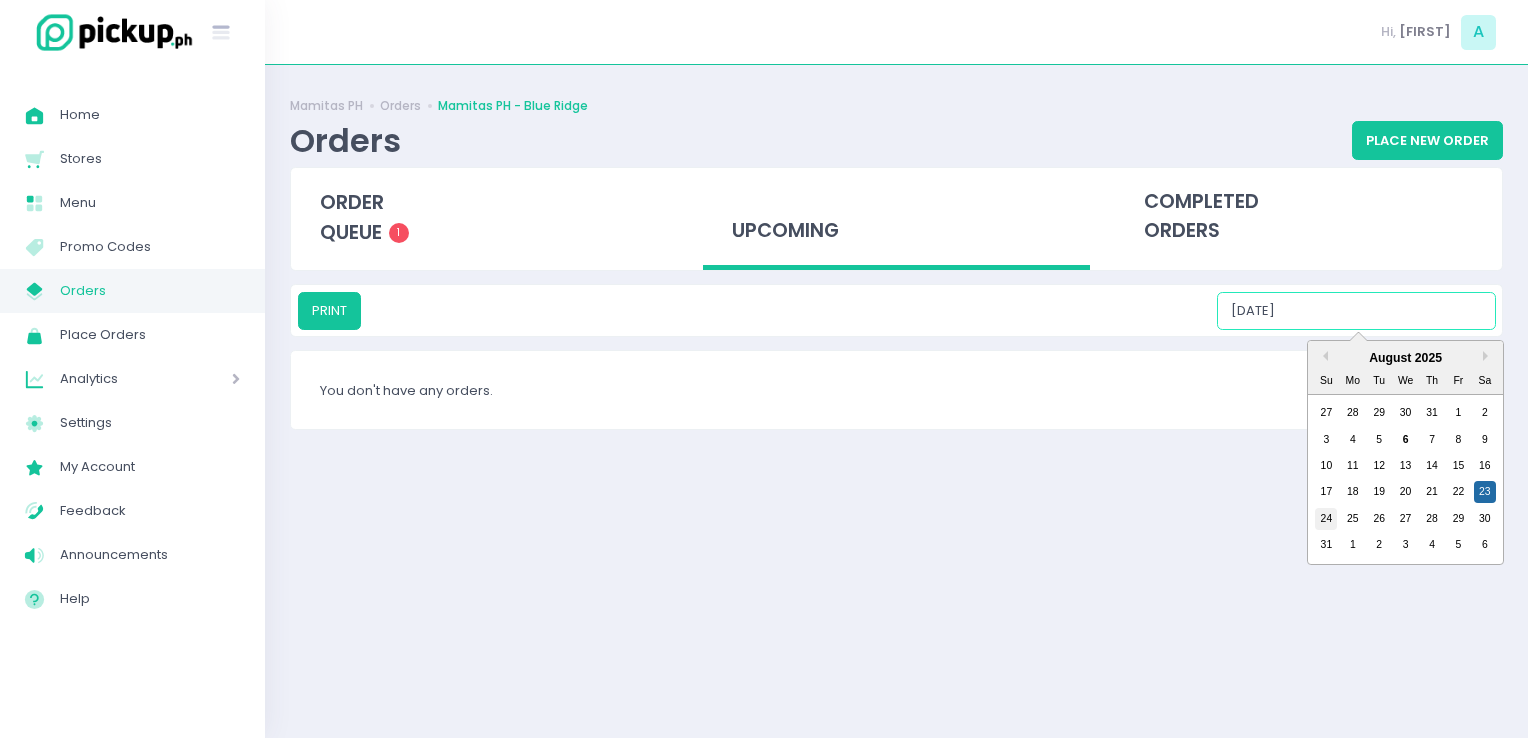 click on "24" at bounding box center (1326, 519) 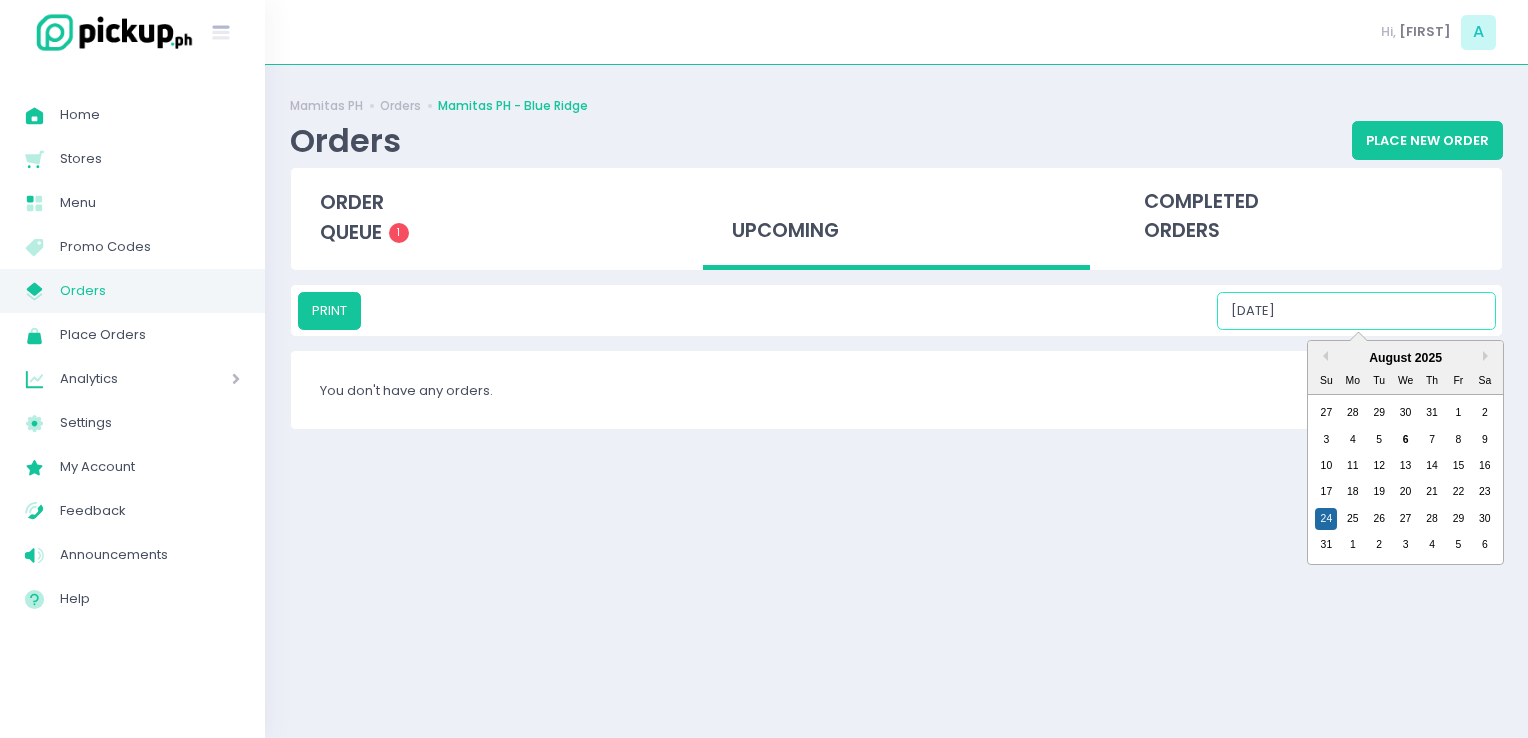 click on "08/24/2025" at bounding box center [1356, 311] 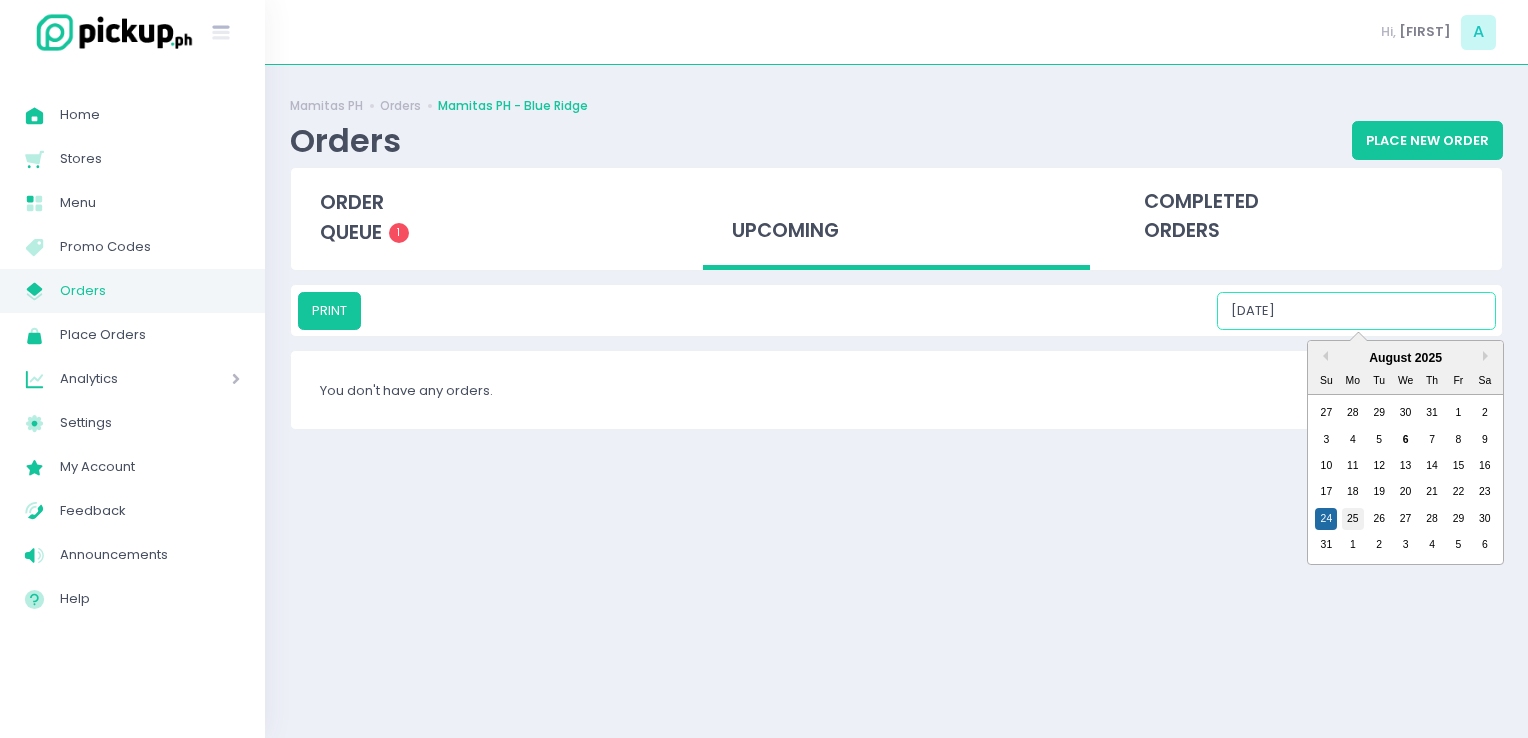 click on "25" at bounding box center [1353, 519] 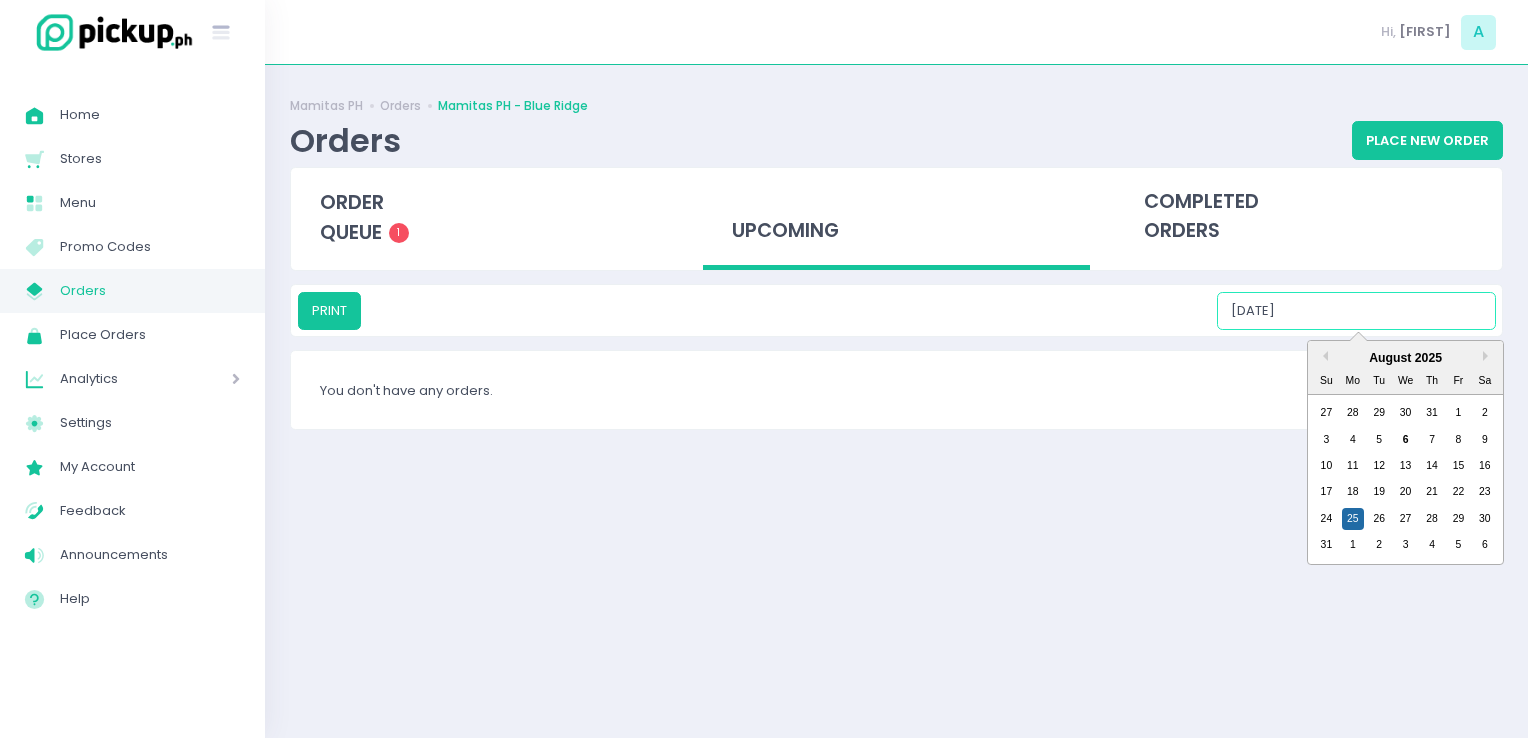 click on "08/25/2025" at bounding box center (1356, 311) 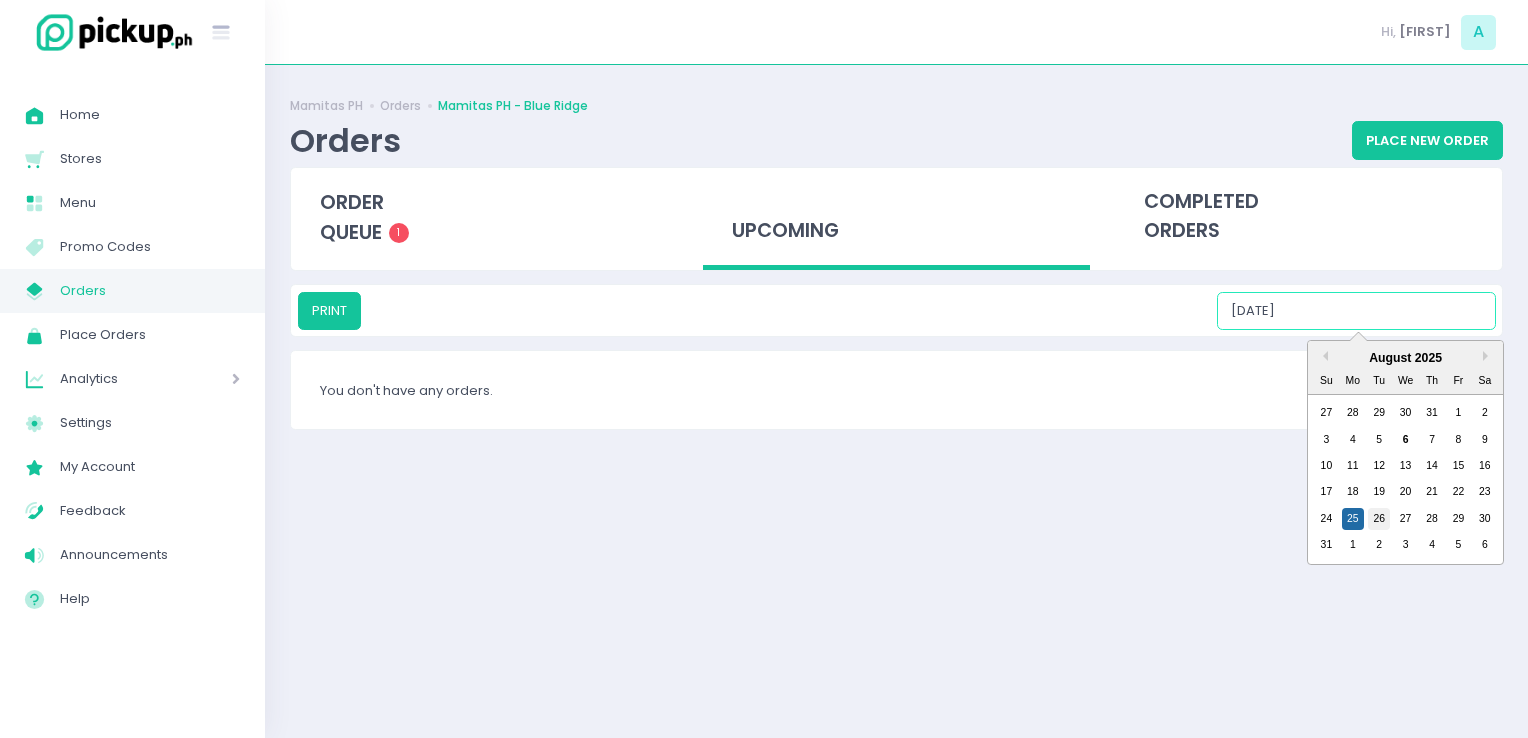 click on "26" at bounding box center [1379, 519] 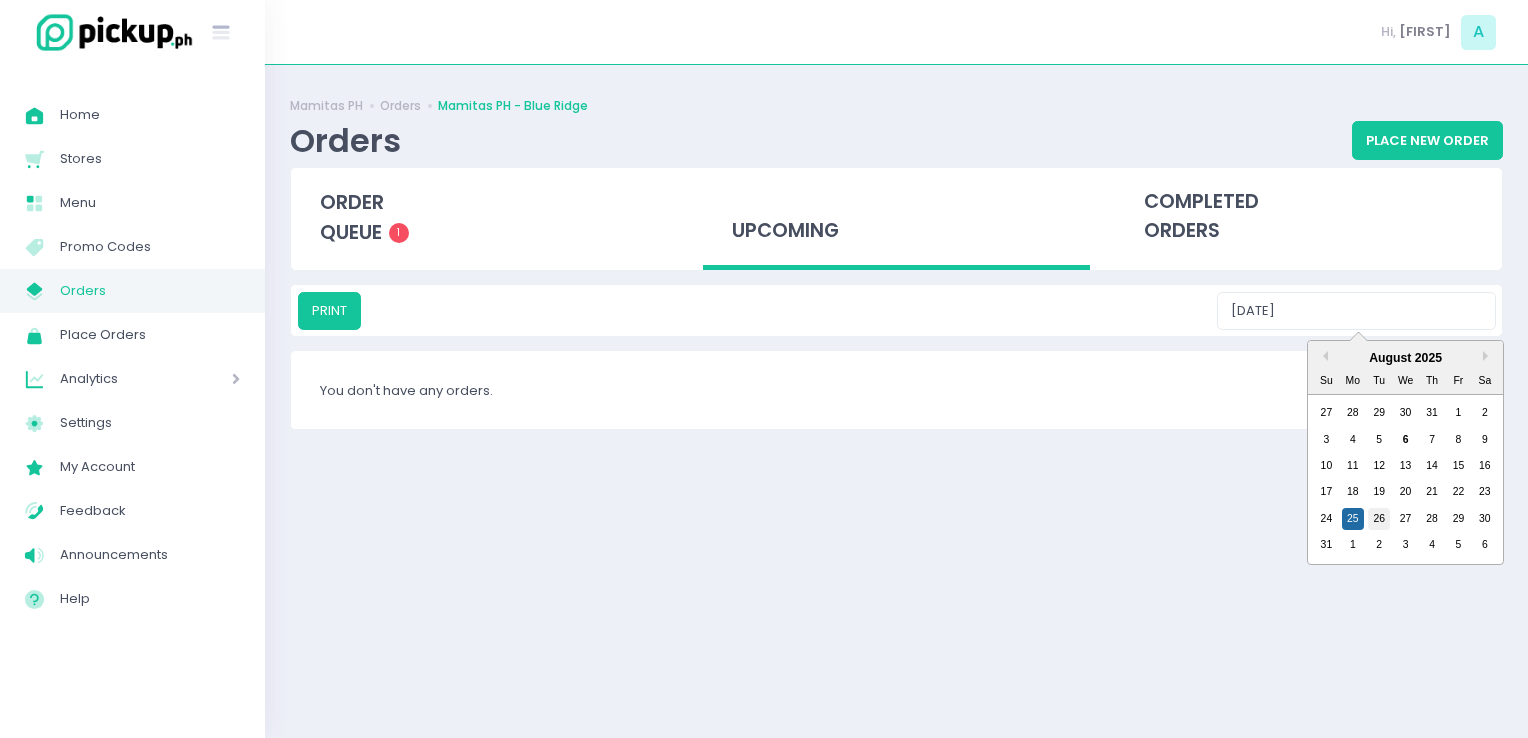type on "08/26/2025" 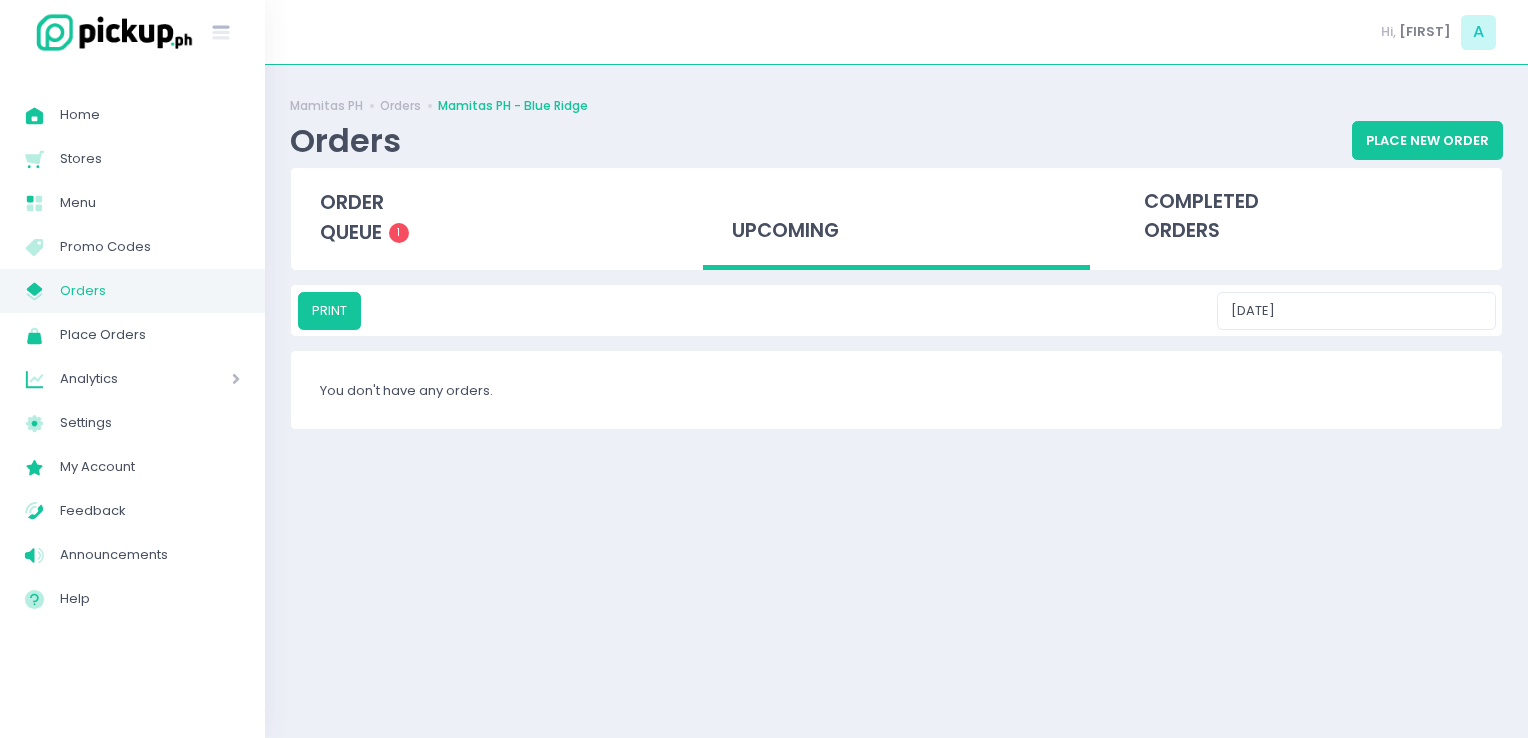 click on "Orders" at bounding box center (150, 291) 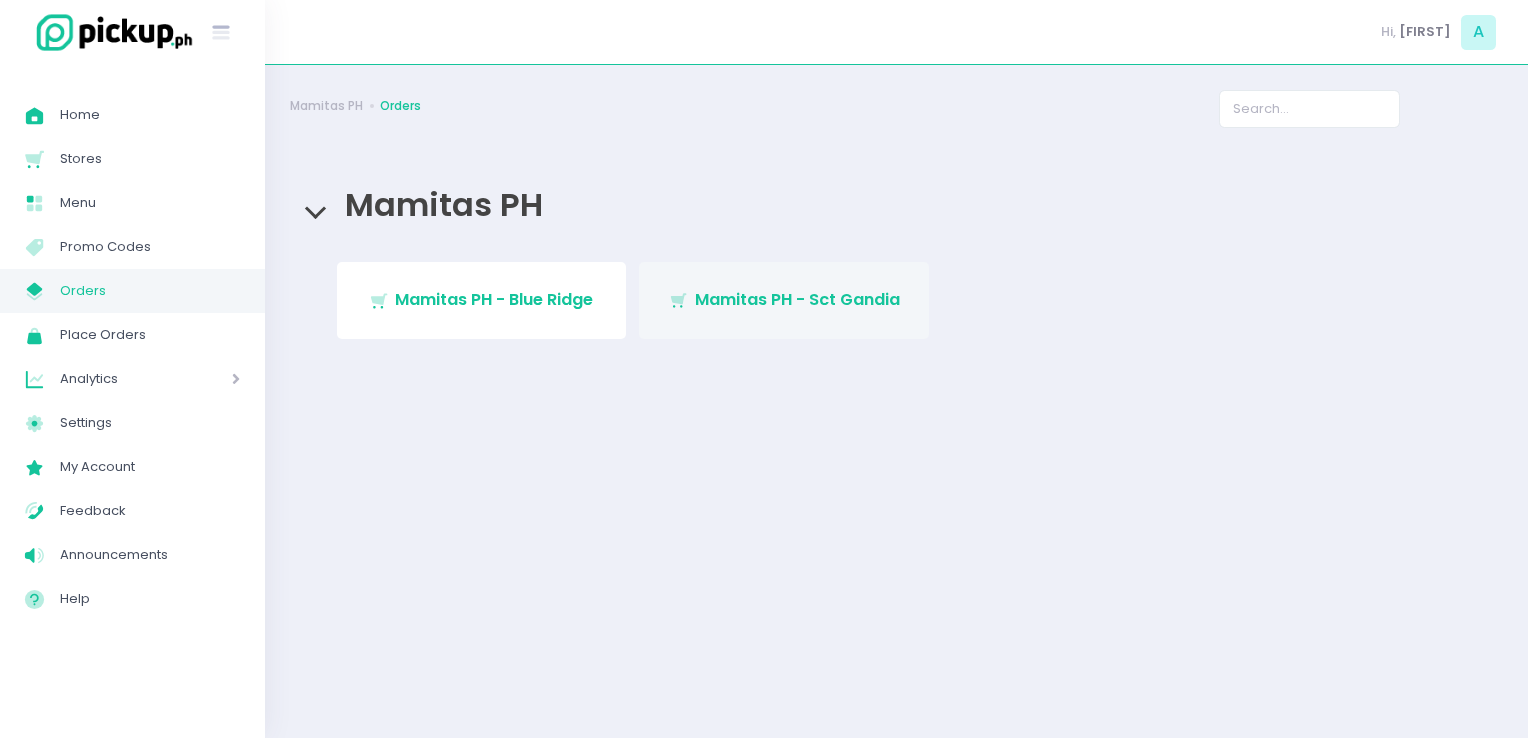 click on "Mamitas PH - Sct Gandia" at bounding box center (797, 299) 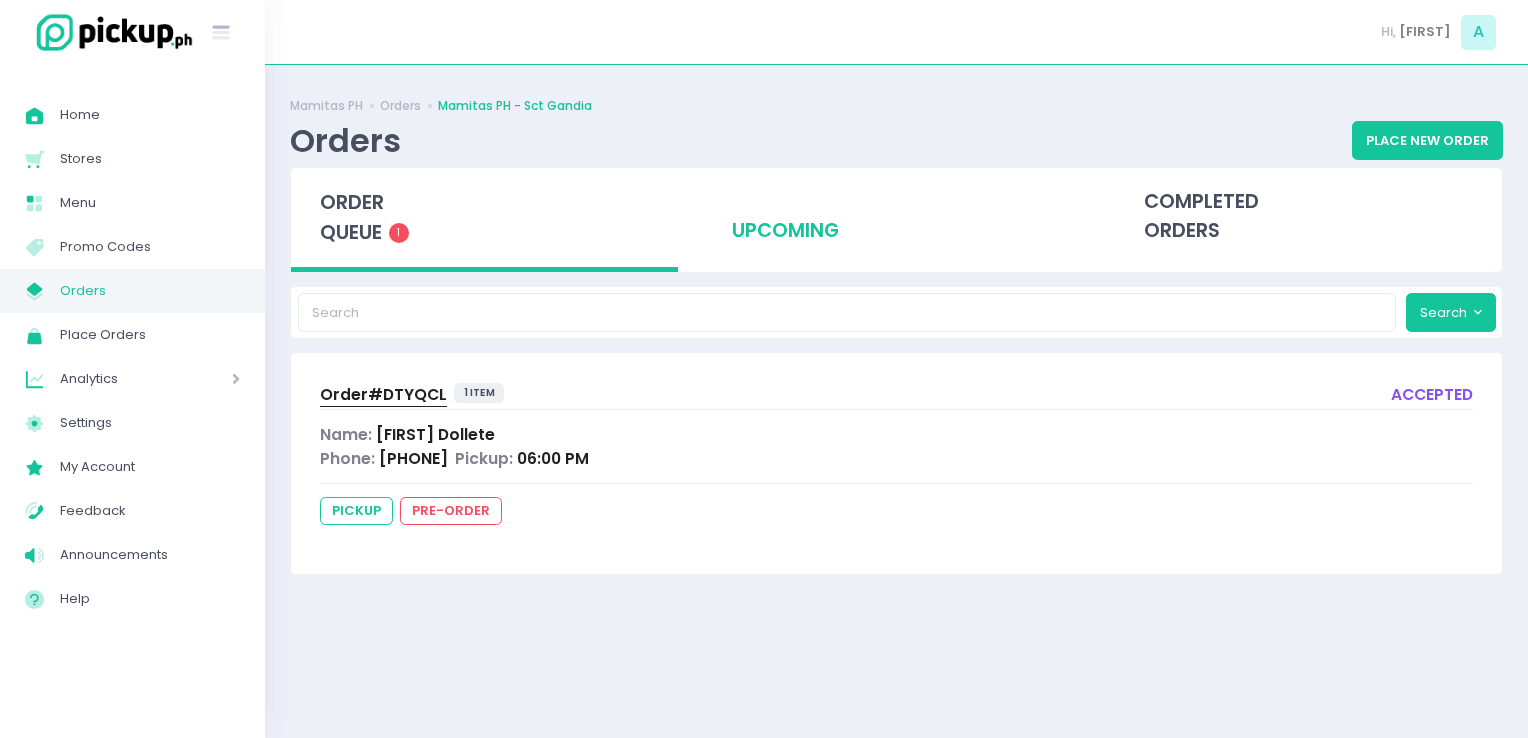 click on "upcoming" at bounding box center (896, 217) 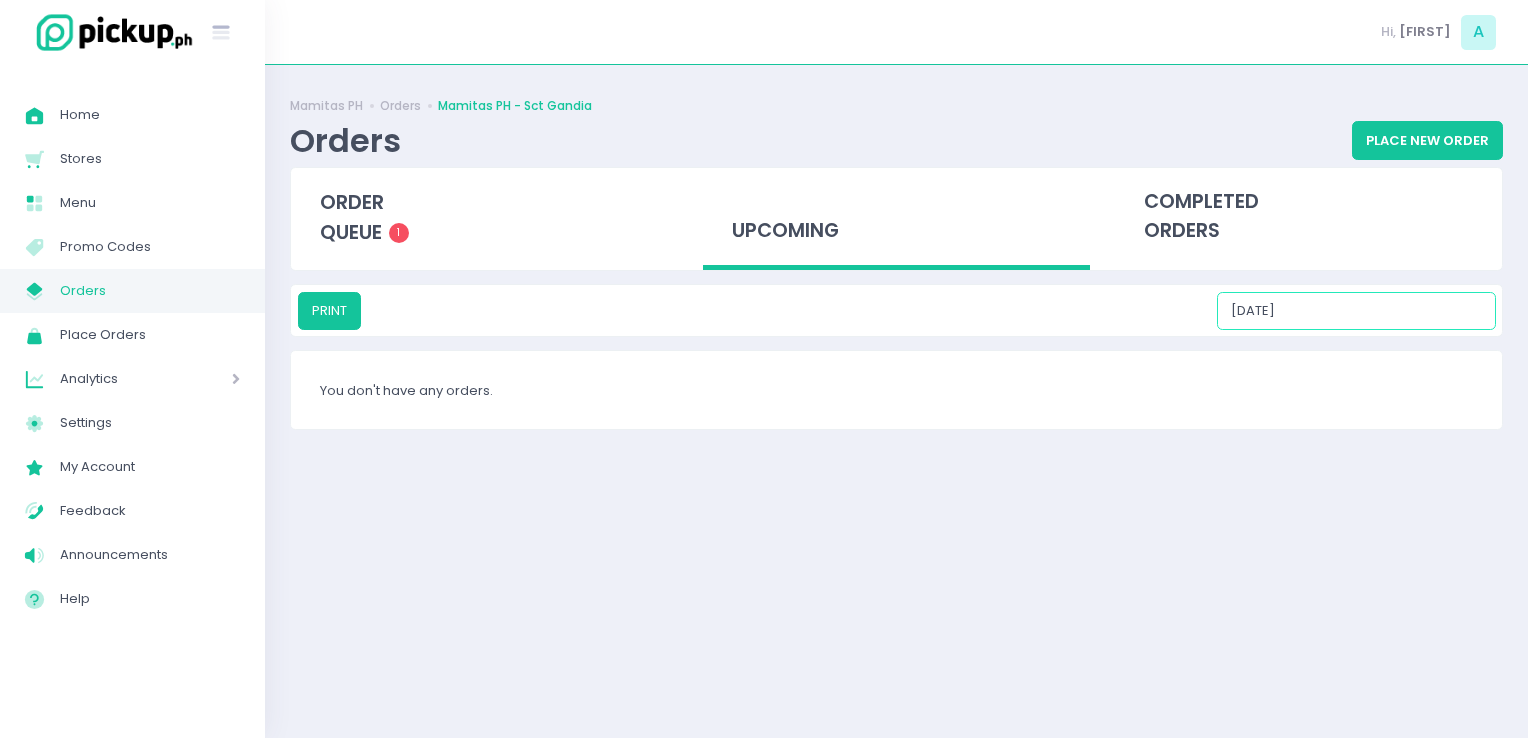 click on "08/06/2025" at bounding box center [1356, 311] 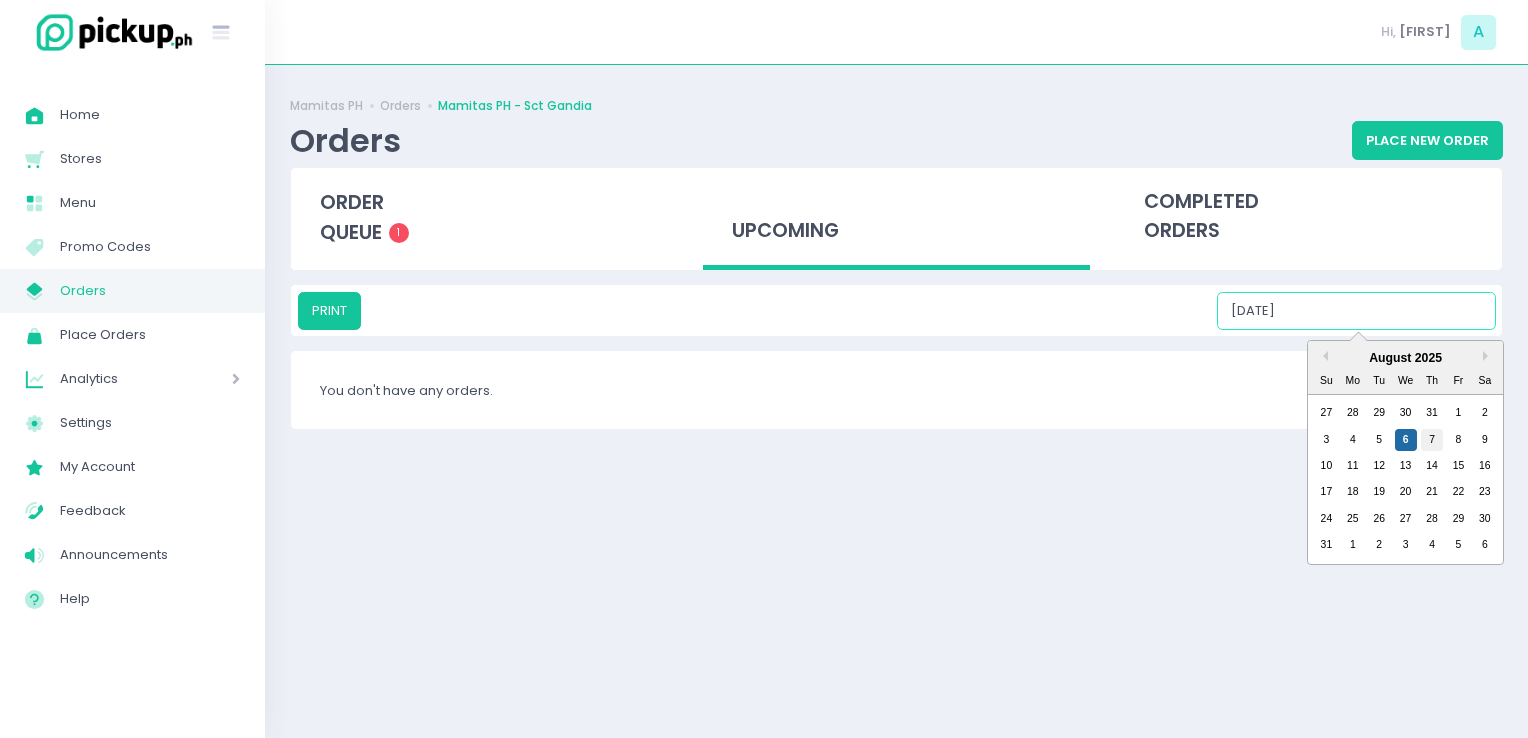 click on "7" at bounding box center (1432, 440) 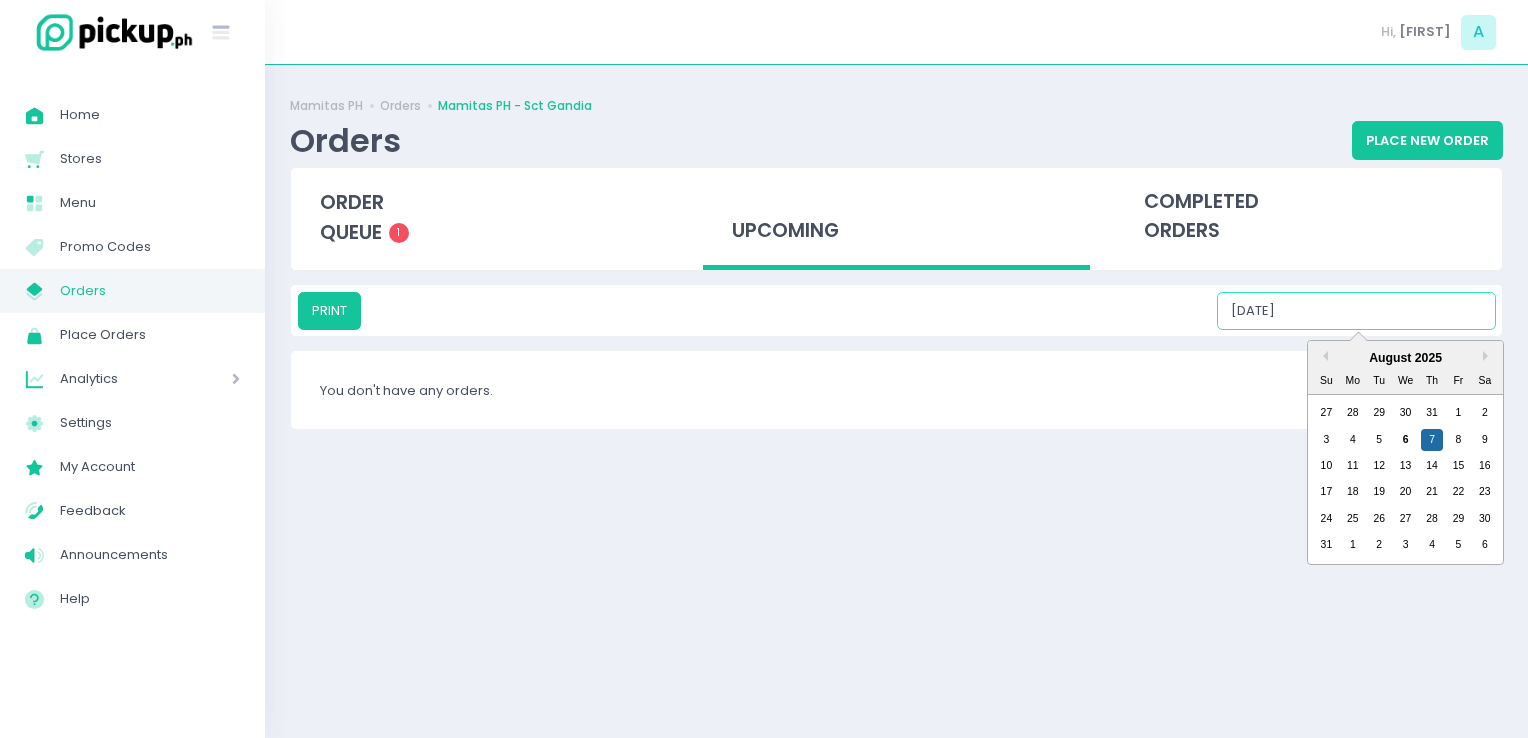 click on "08/07/2025" at bounding box center [1356, 311] 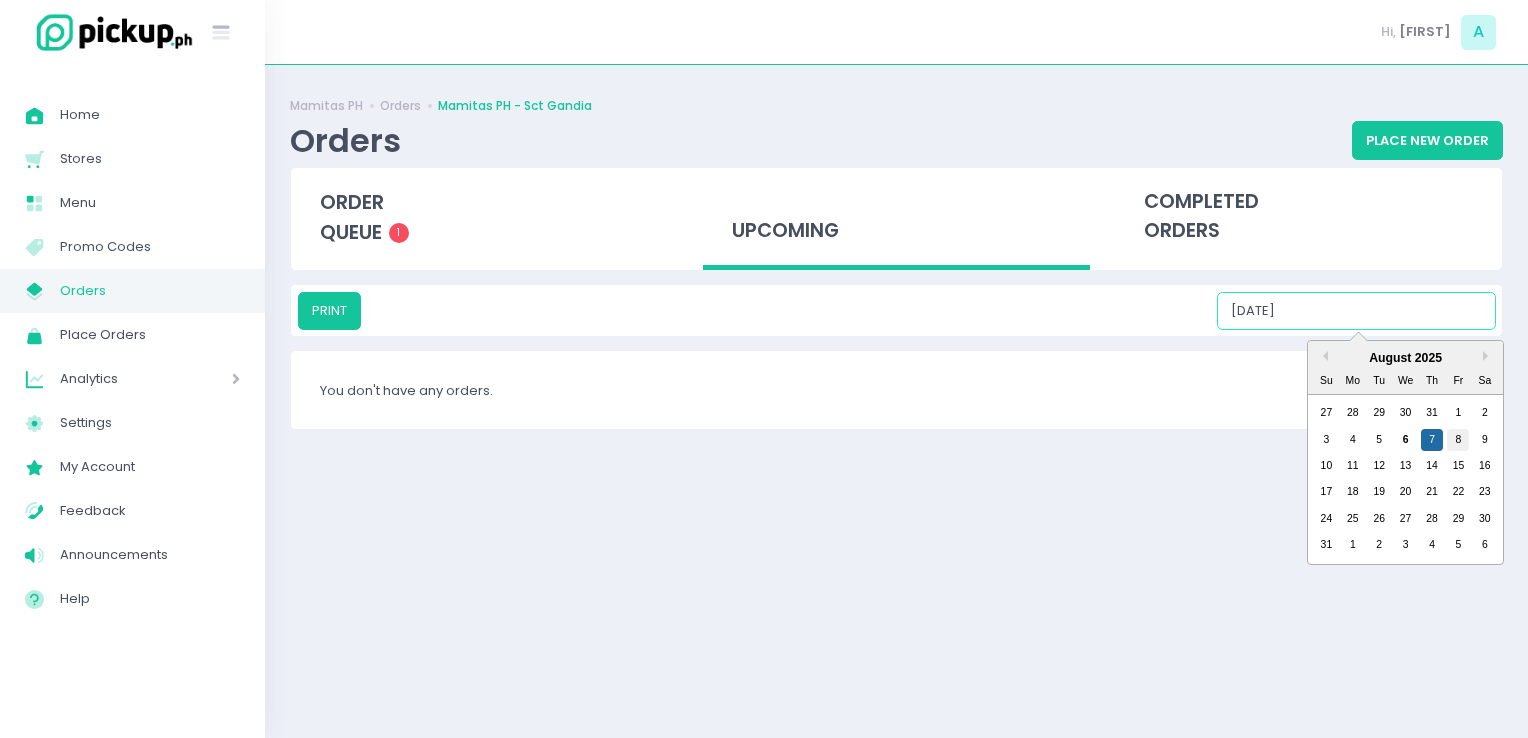 click on "8" at bounding box center (1458, 440) 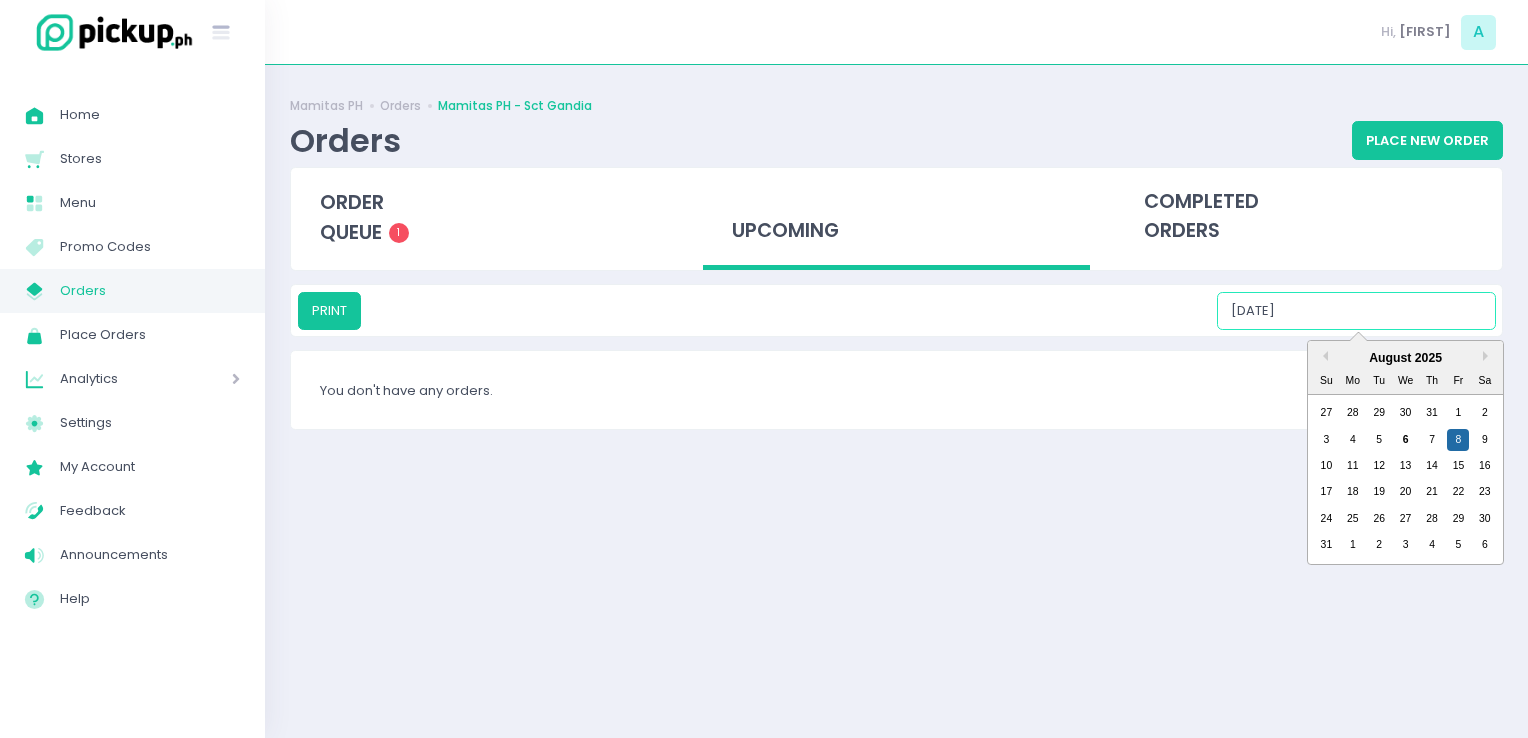 click on "08/08/2025" at bounding box center (1356, 311) 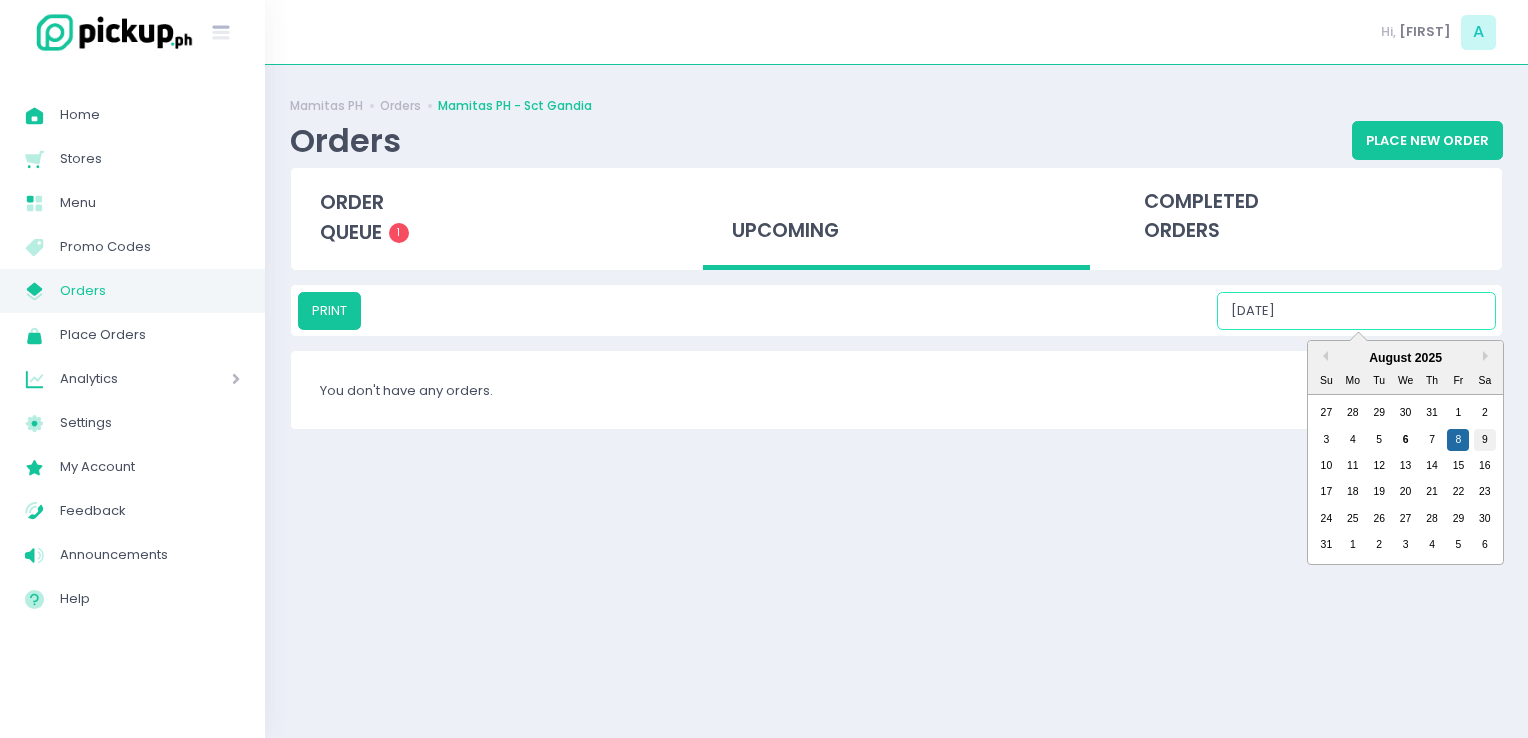 click on "9" at bounding box center (1485, 440) 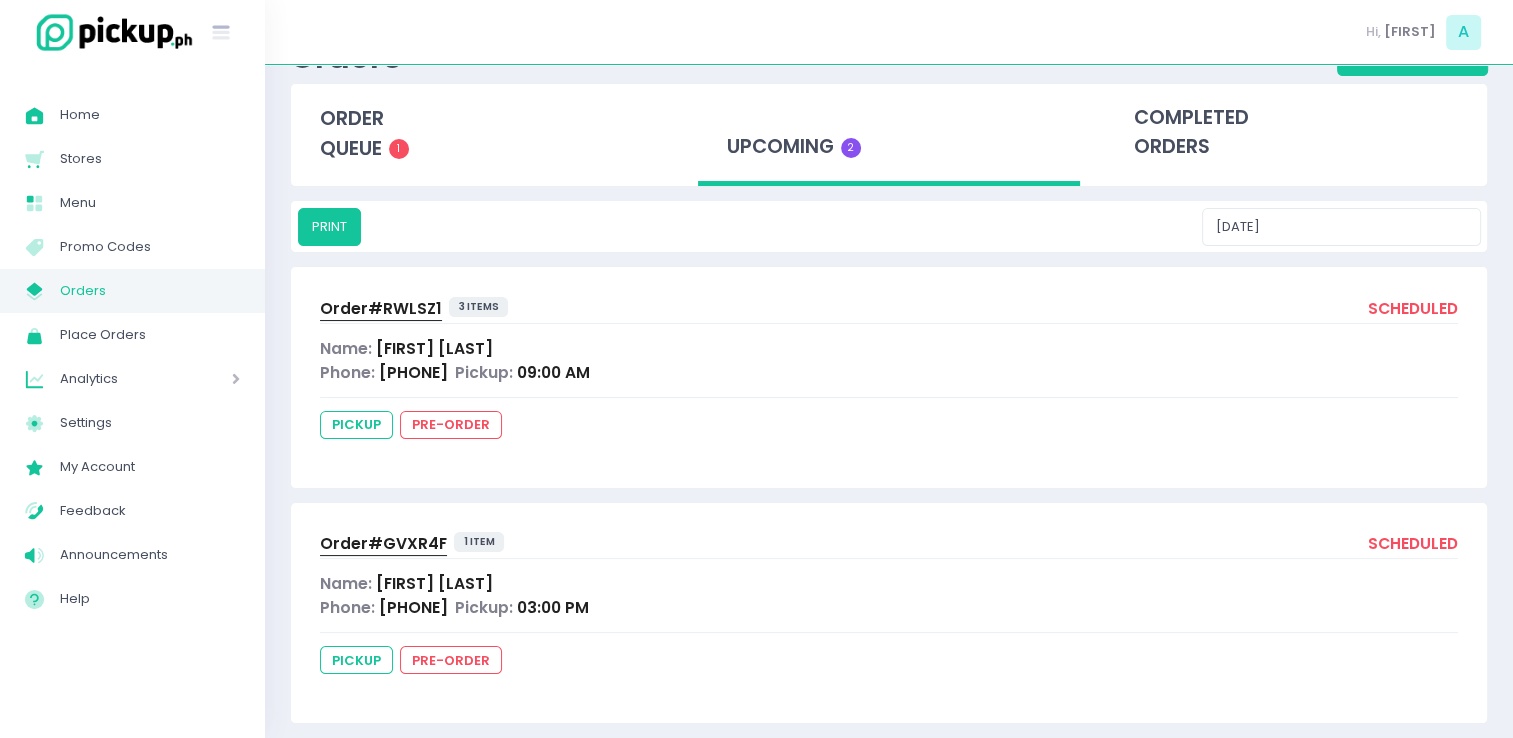 scroll, scrollTop: 104, scrollLeft: 0, axis: vertical 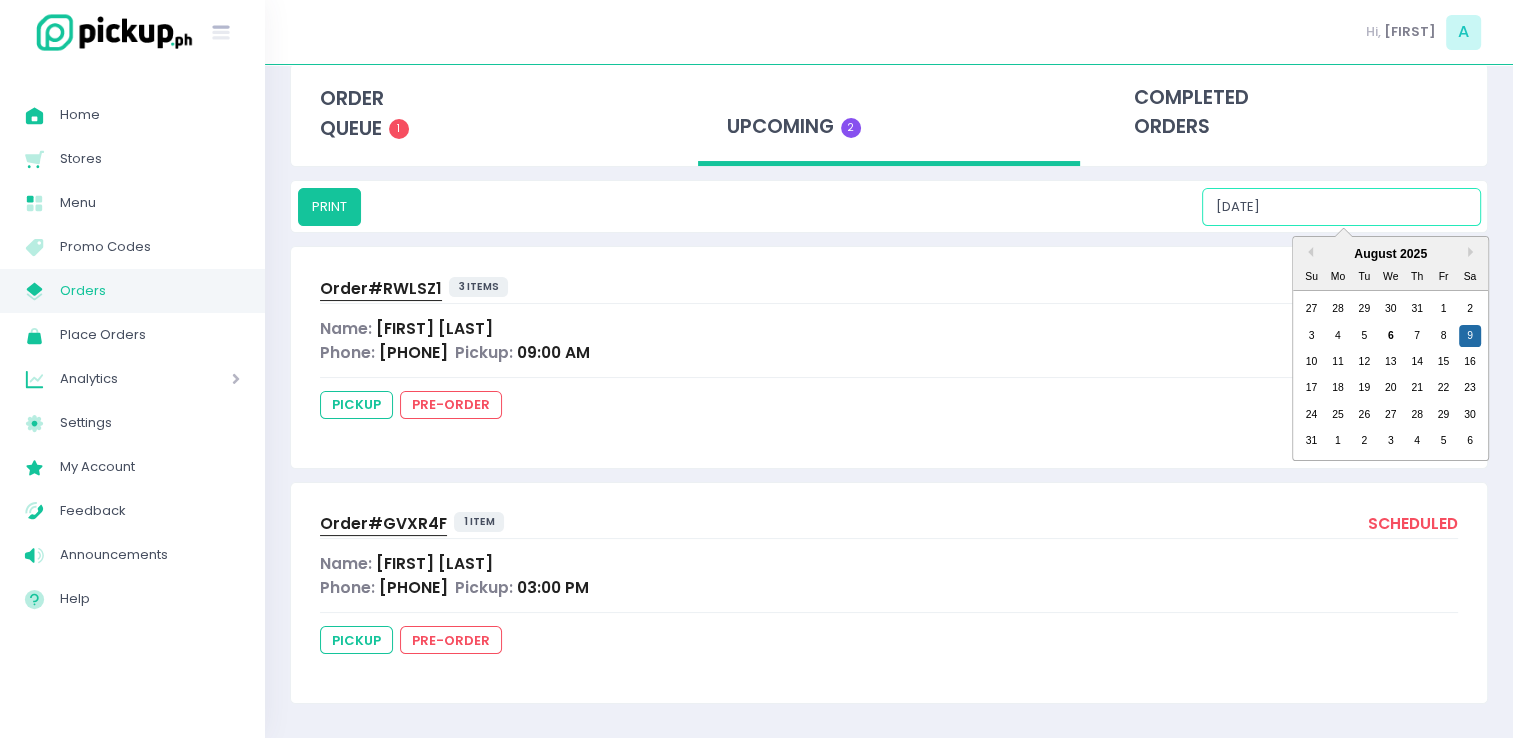 click on "08/09/2025" at bounding box center (1341, 207) 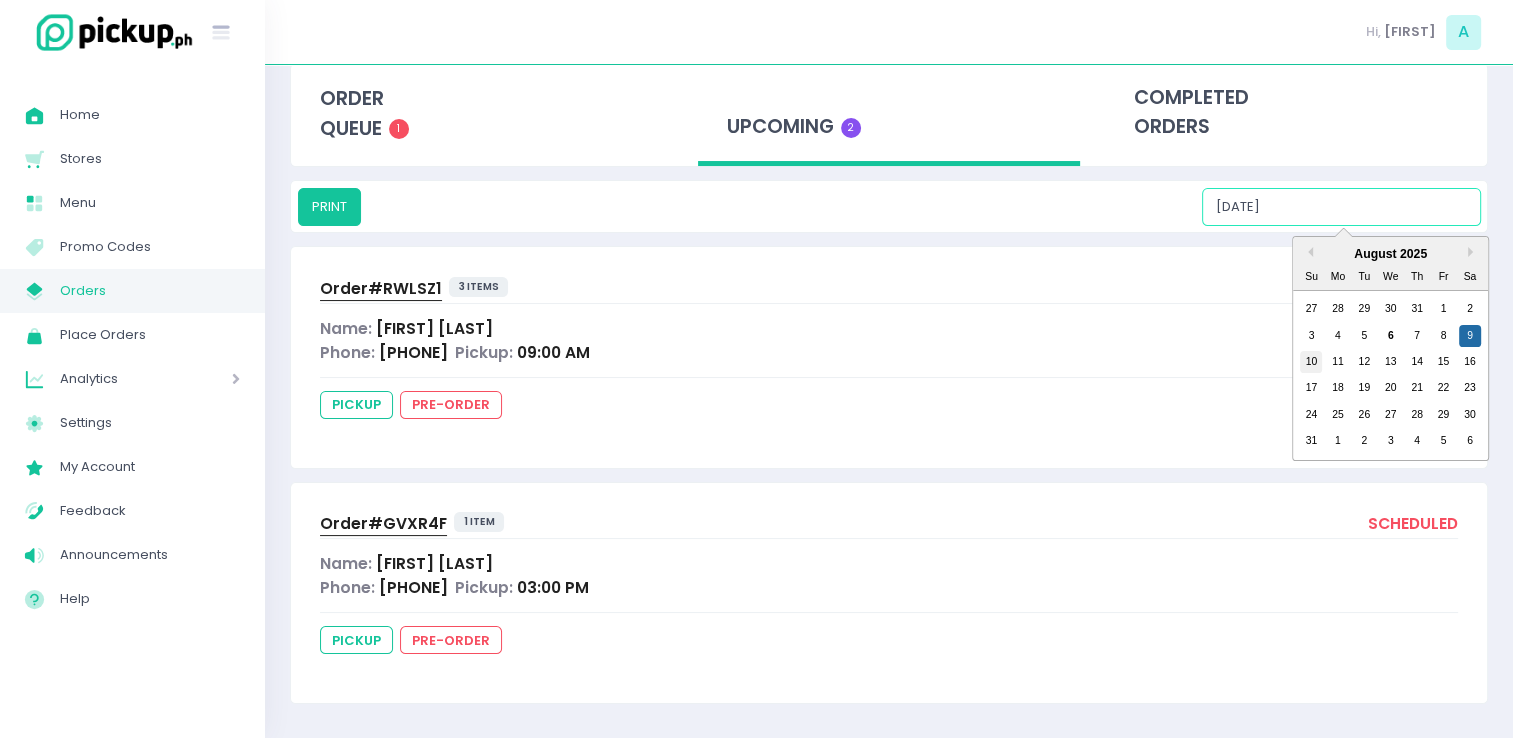 click on "10" at bounding box center [1311, 362] 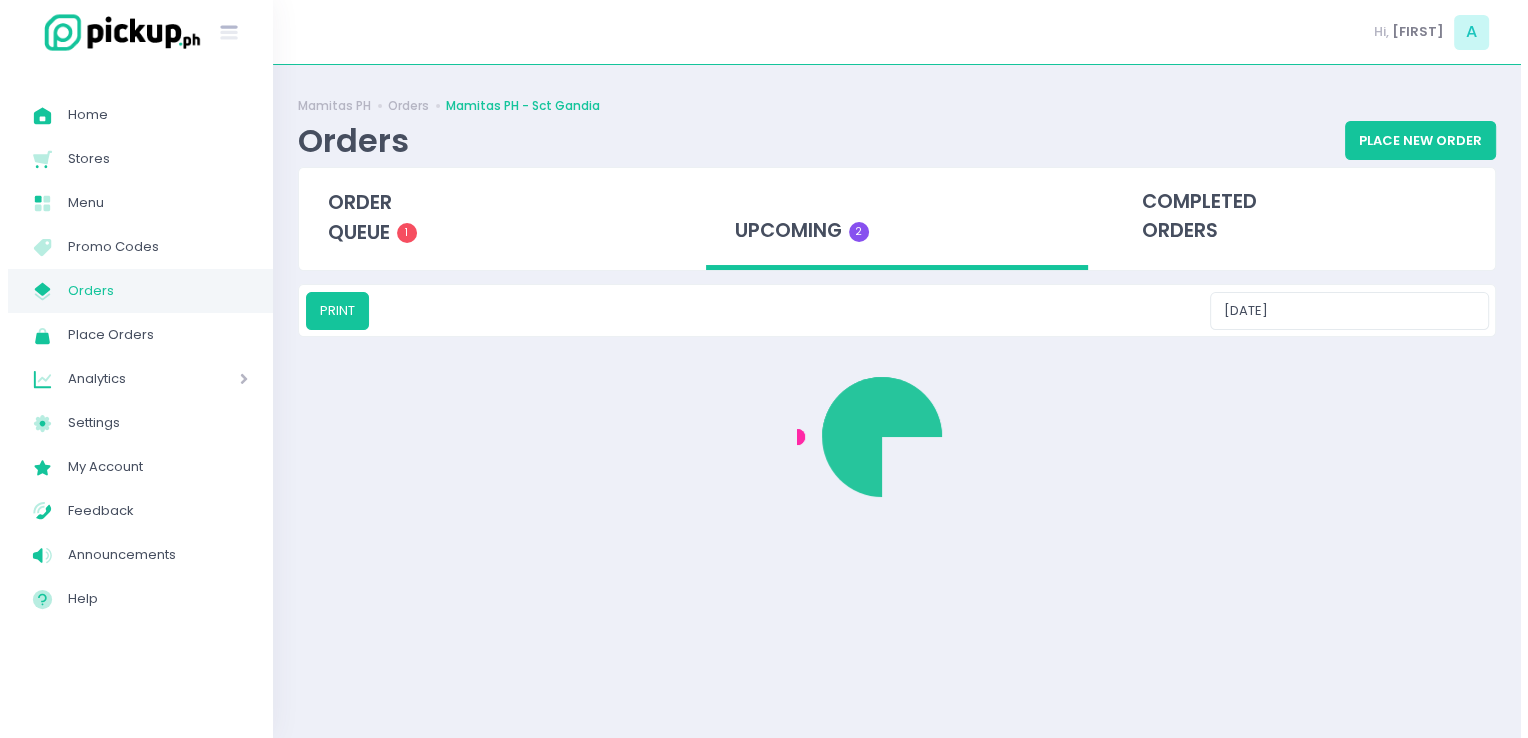 scroll, scrollTop: 0, scrollLeft: 0, axis: both 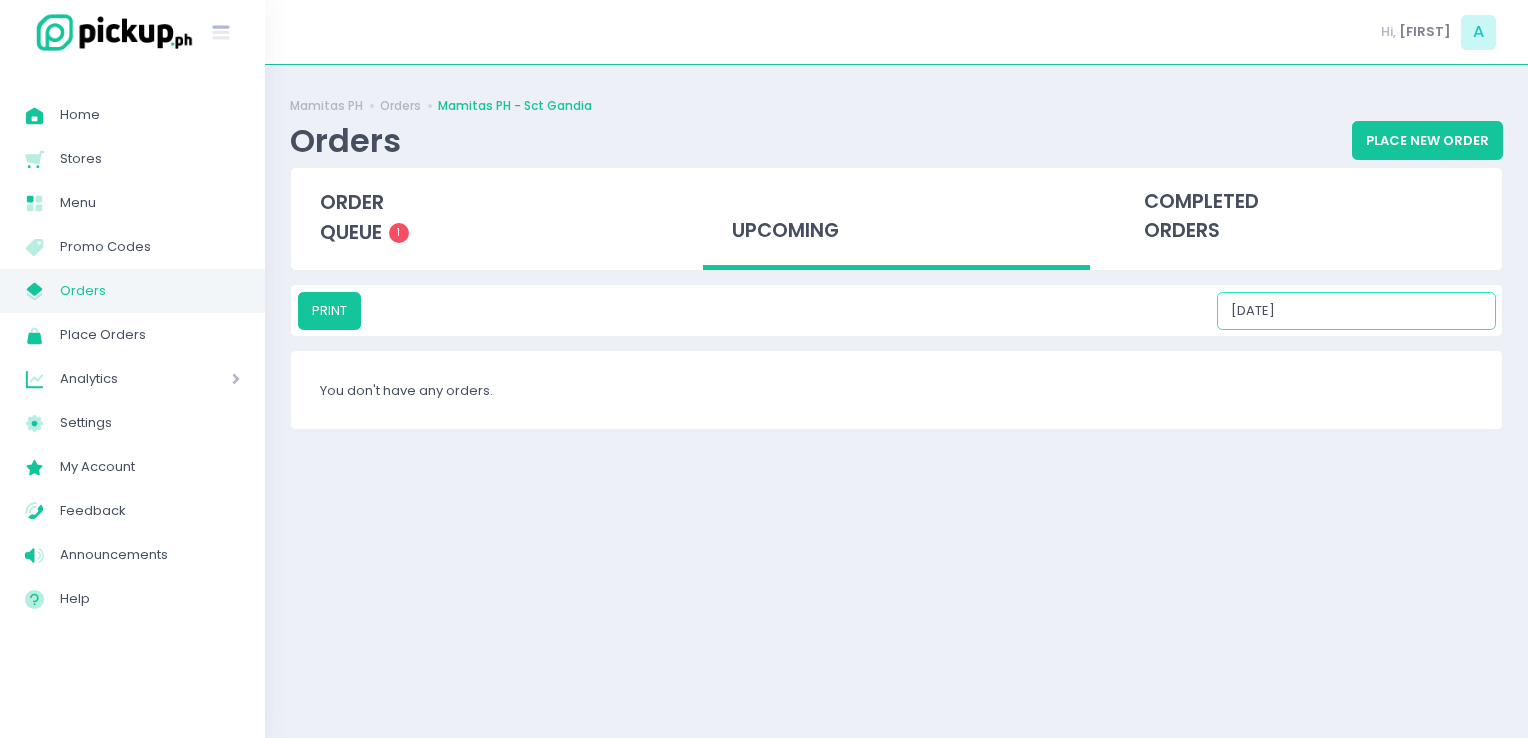 click on "[DATE]" at bounding box center (1356, 311) 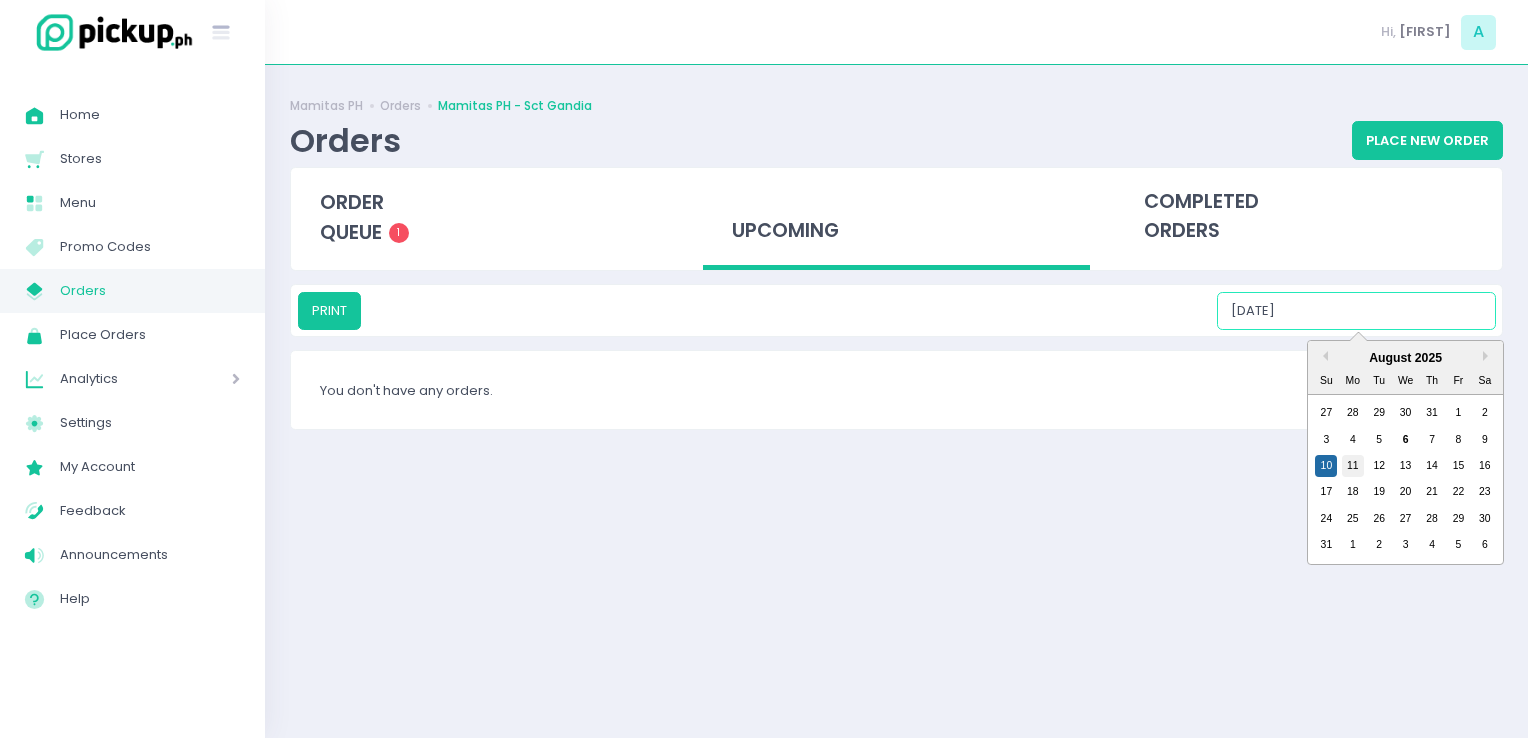 click on "11" at bounding box center [1353, 466] 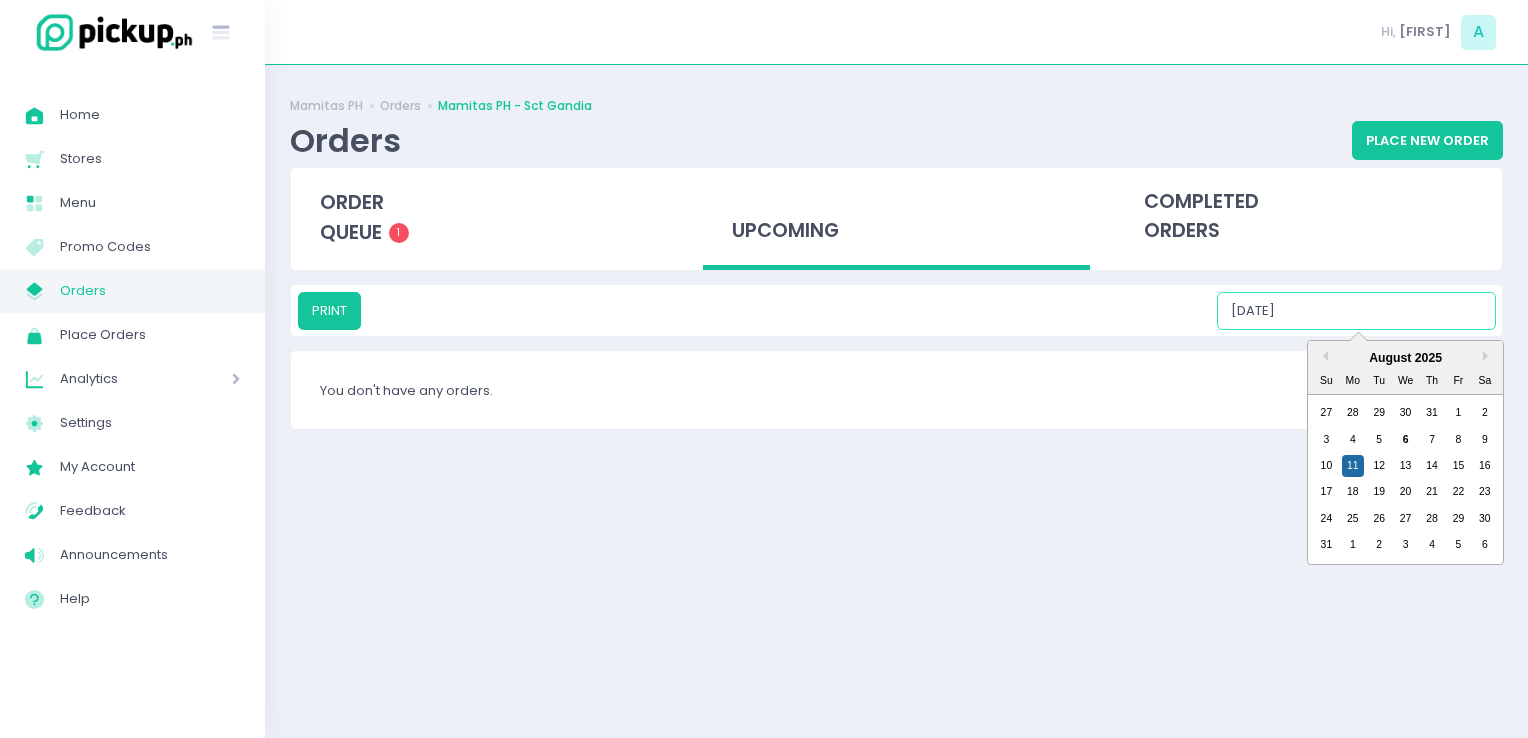 click on "[DATE]" at bounding box center (1356, 311) 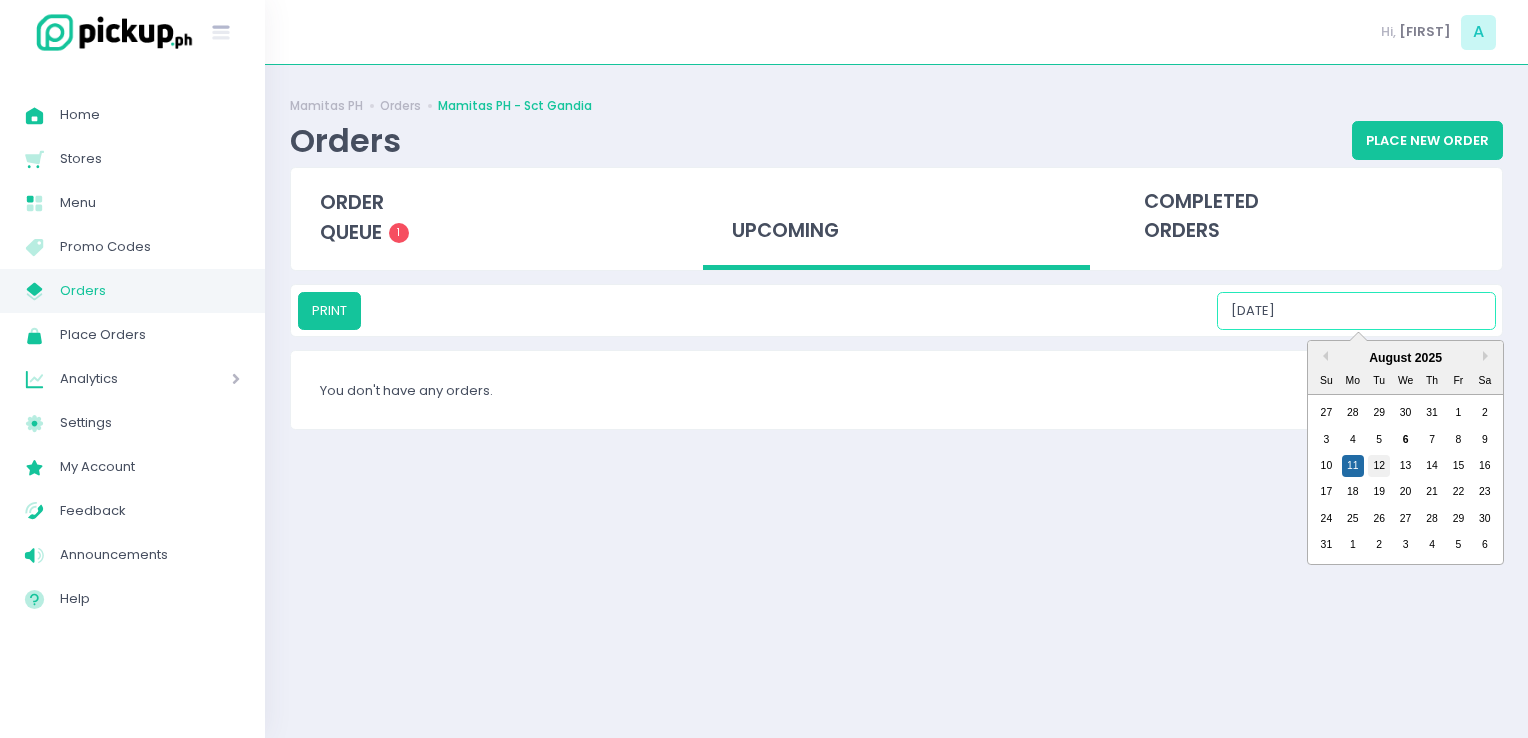 click on "12" at bounding box center (1379, 466) 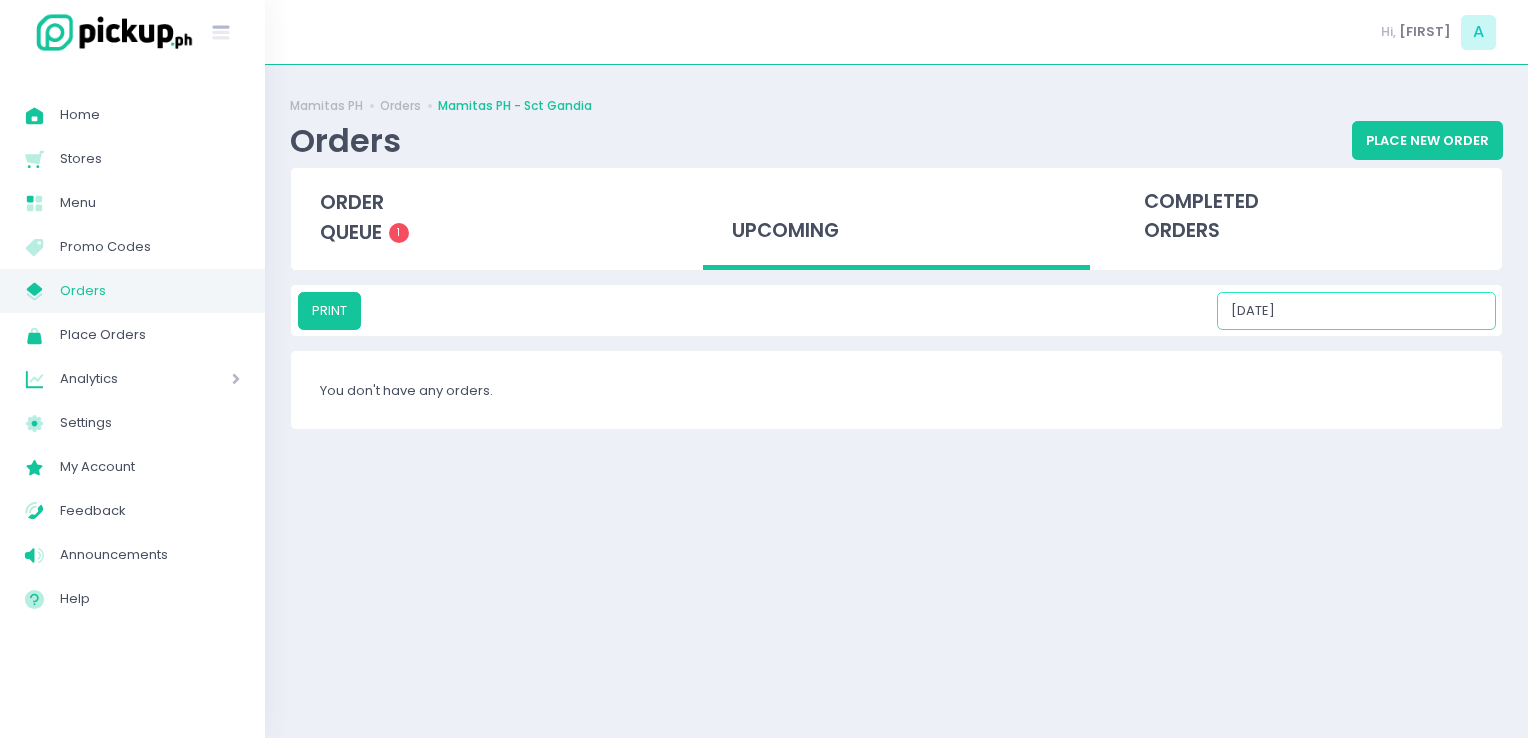 click on "08/12/2025" at bounding box center (1356, 311) 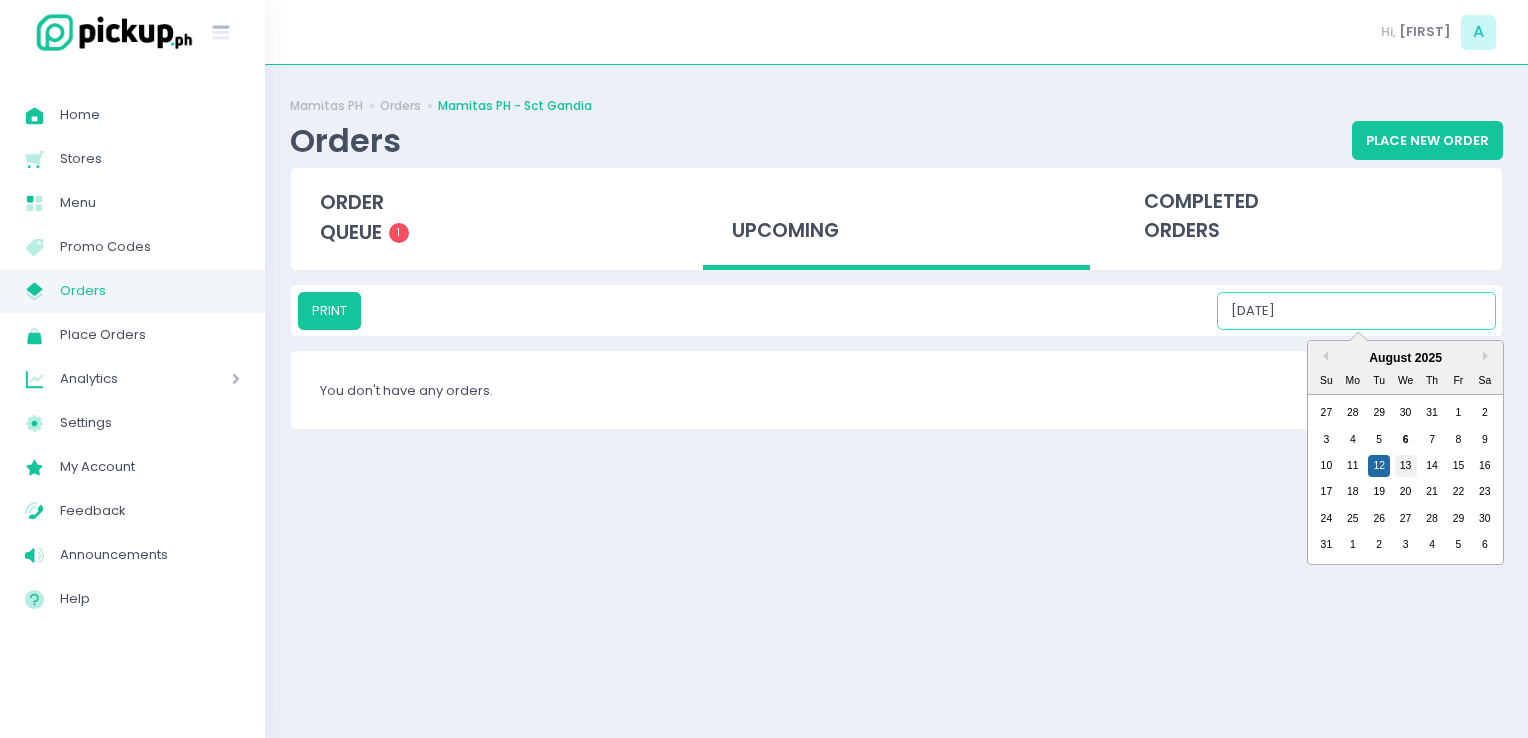 click on "13" at bounding box center [1406, 466] 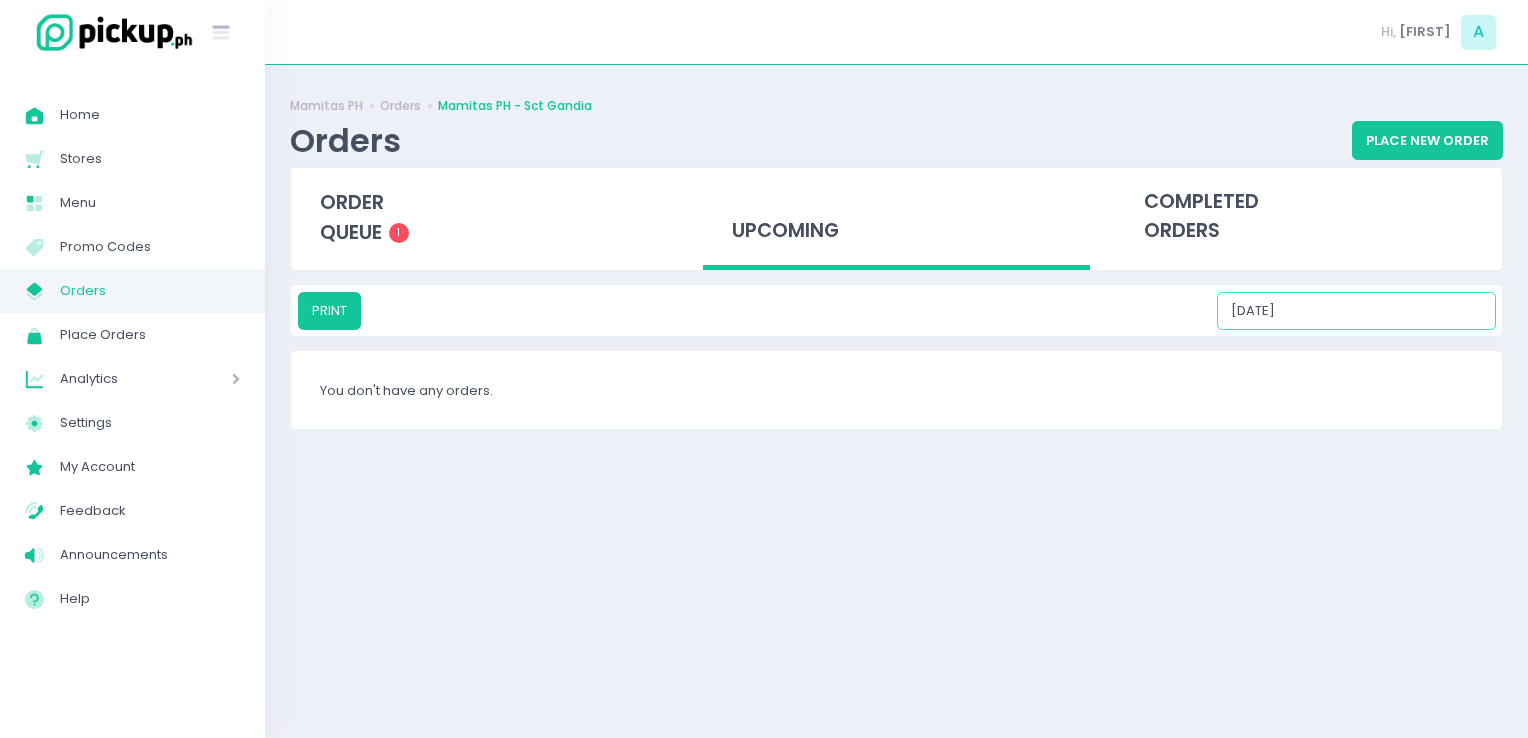 click on "08/13/2025" at bounding box center [1356, 311] 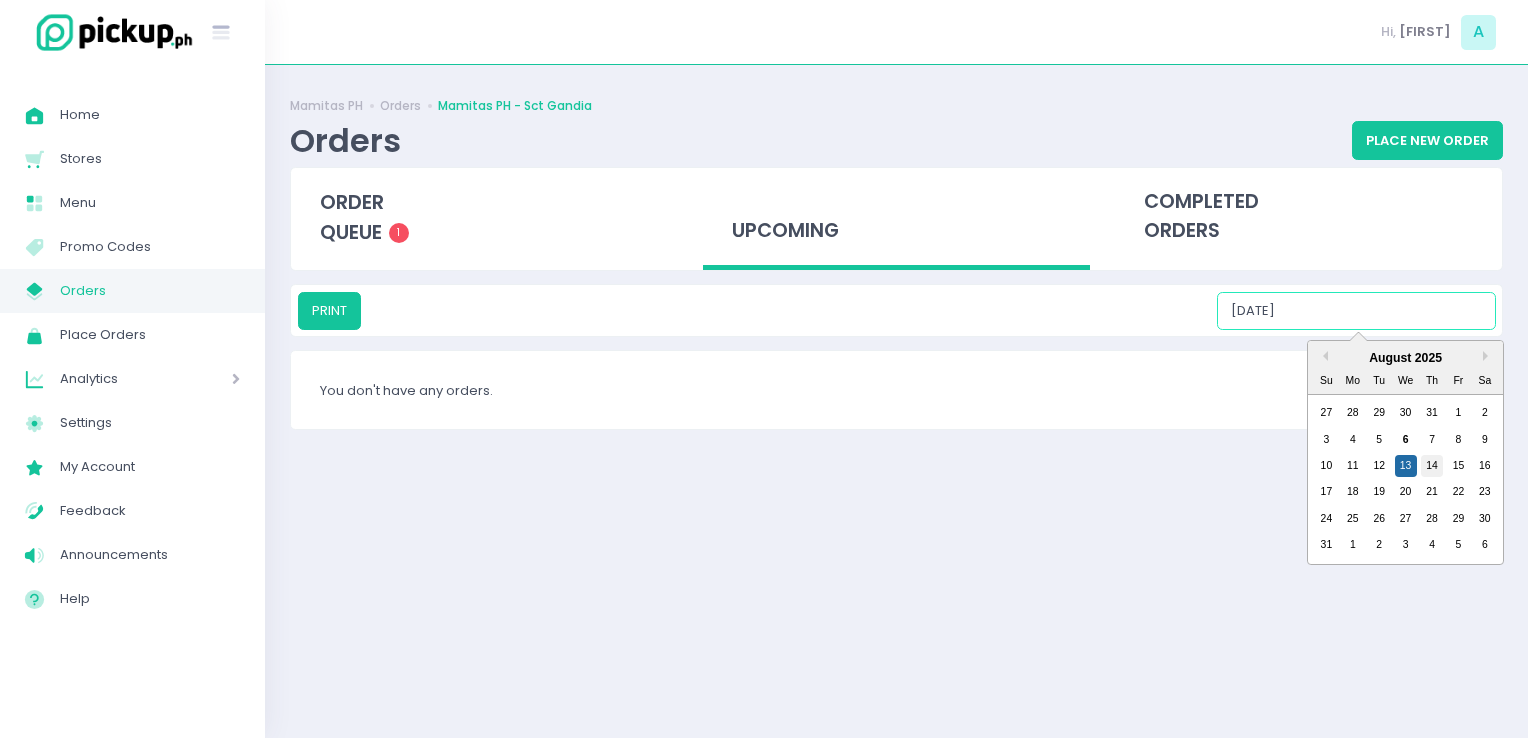 click on "14" at bounding box center [1432, 466] 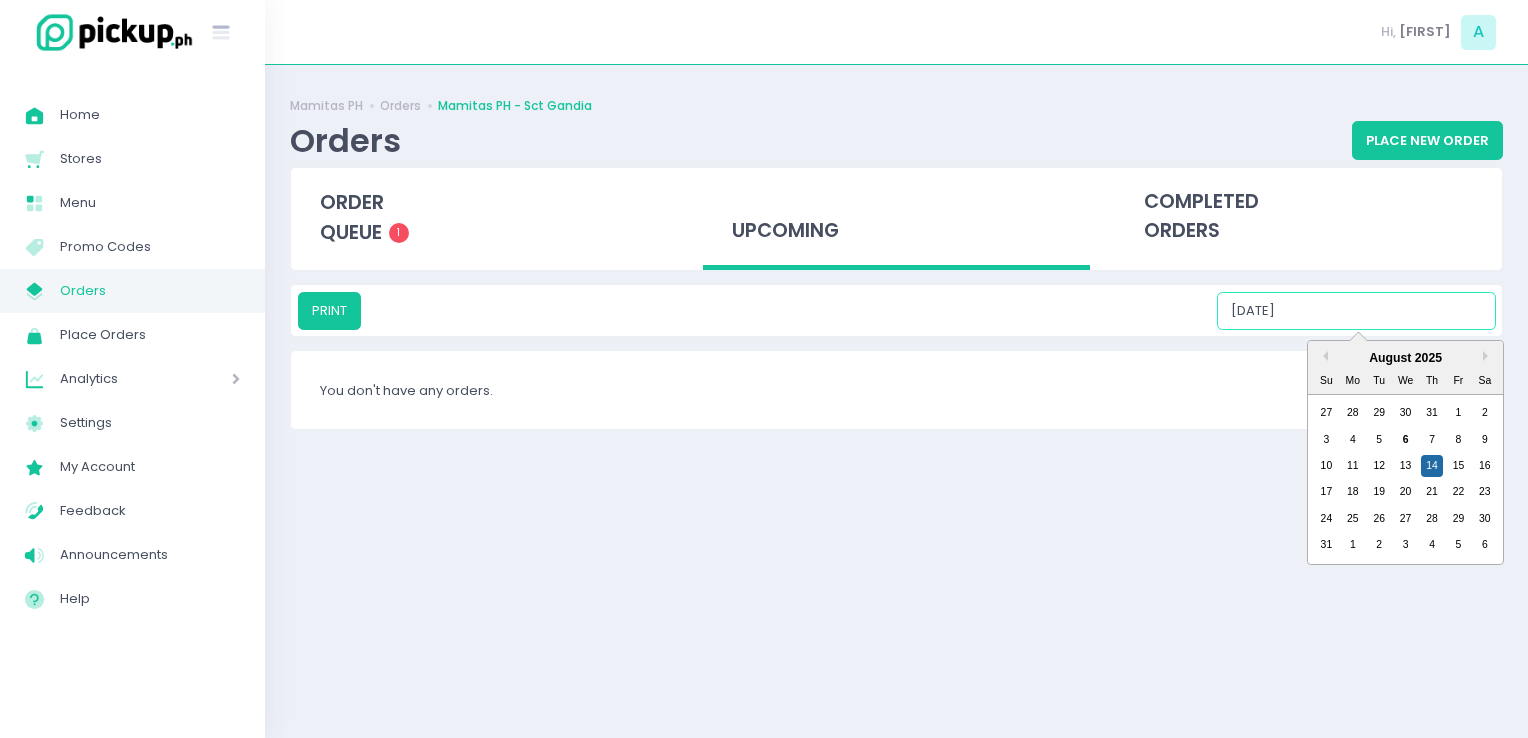click on "08/14/2025" at bounding box center [1356, 311] 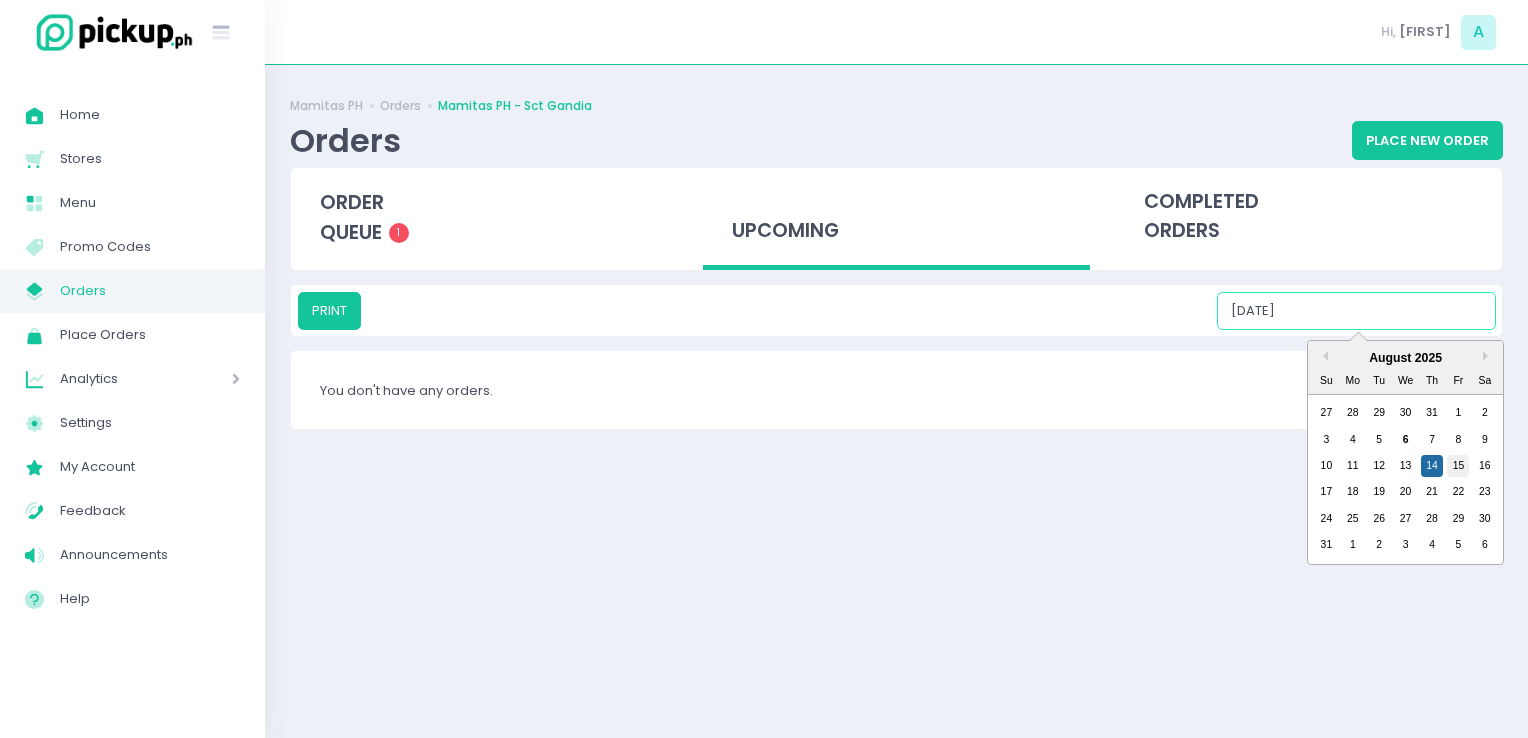 click on "15" at bounding box center [1458, 466] 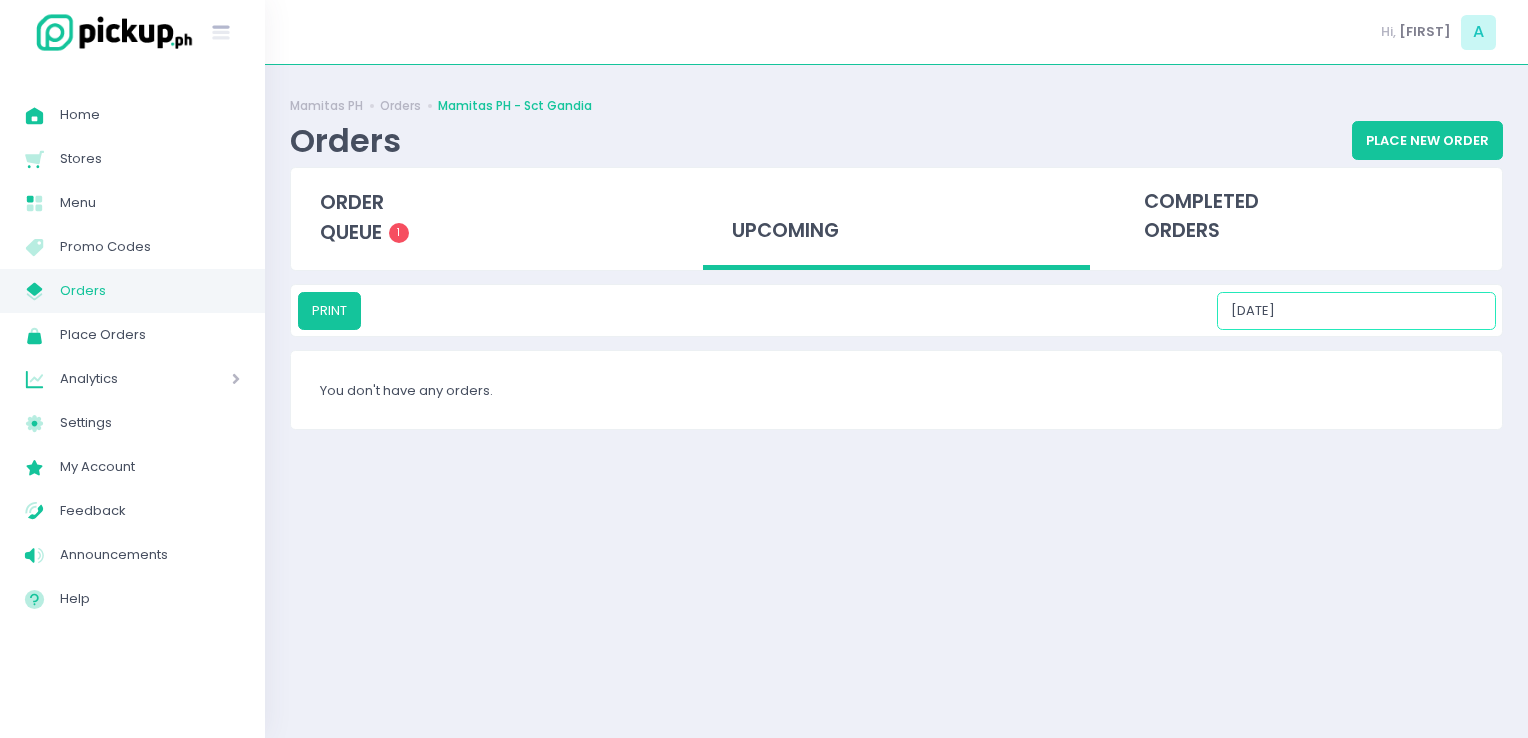 click on "08/15/2025" at bounding box center [1356, 311] 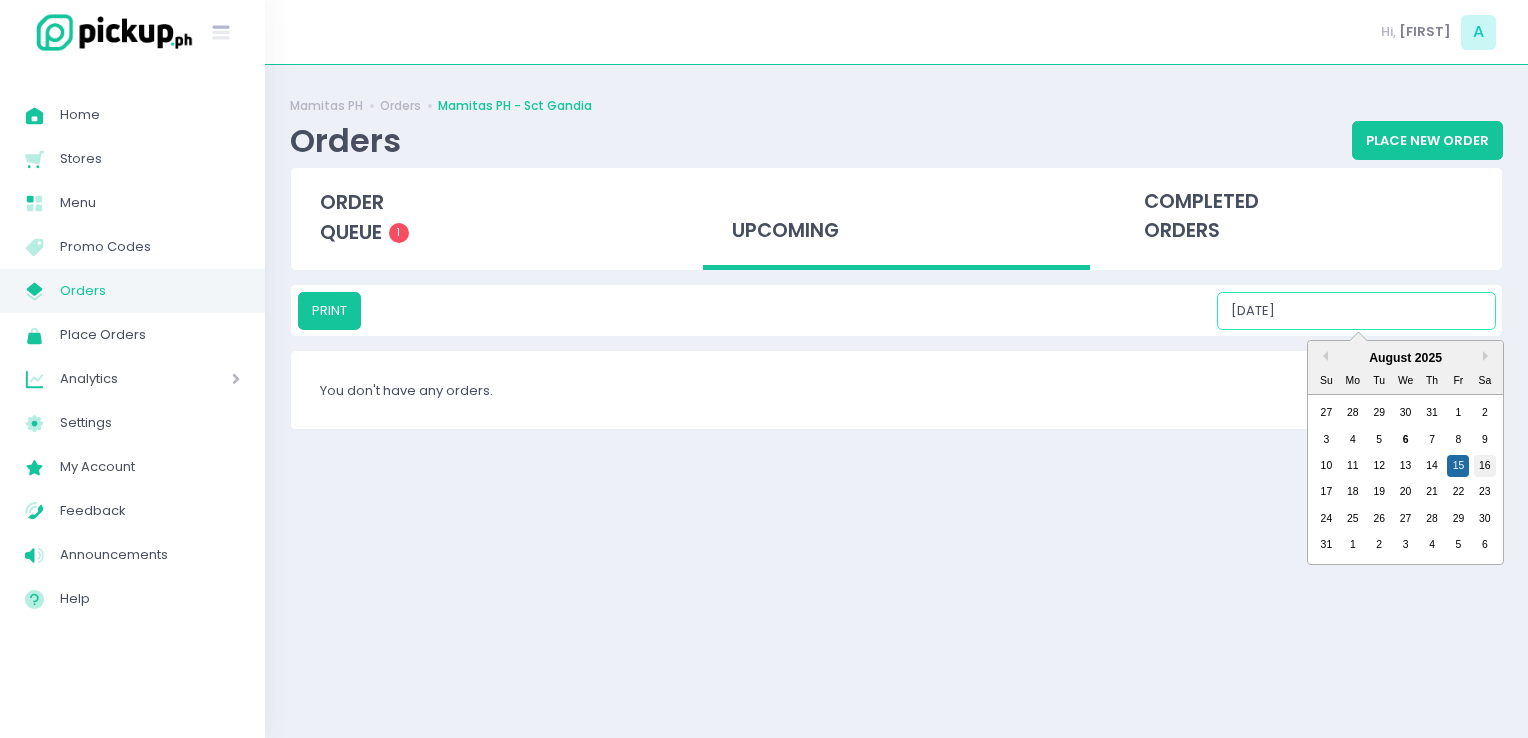click on "16" at bounding box center (1485, 466) 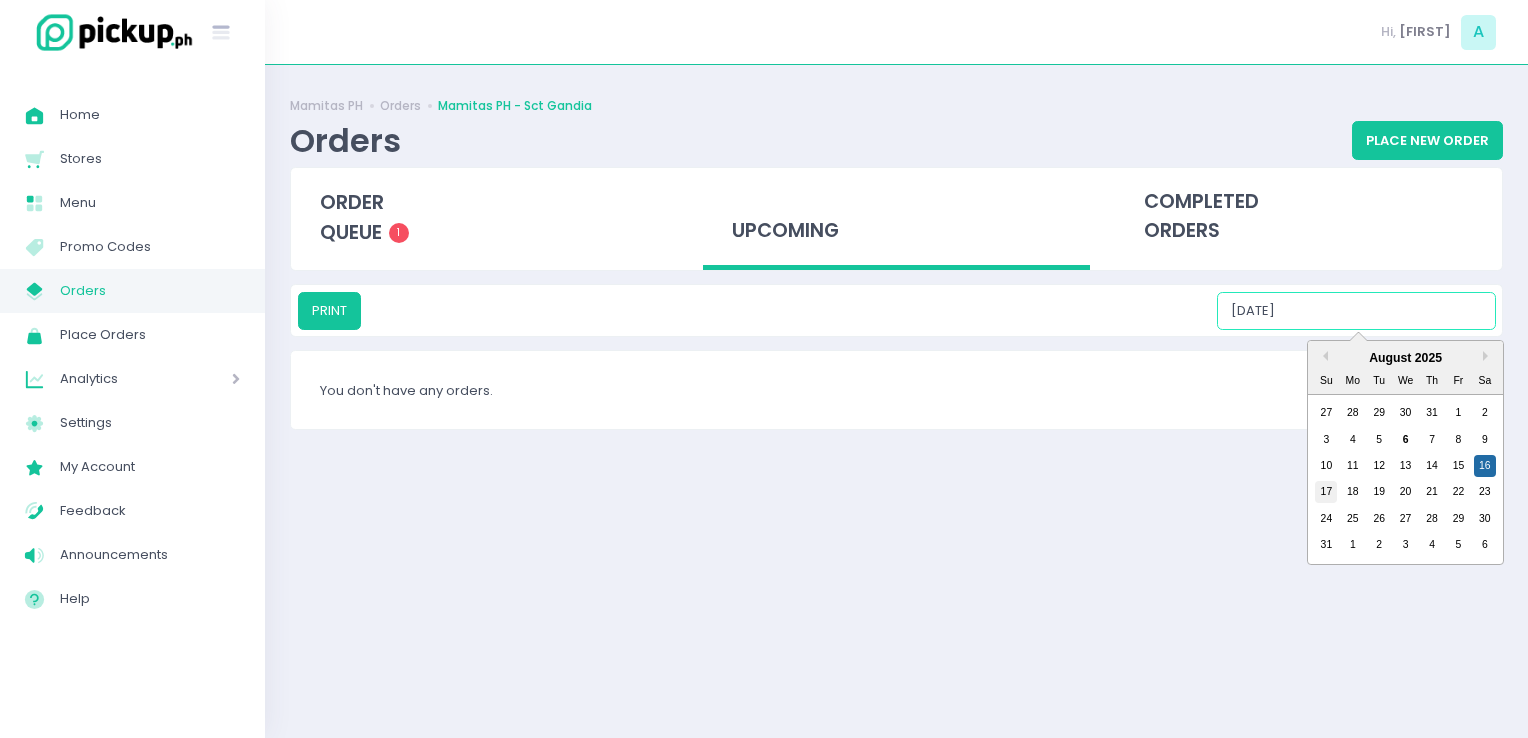 drag, startPoint x: 1369, startPoint y: 320, endPoint x: 1332, endPoint y: 492, distance: 175.93465 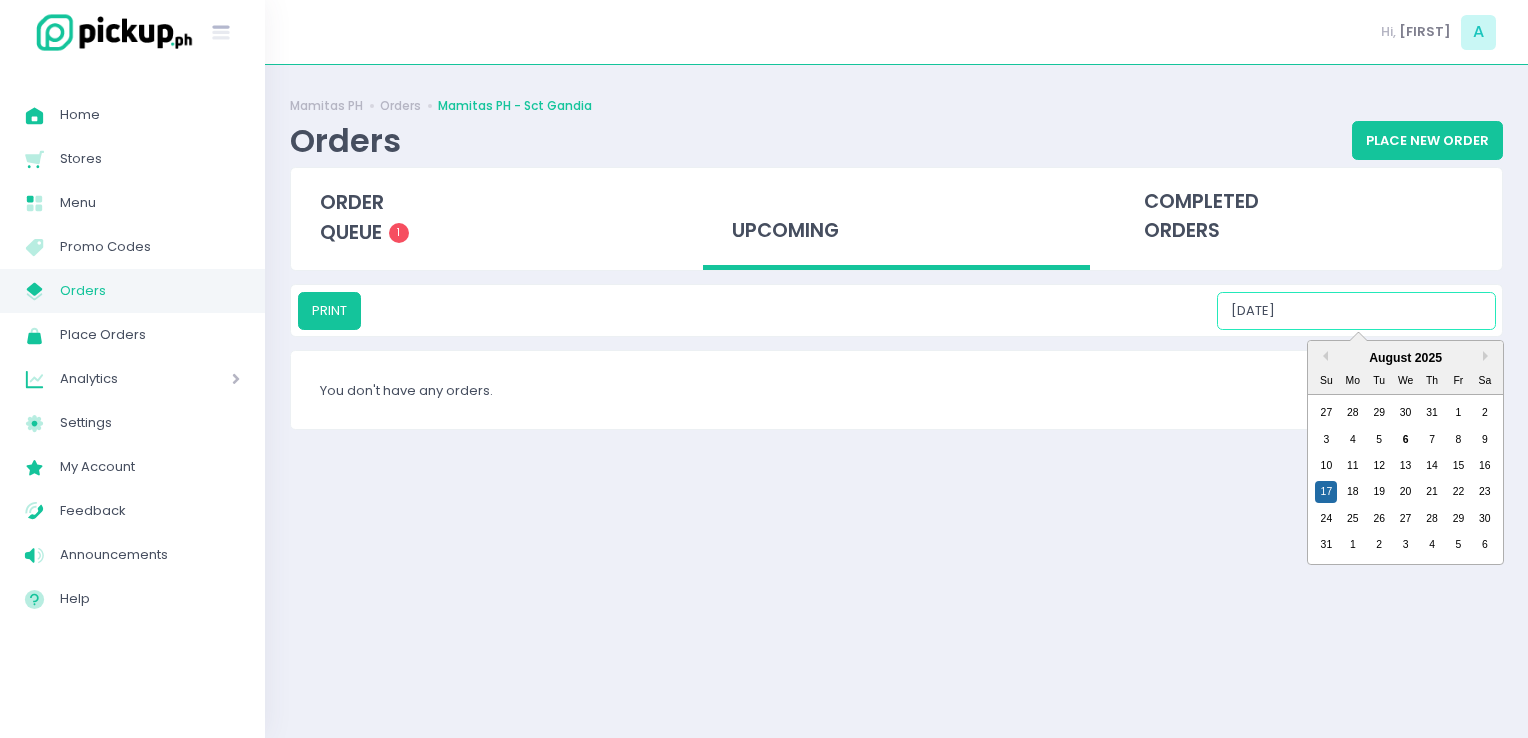 click on "08/17/2025" at bounding box center (1356, 311) 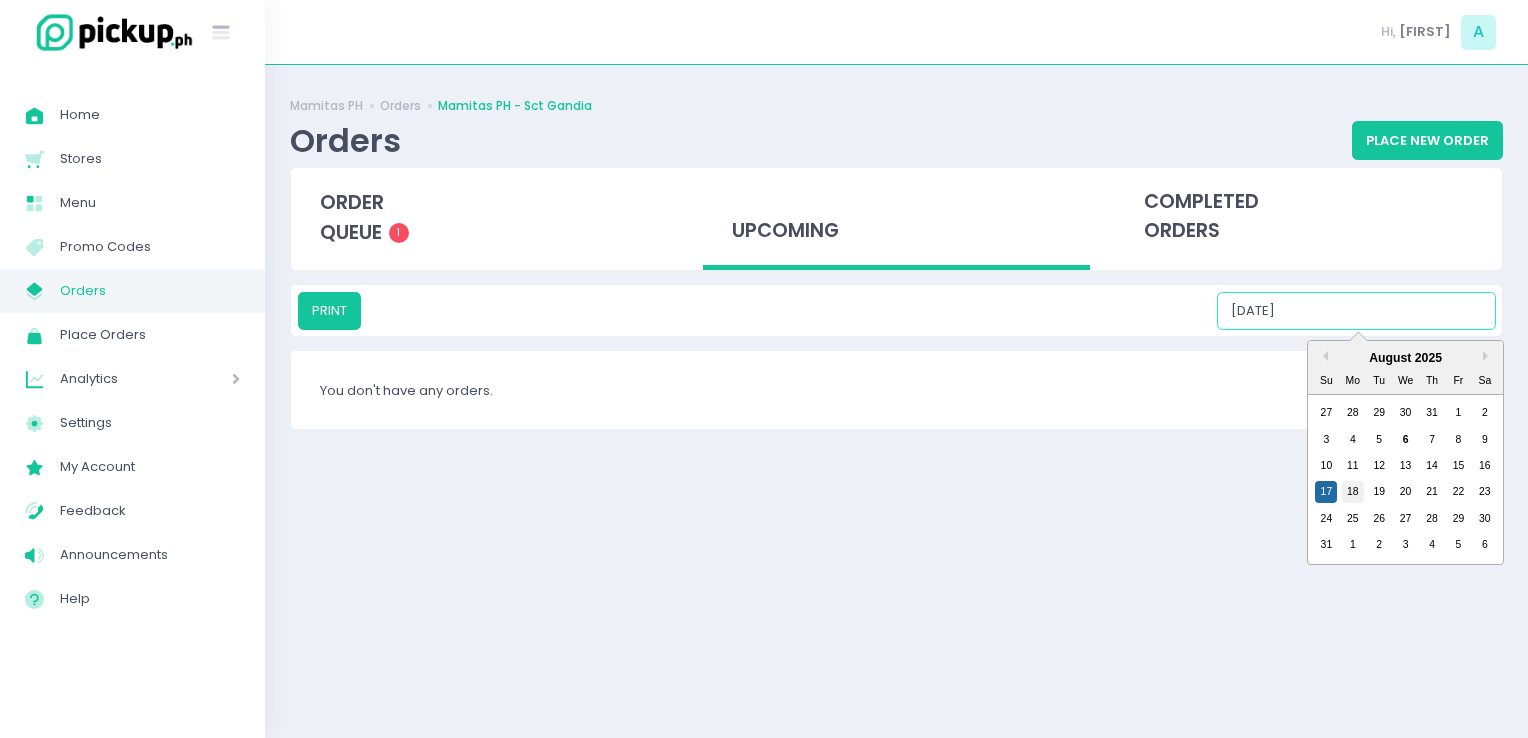 click on "18" at bounding box center (1353, 492) 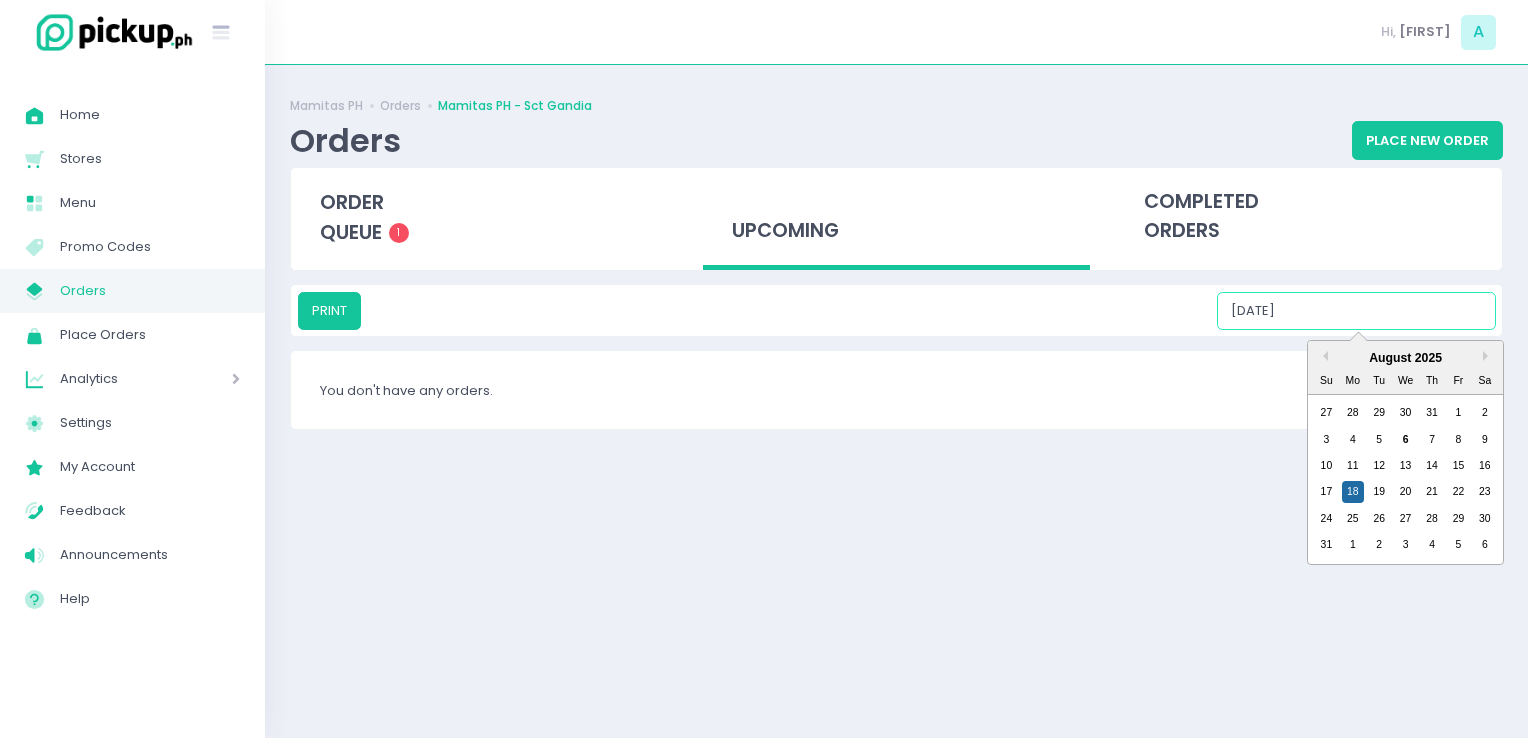 click on "08/18/2025" at bounding box center (1356, 311) 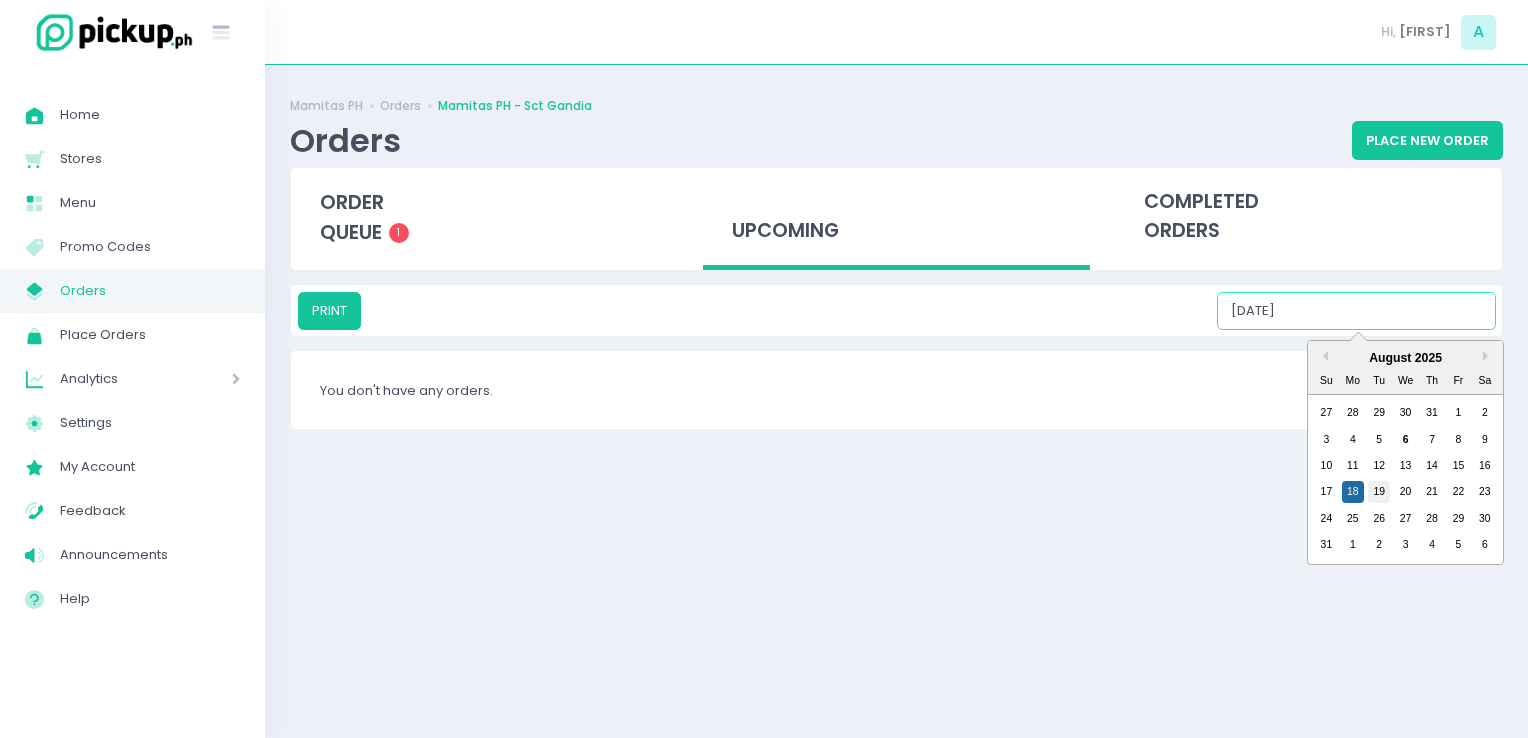 click on "19" at bounding box center (1379, 492) 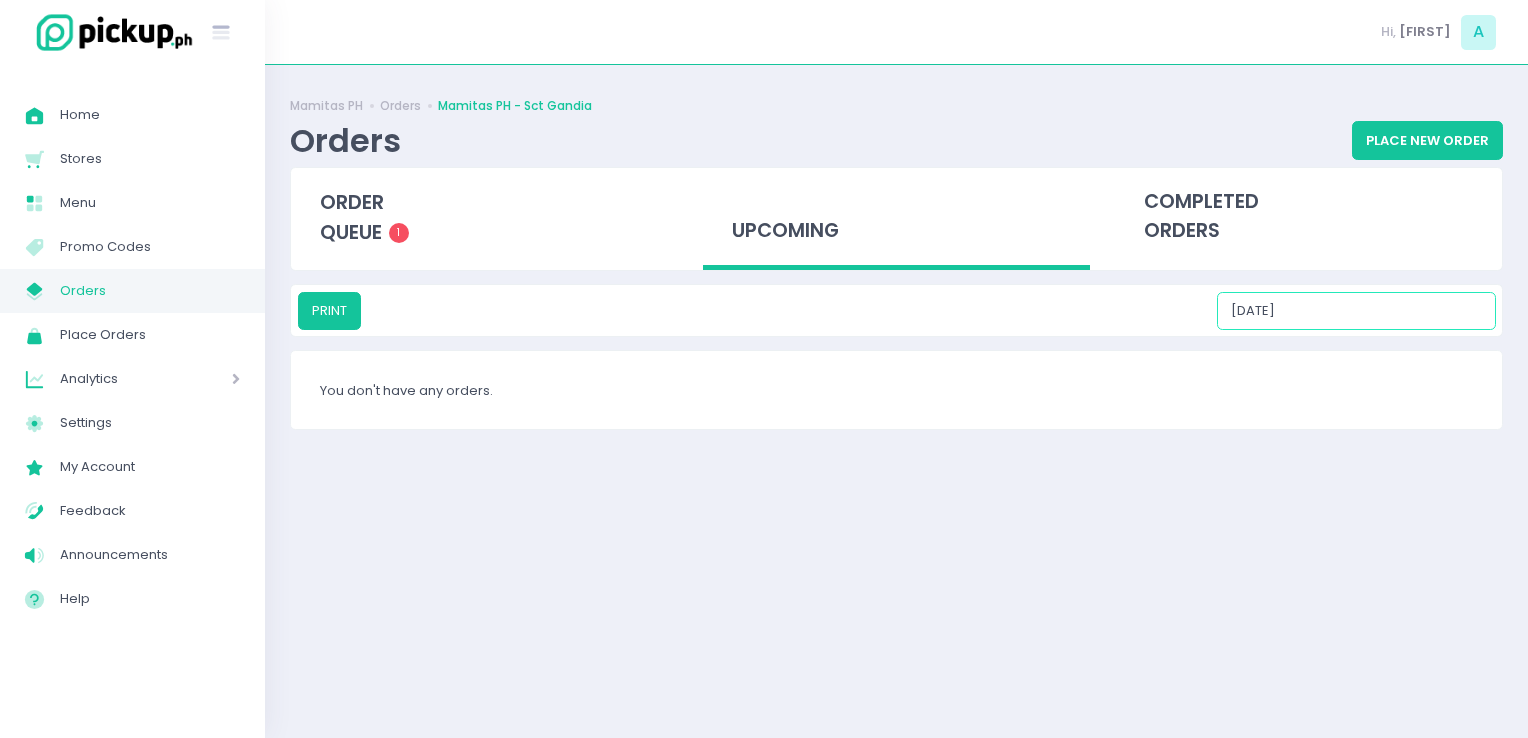 click on "[DATE]" at bounding box center (1356, 311) 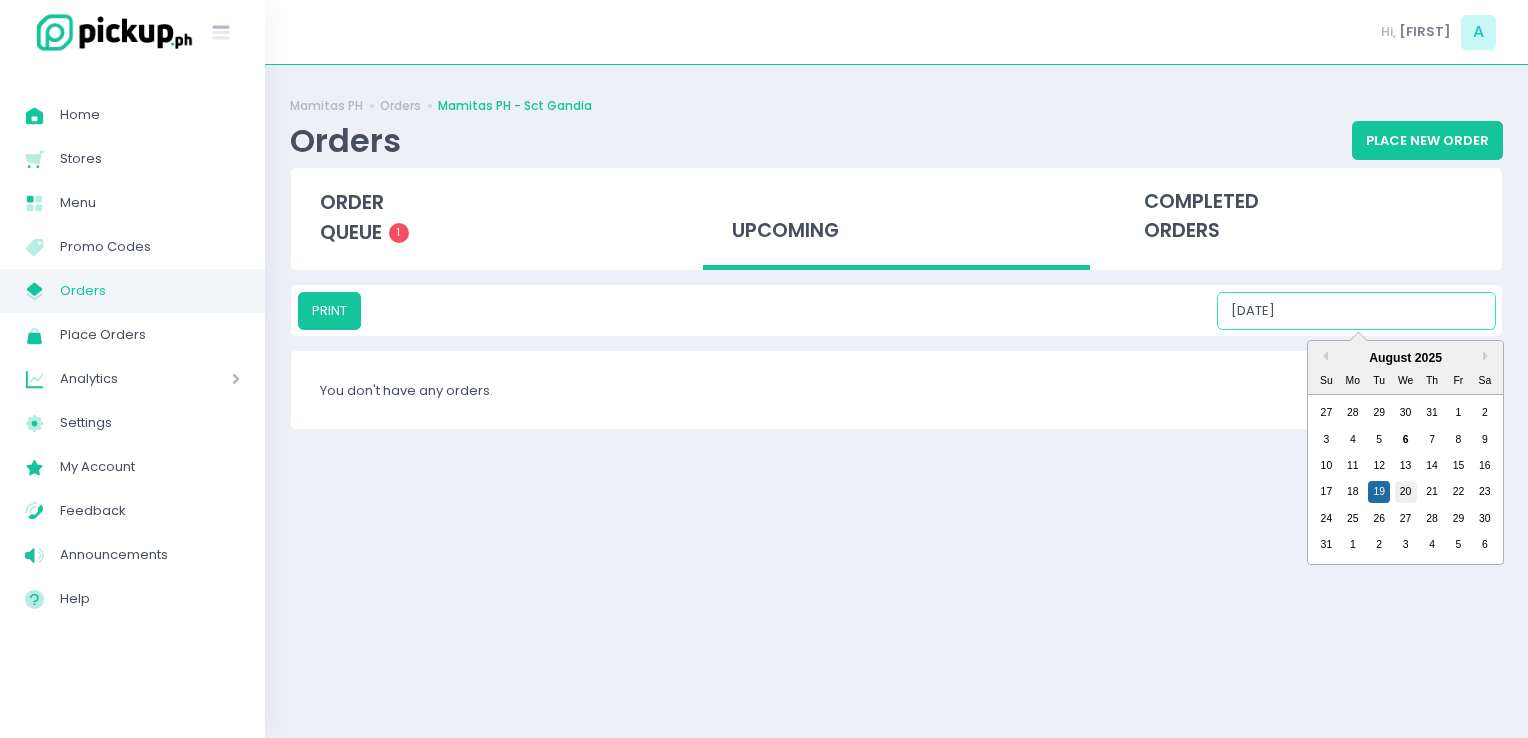 click on "20" at bounding box center [1406, 492] 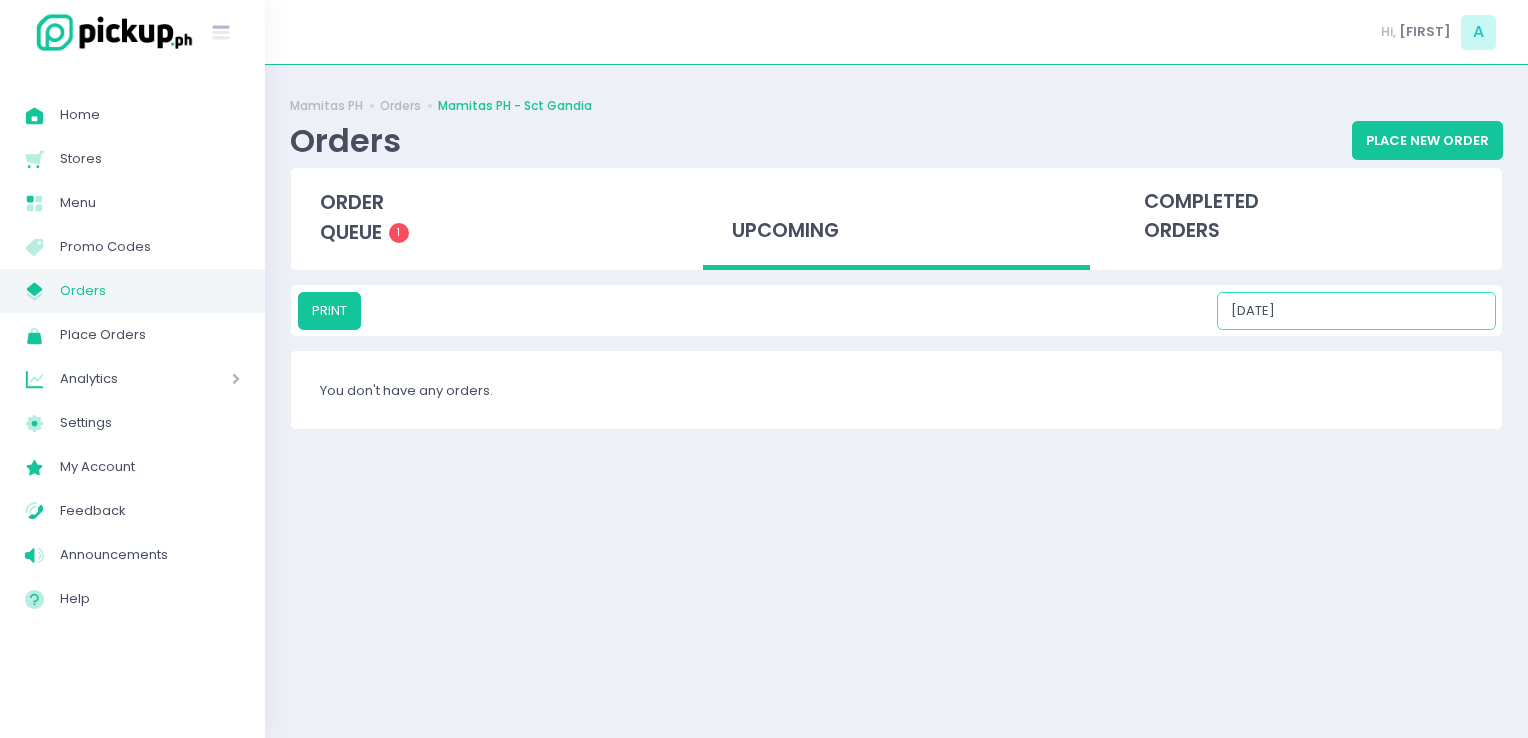 click on "08/20/2025" at bounding box center (1356, 311) 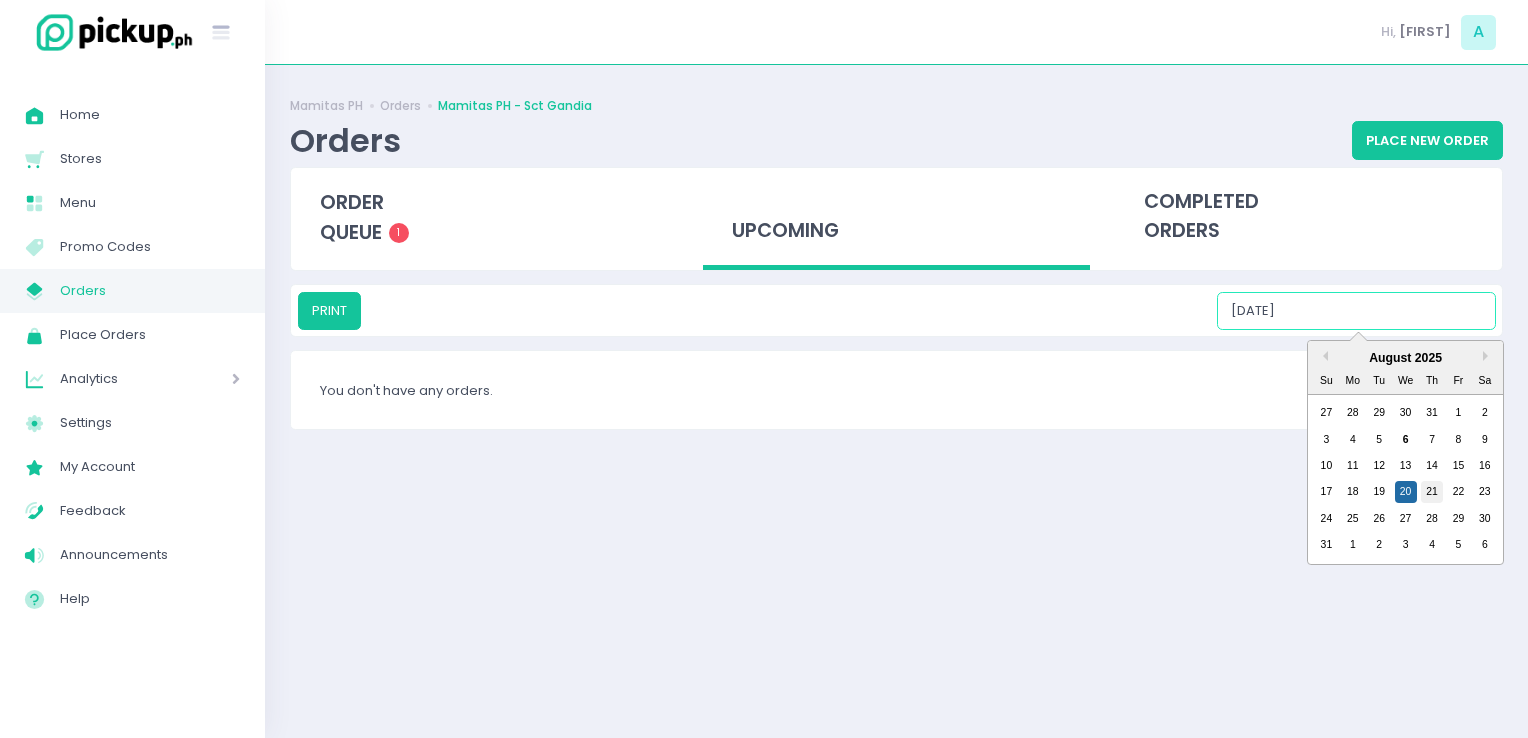 click on "21" at bounding box center (1432, 492) 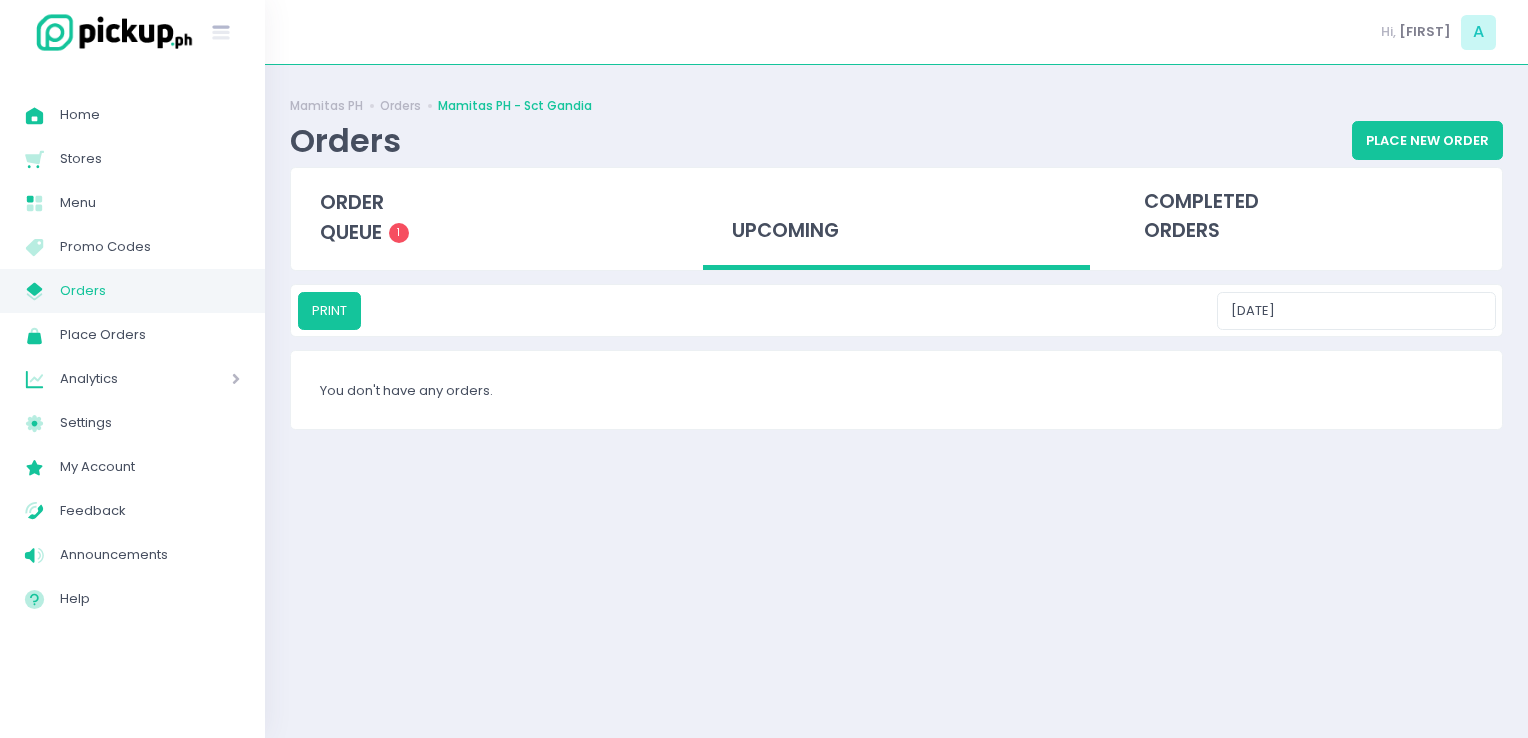 click on "PRINT 08/21/2025" at bounding box center [896, 310] 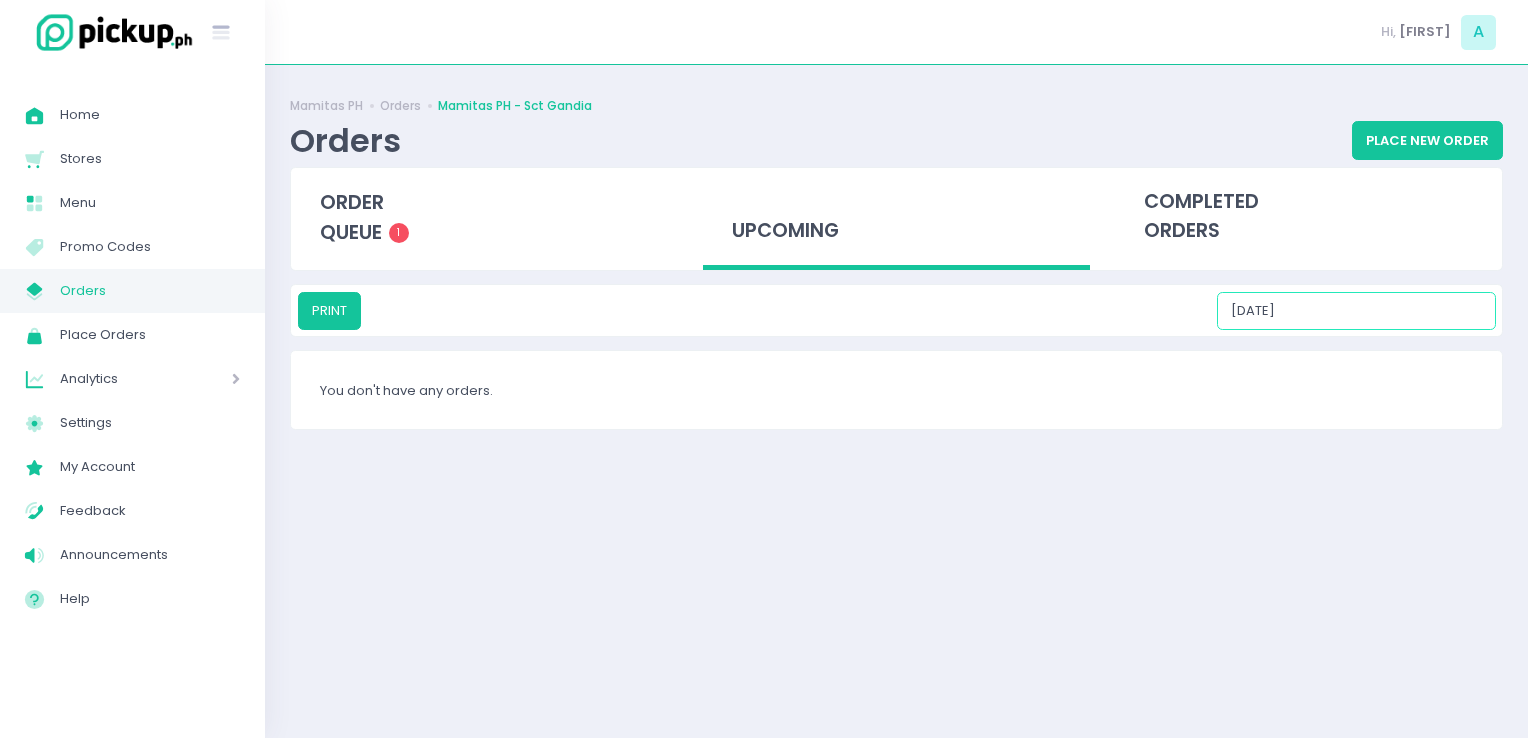 click on "08/21/2025" at bounding box center (1356, 311) 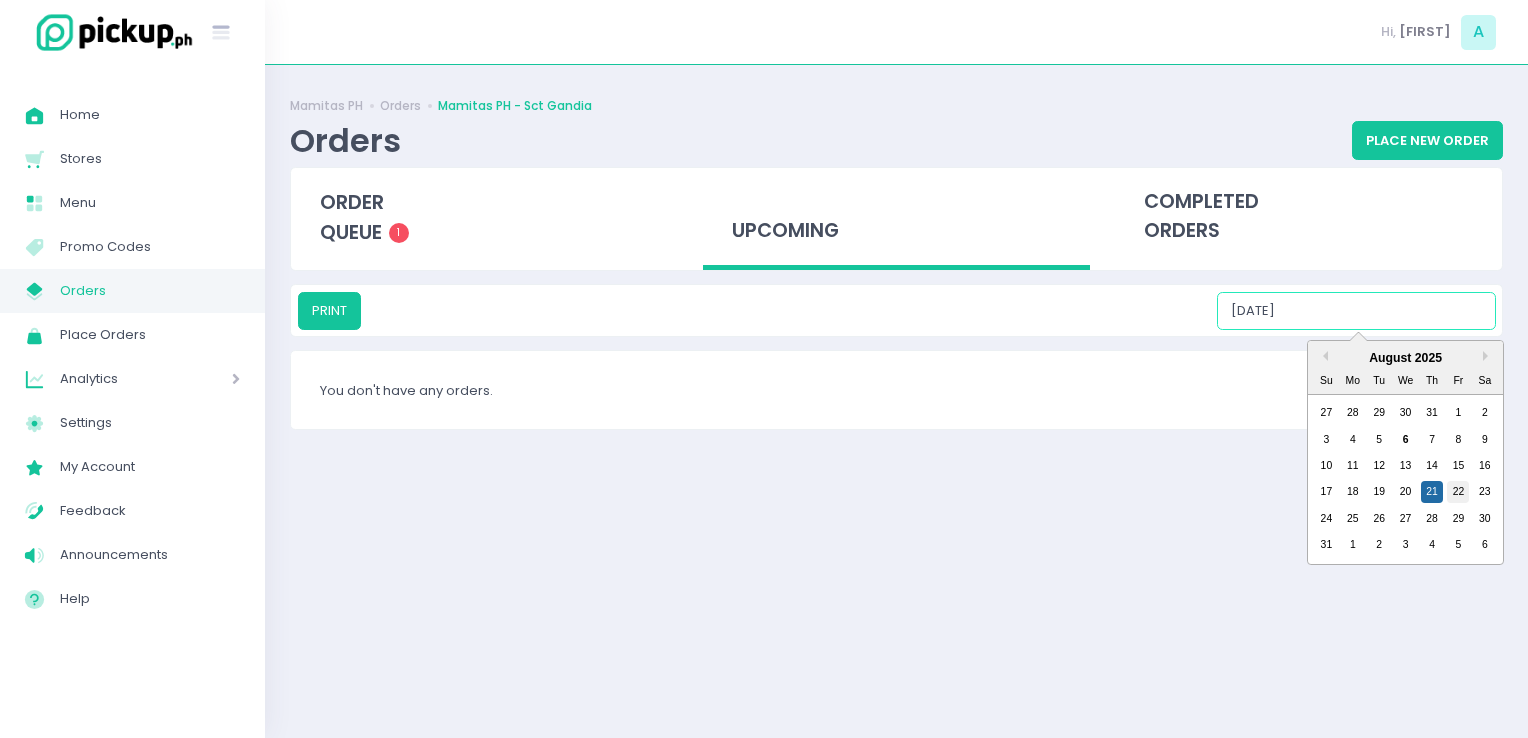 click on "22" at bounding box center [1458, 492] 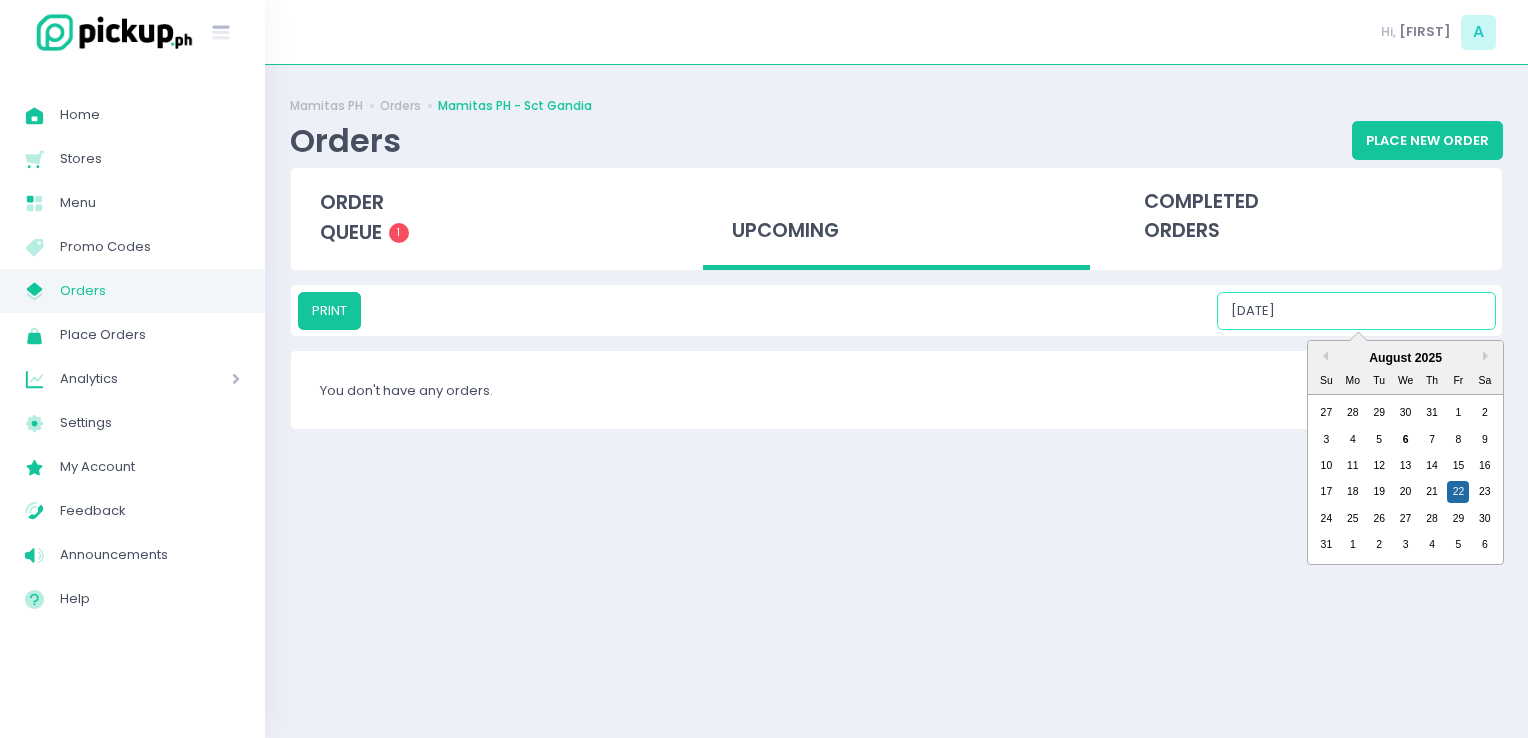click on "08/22/2025" at bounding box center [1356, 311] 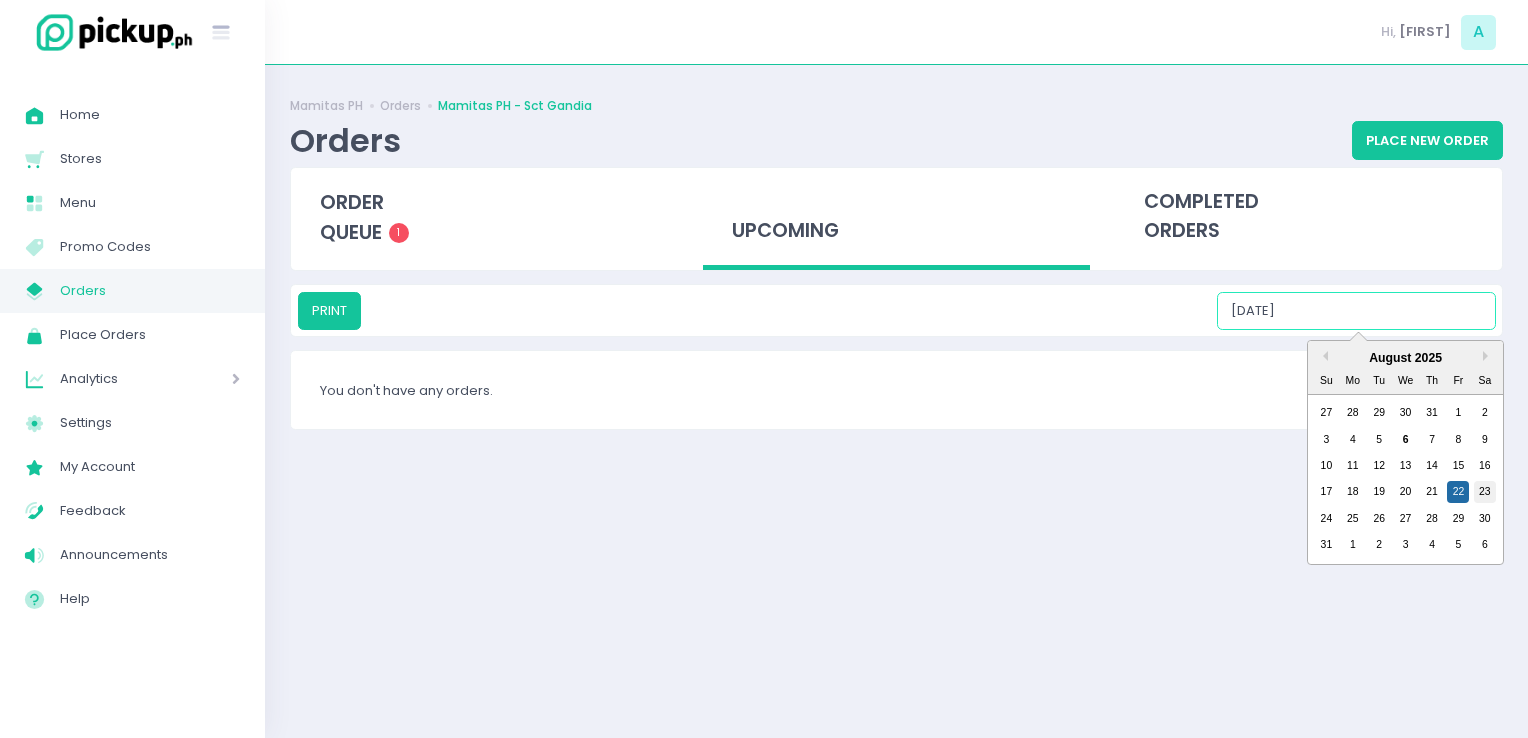 click on "23" at bounding box center (1485, 492) 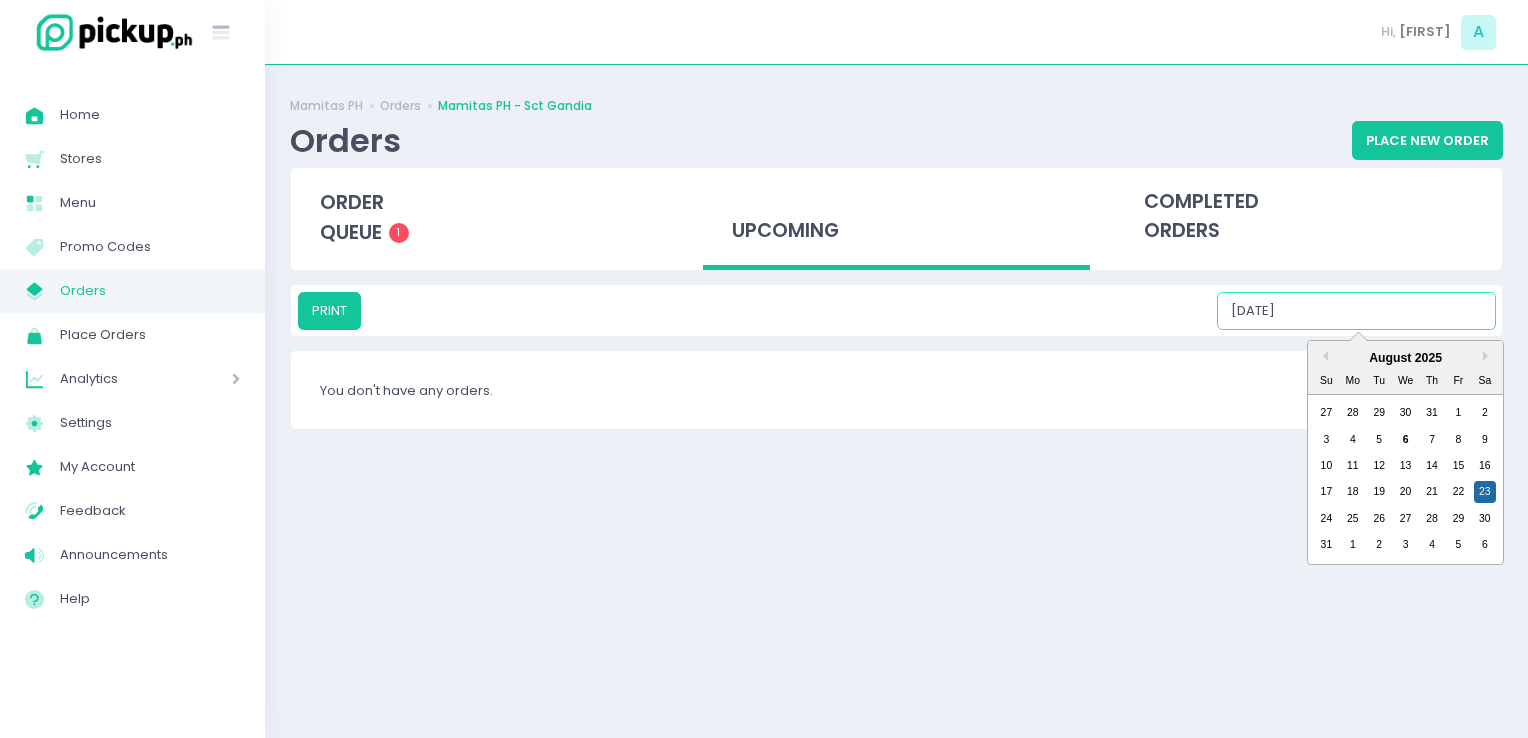 click on "08/23/2025" at bounding box center (1356, 311) 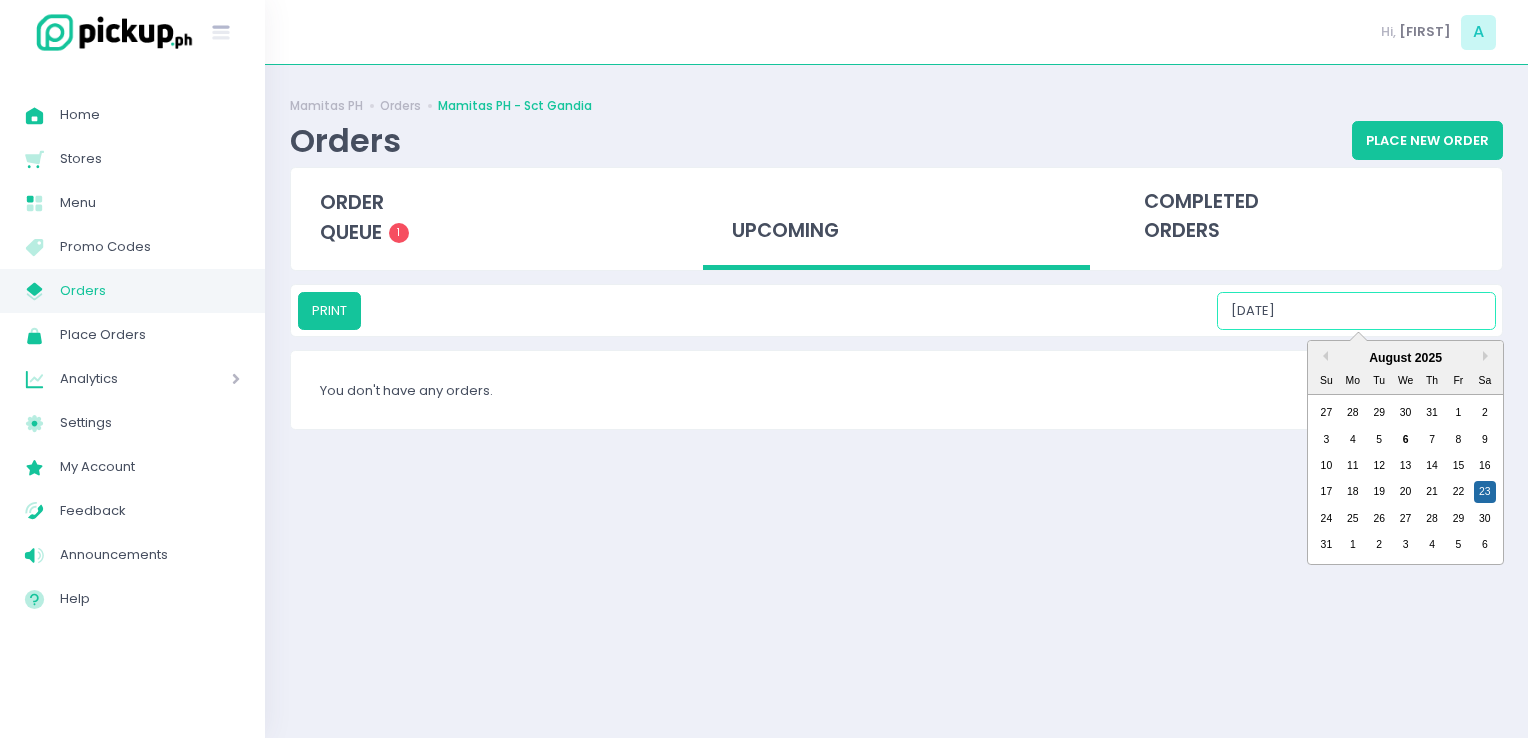 click on "24 25 26 27 28 29 30" at bounding box center (1405, 519) 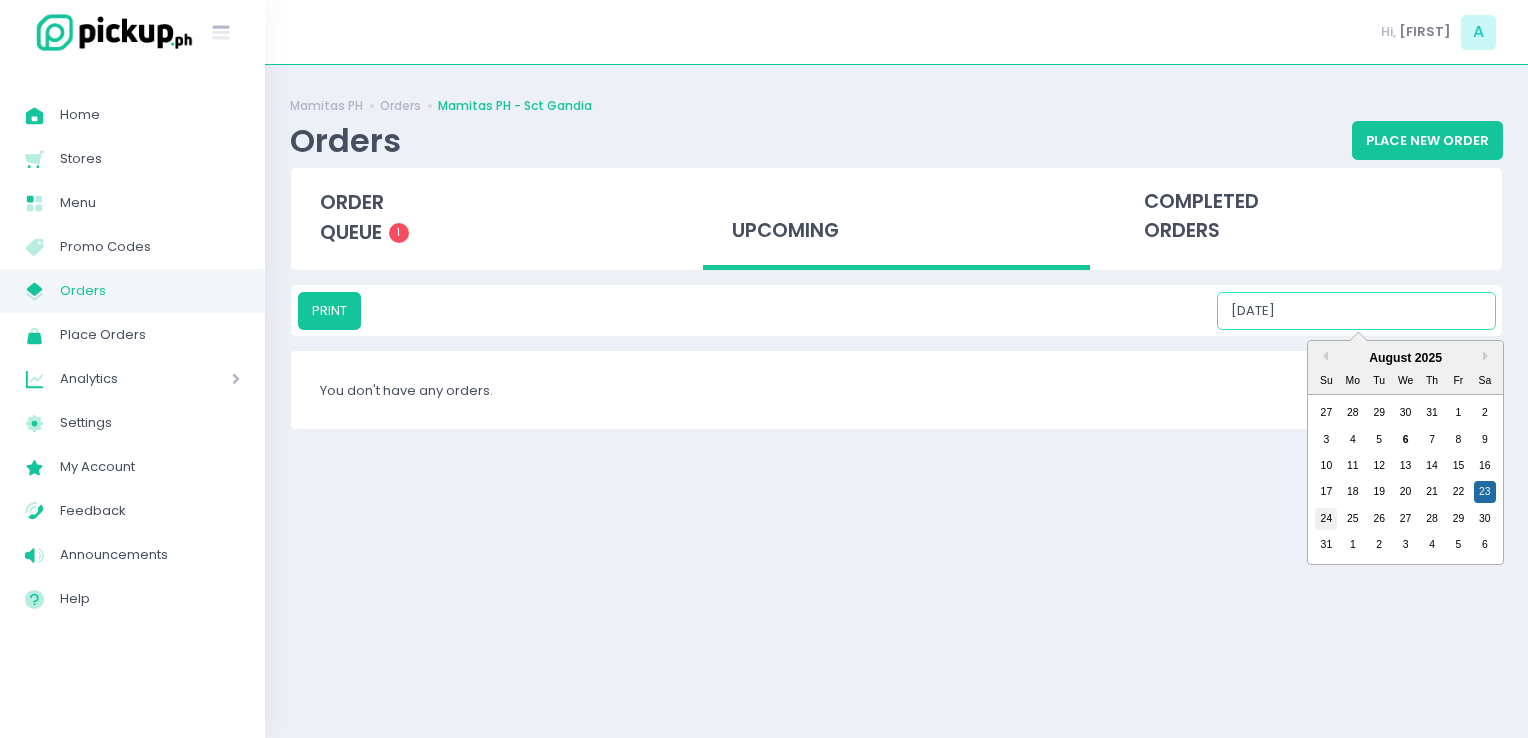click on "24" at bounding box center (1326, 519) 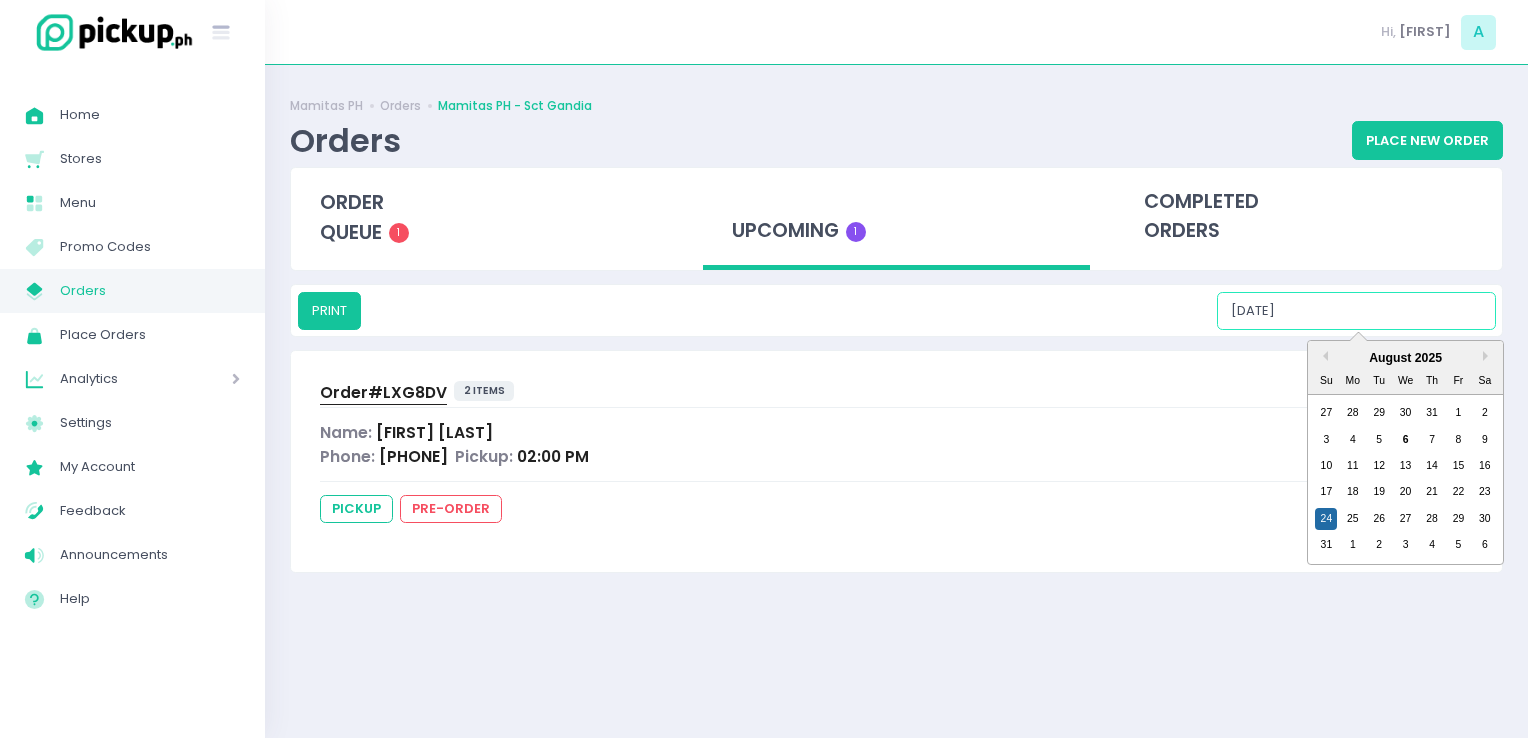 click on "08/24/2025" at bounding box center [1356, 311] 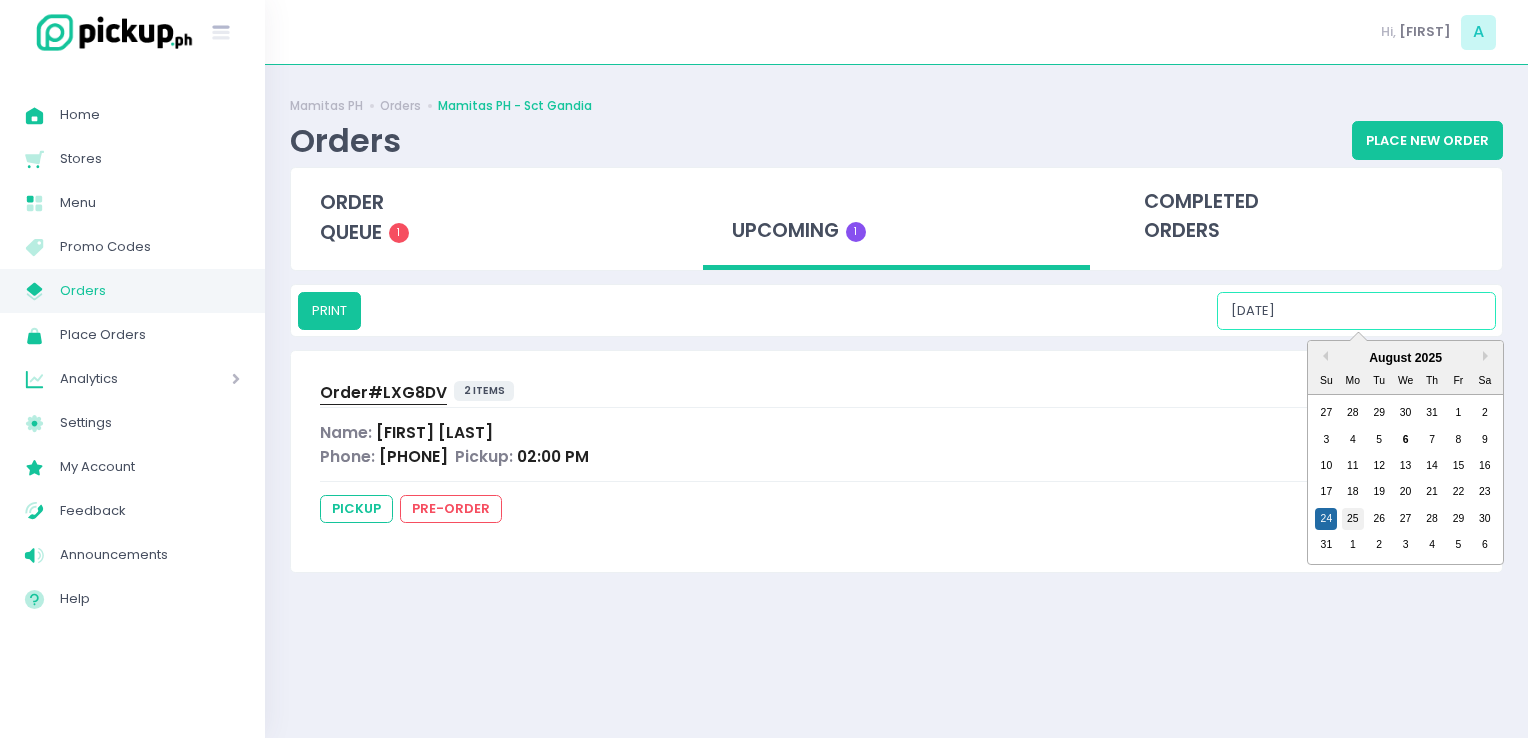 click on "25" at bounding box center (1353, 519) 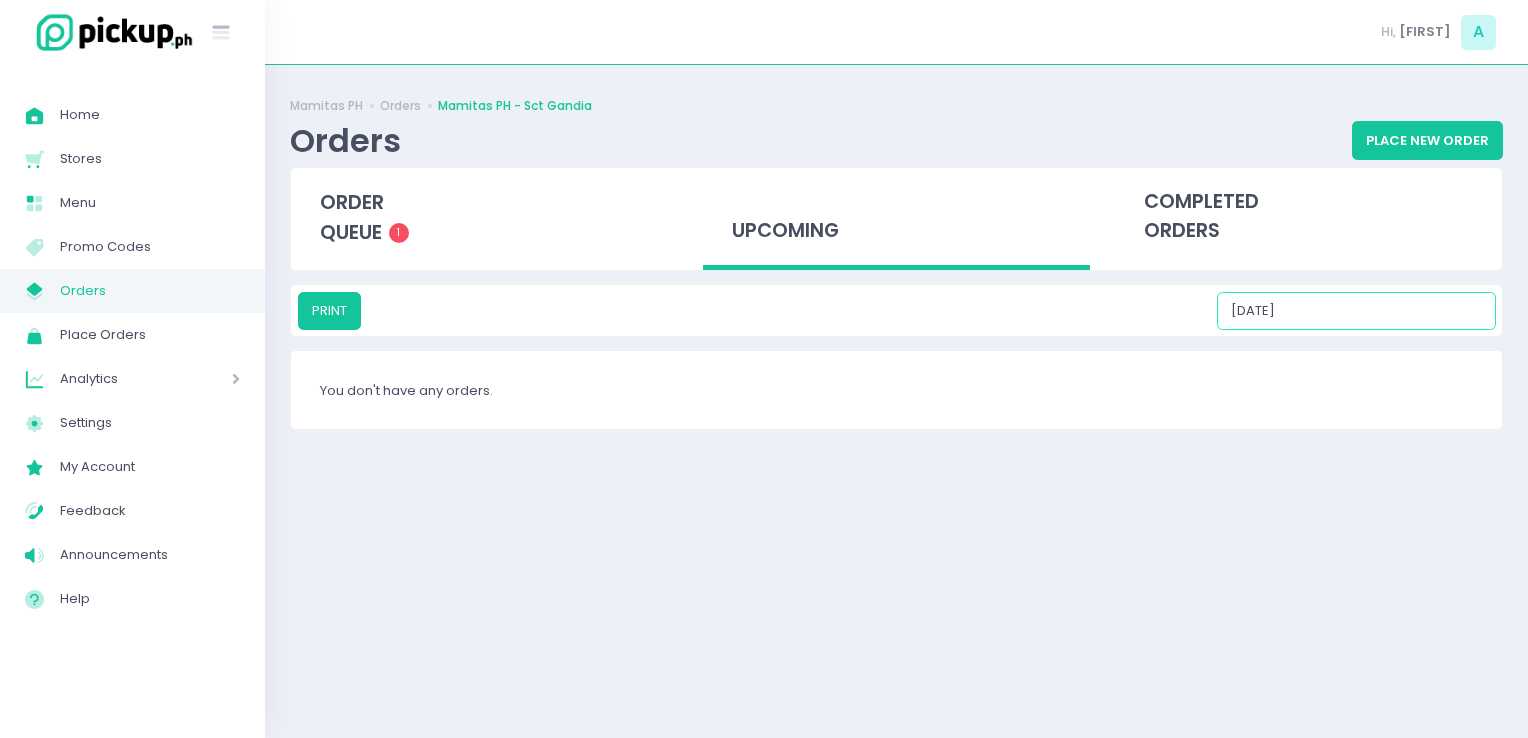 click on "08/25/2025" at bounding box center [1356, 311] 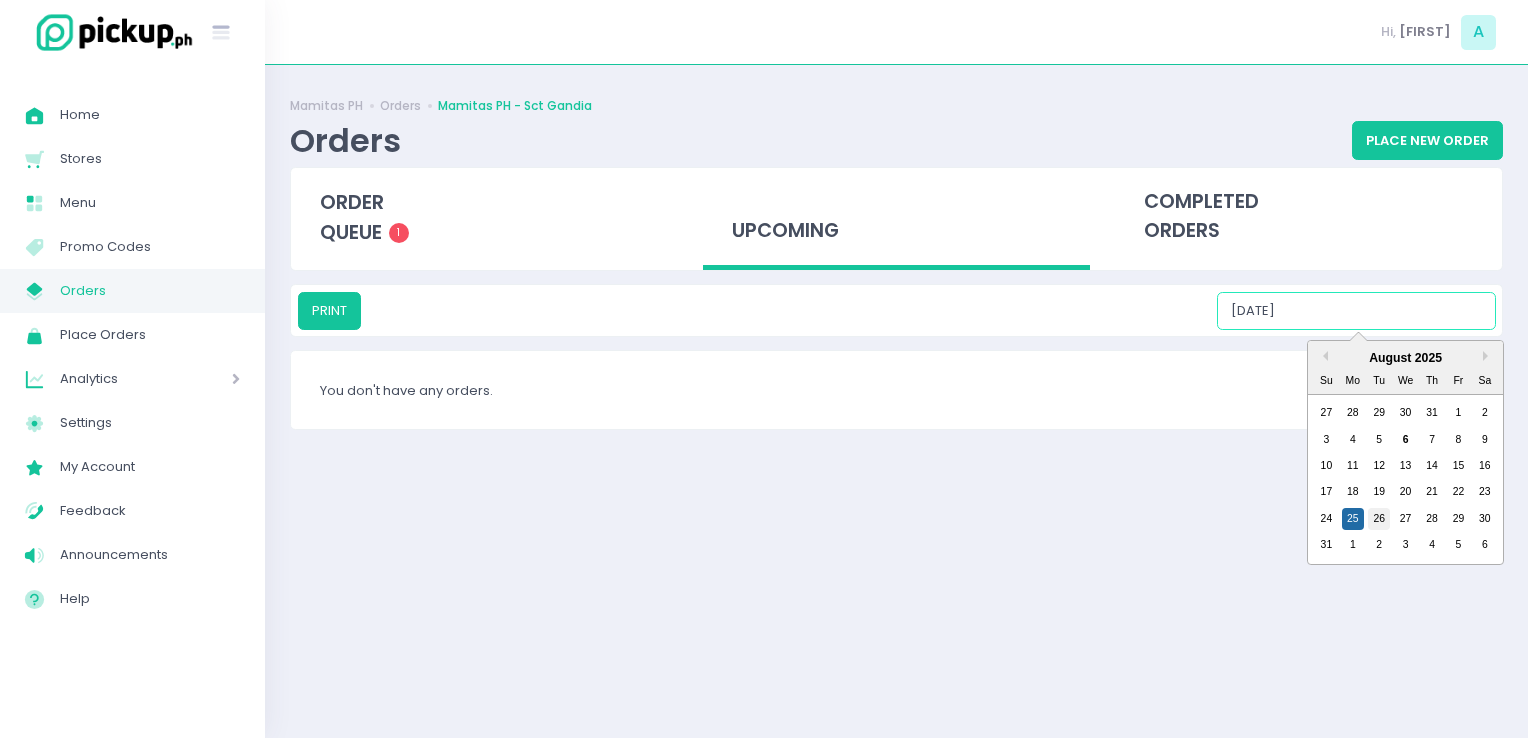 click on "26" at bounding box center (1379, 519) 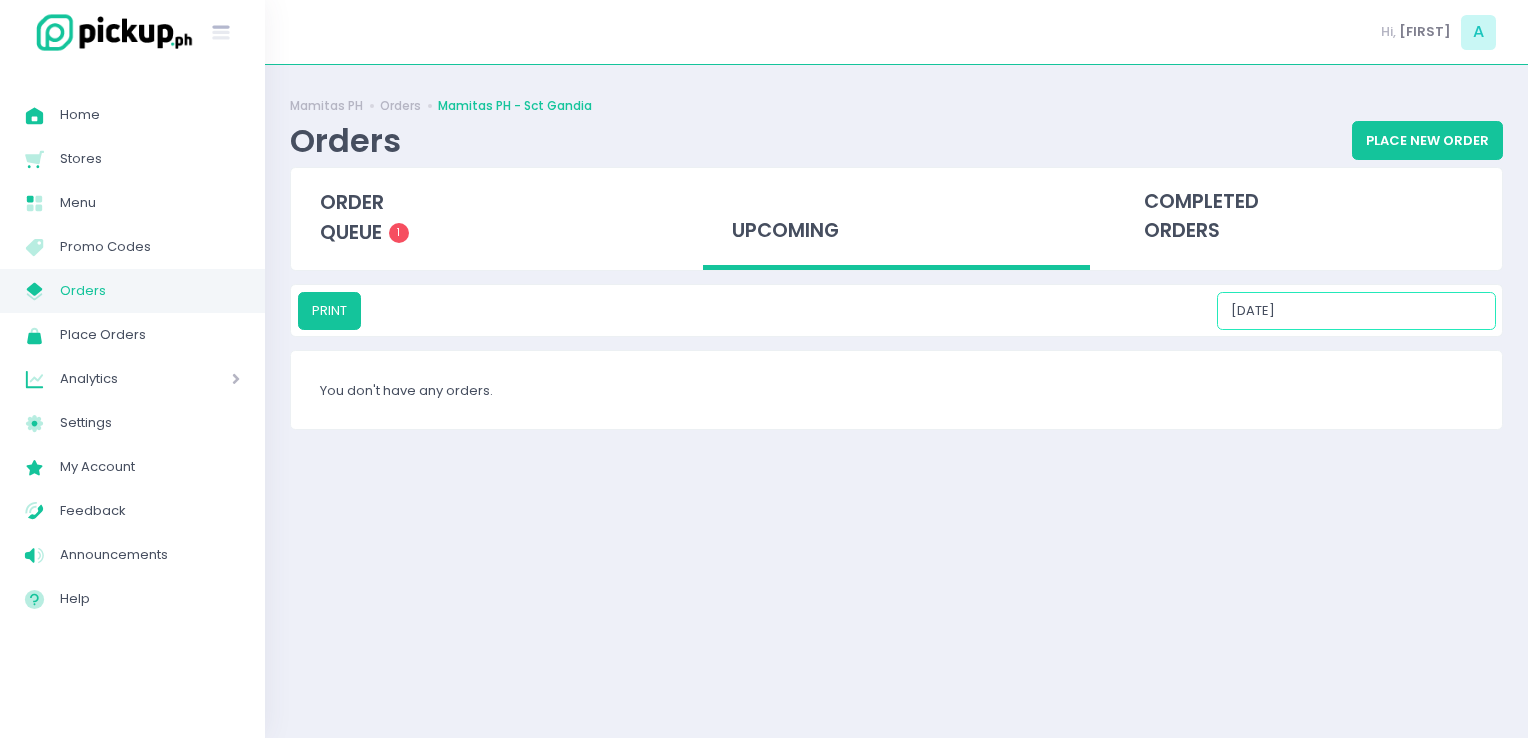 click on "08/26/2025" at bounding box center [1356, 311] 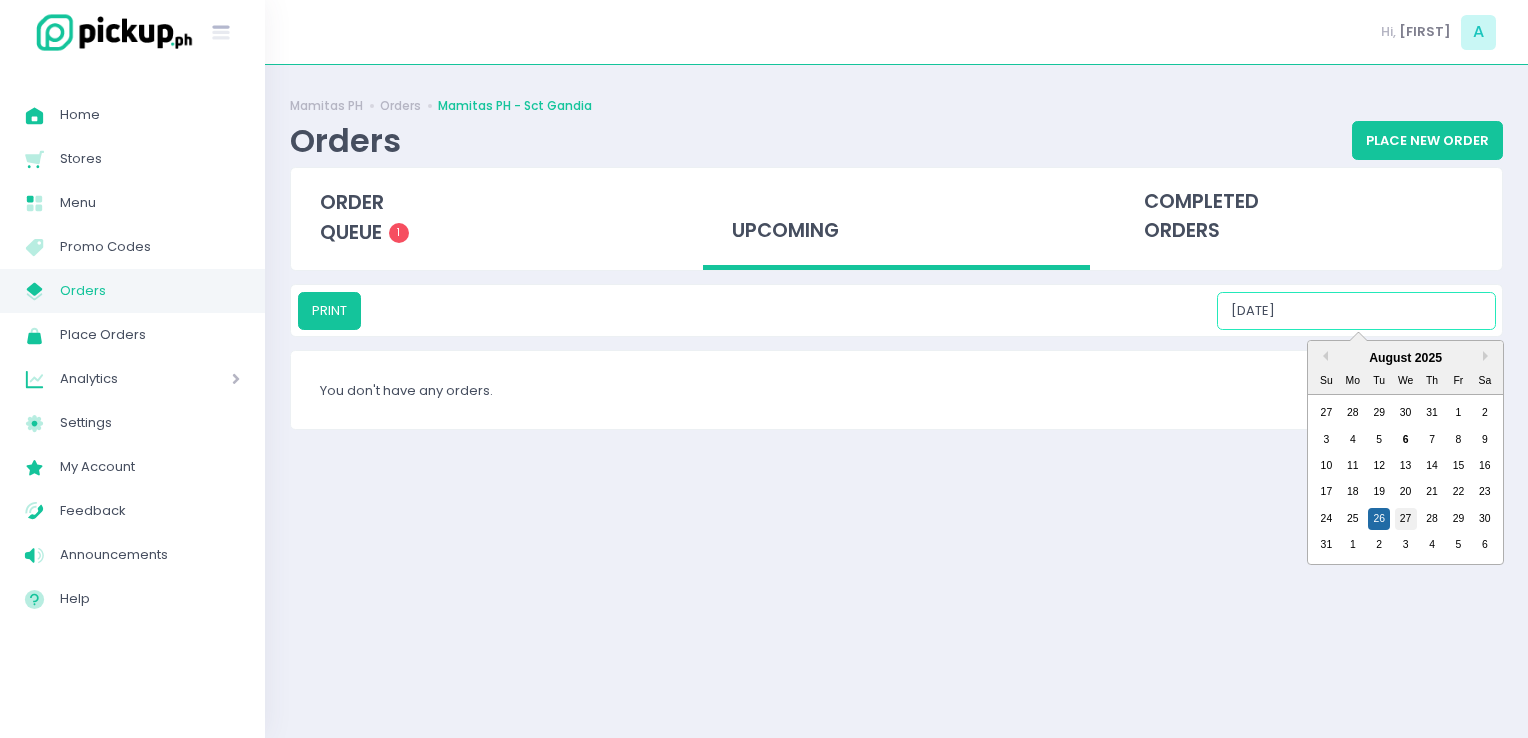 click on "27" at bounding box center (1406, 519) 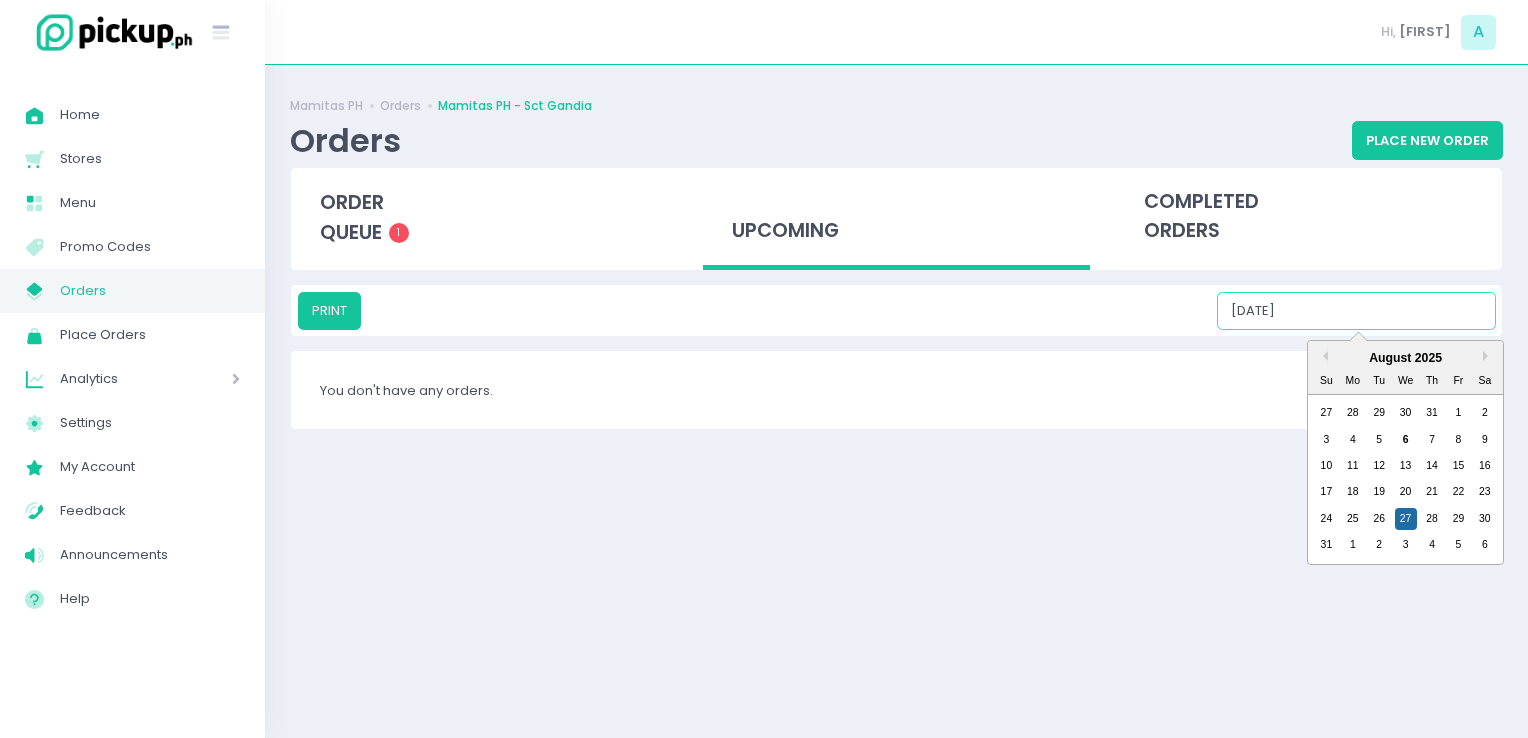 click on "08/27/2025" at bounding box center [1356, 311] 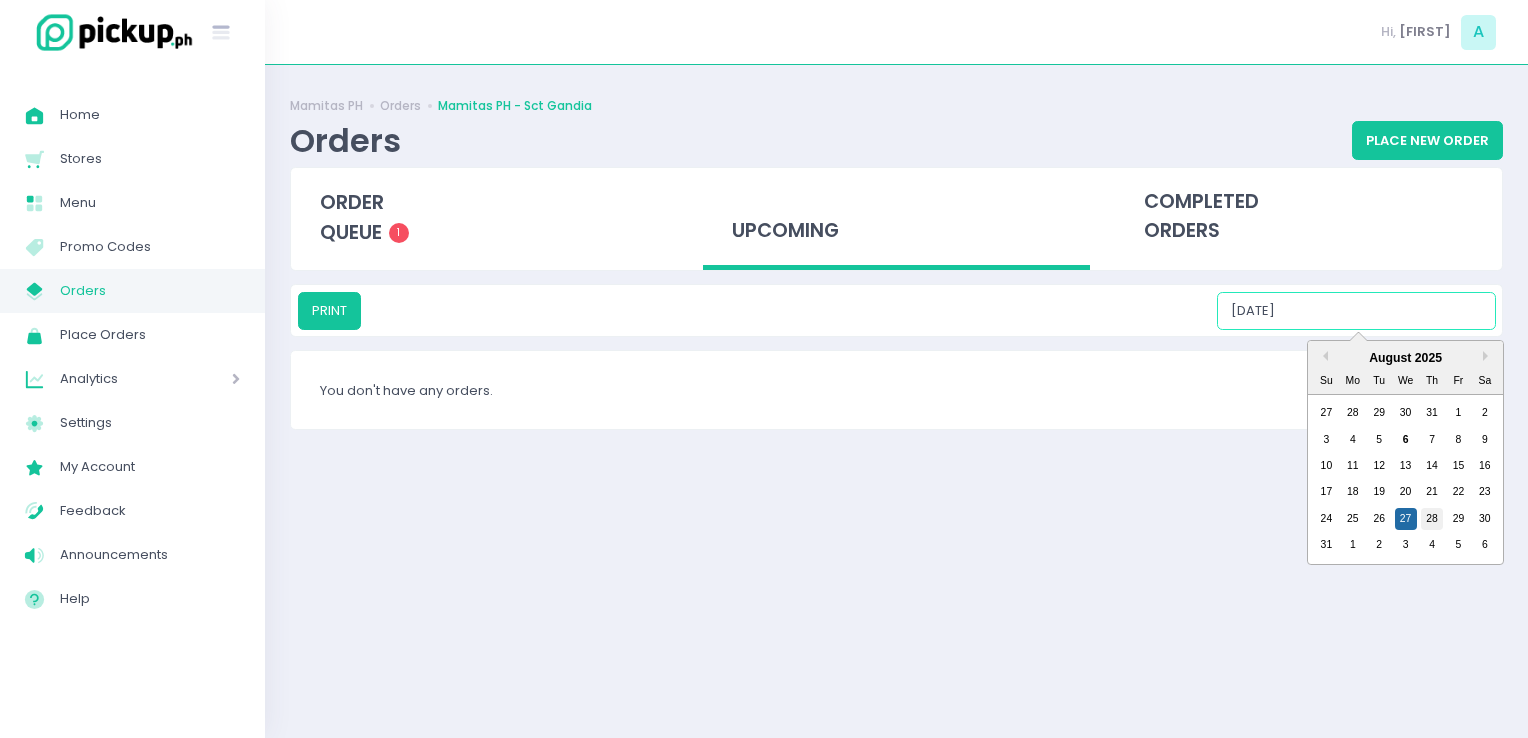 click on "28" at bounding box center [1432, 519] 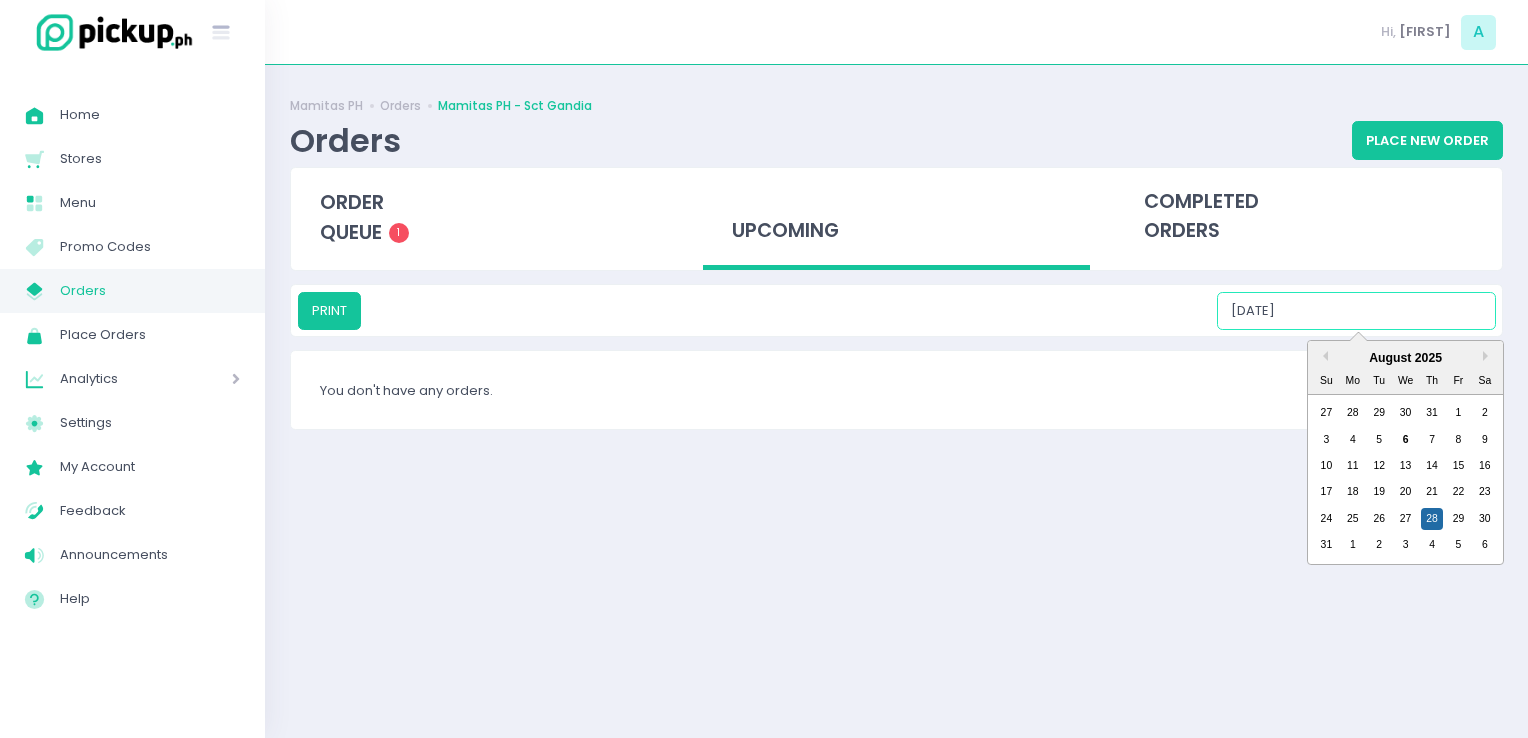 click on "08/28/2025" at bounding box center (1356, 311) 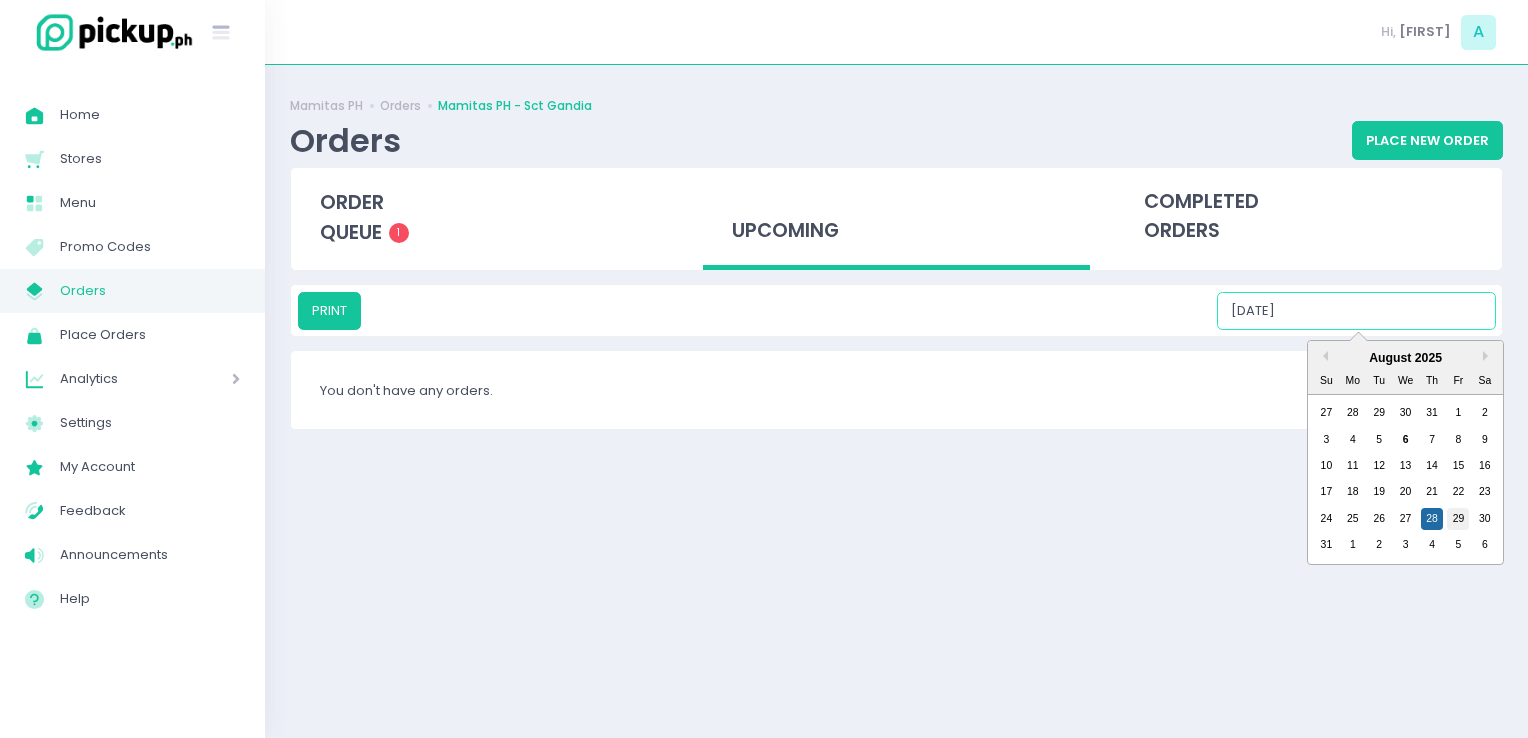 click on "29" at bounding box center (1458, 519) 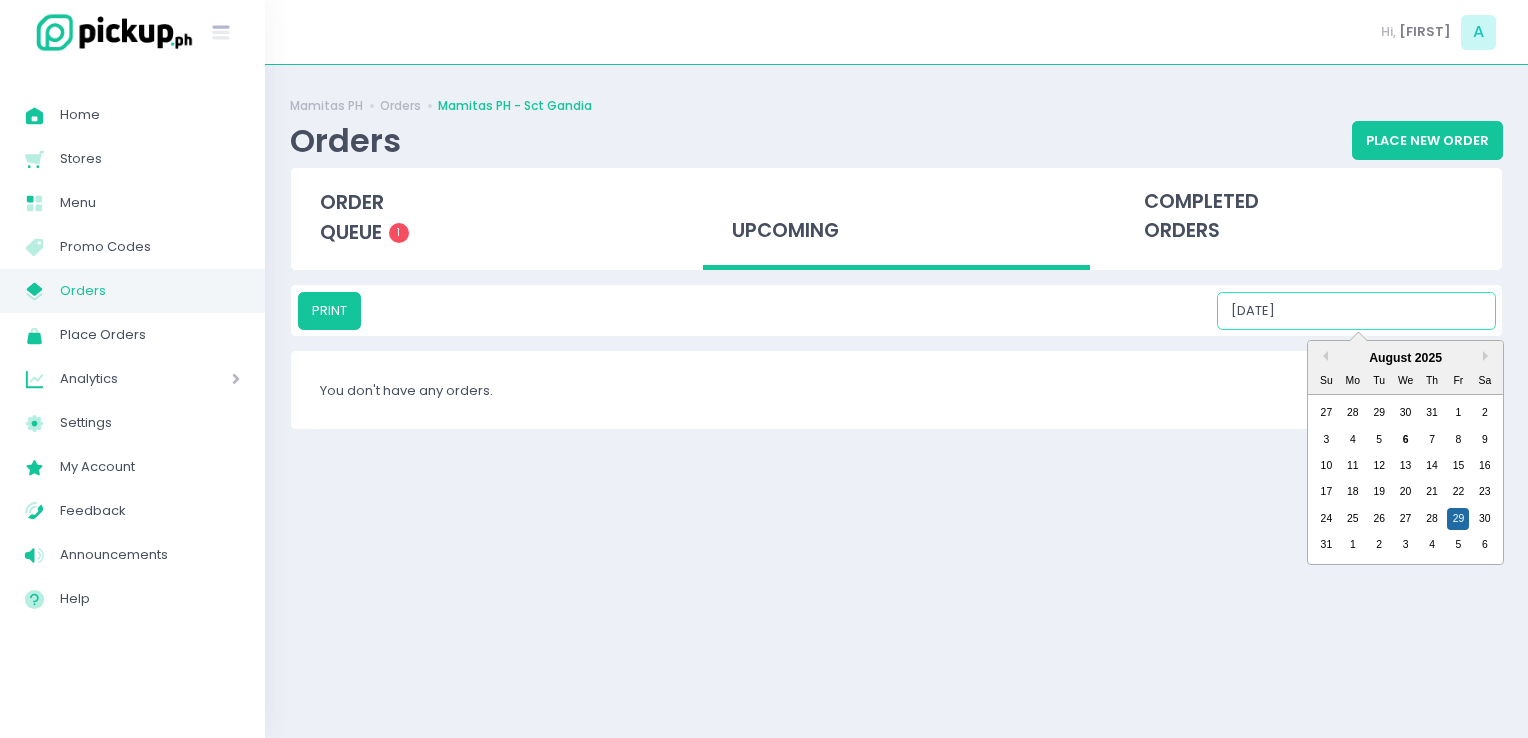 click on "08/29/2025" at bounding box center [1356, 311] 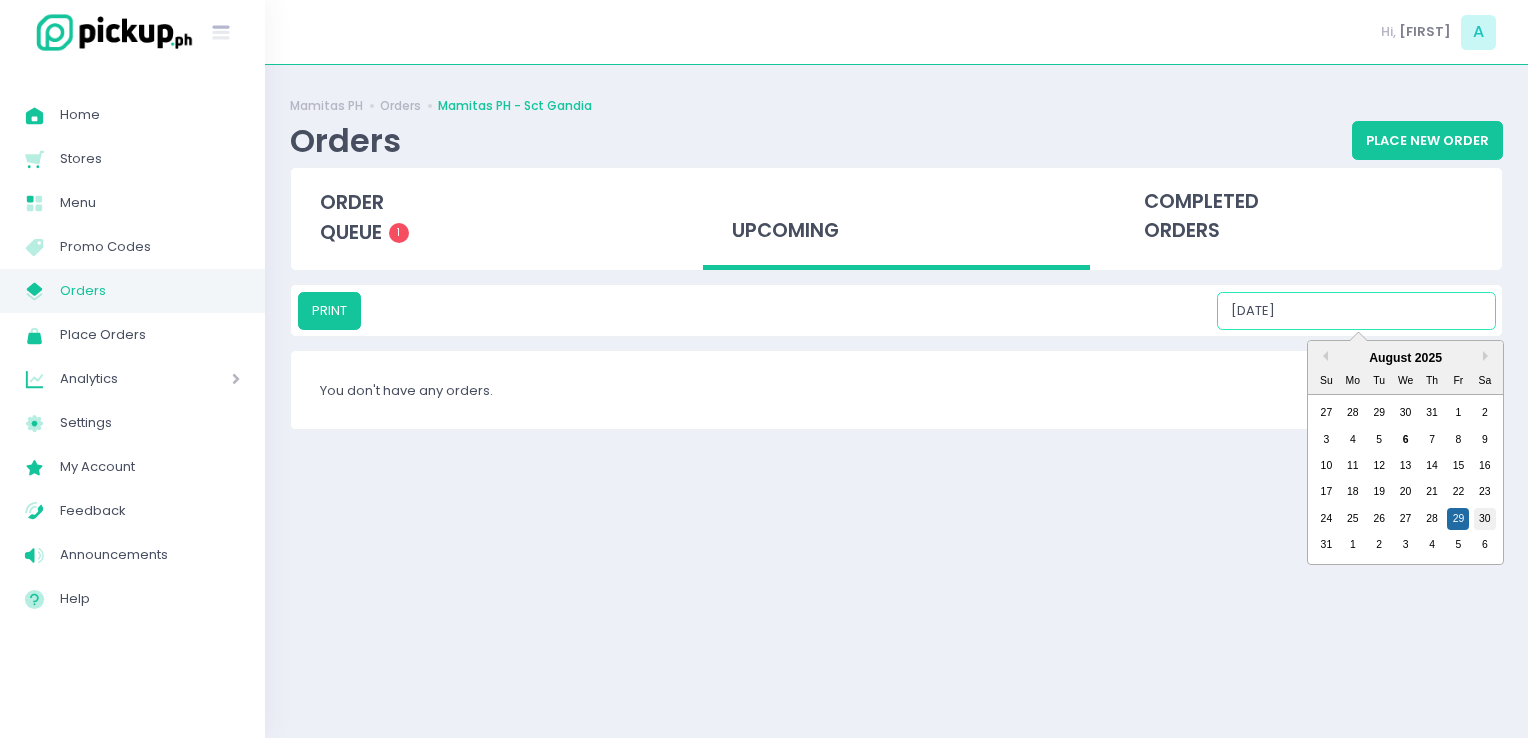click on "30" at bounding box center (1485, 519) 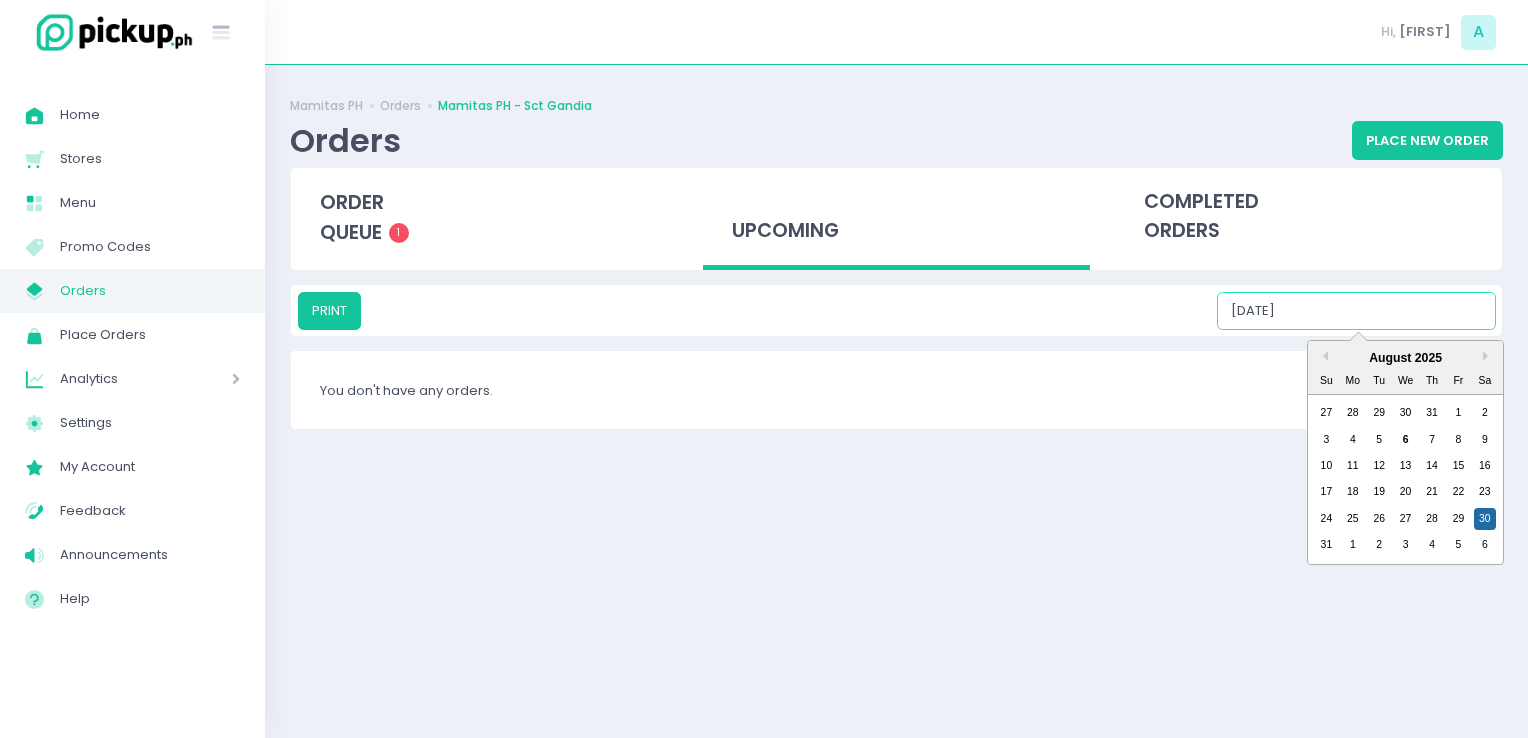 click on "08/30/2025" at bounding box center [1356, 311] 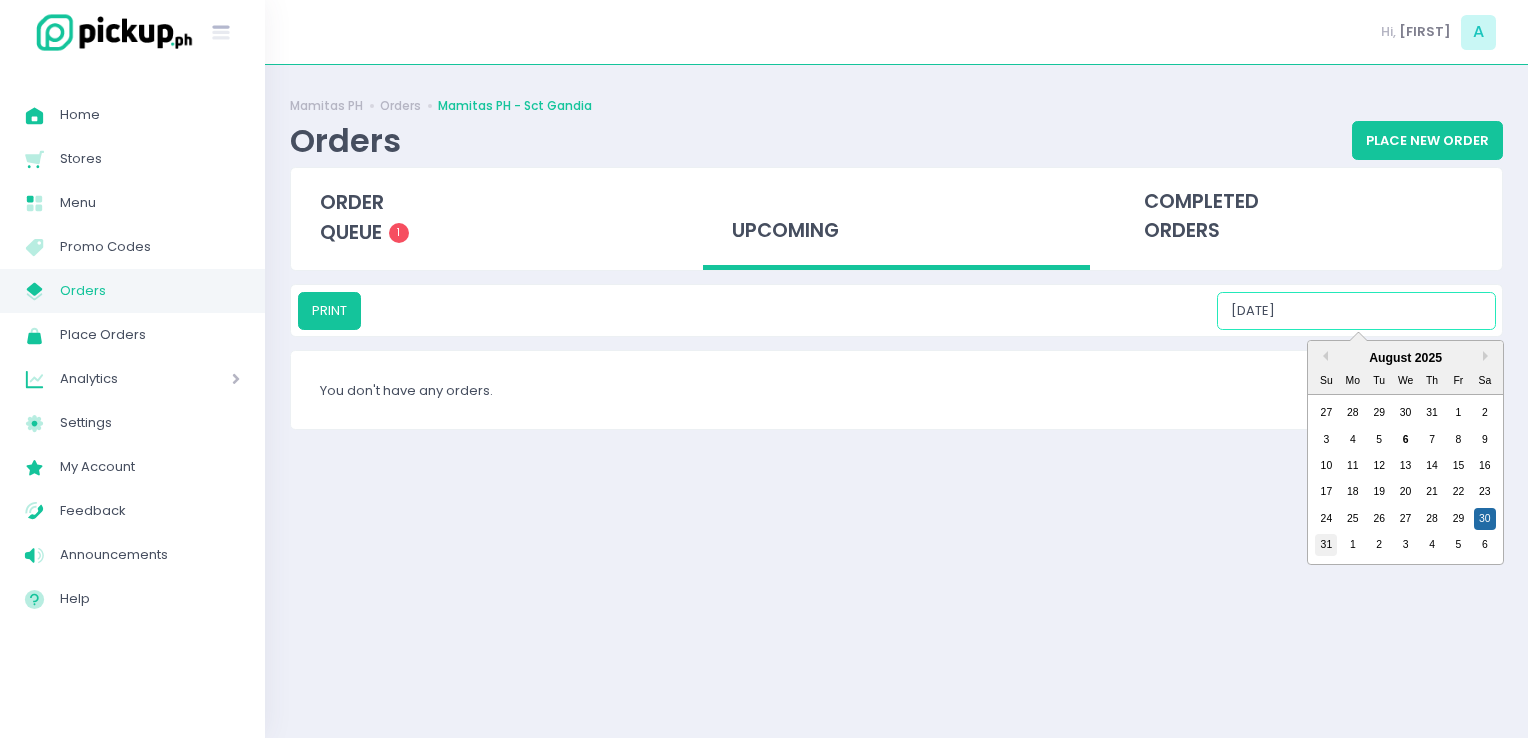 click on "31" at bounding box center [1326, 545] 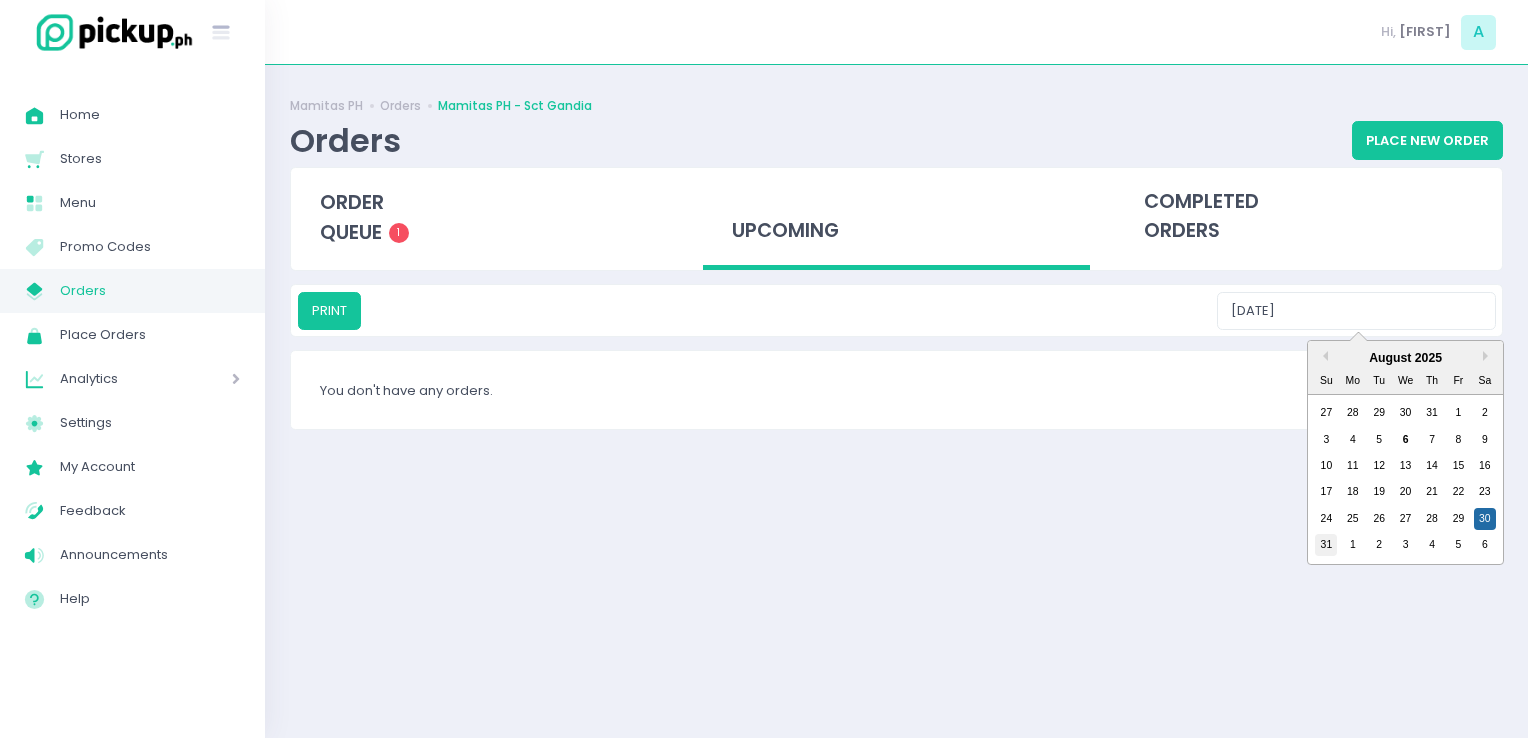 type on "08/31/2025" 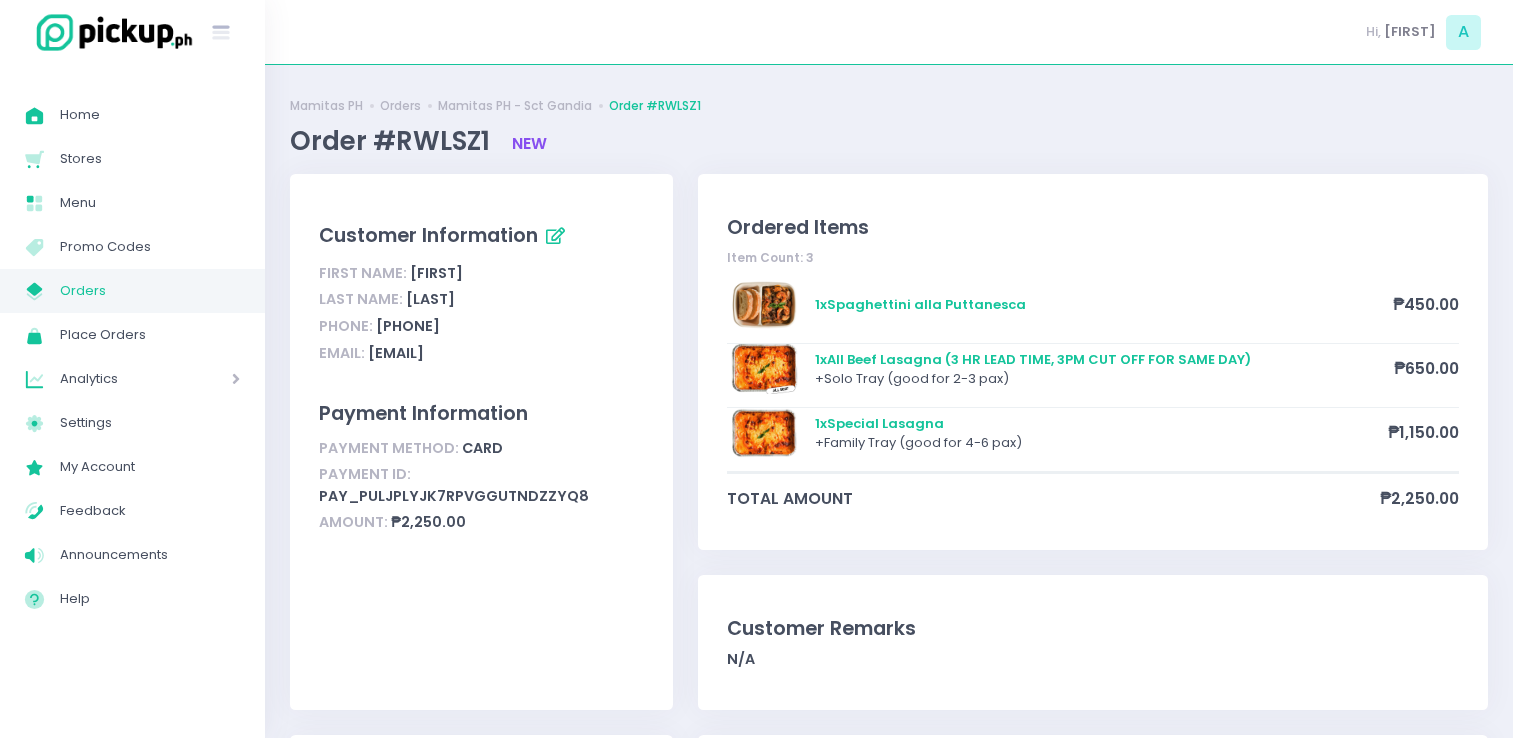 scroll, scrollTop: 0, scrollLeft: 0, axis: both 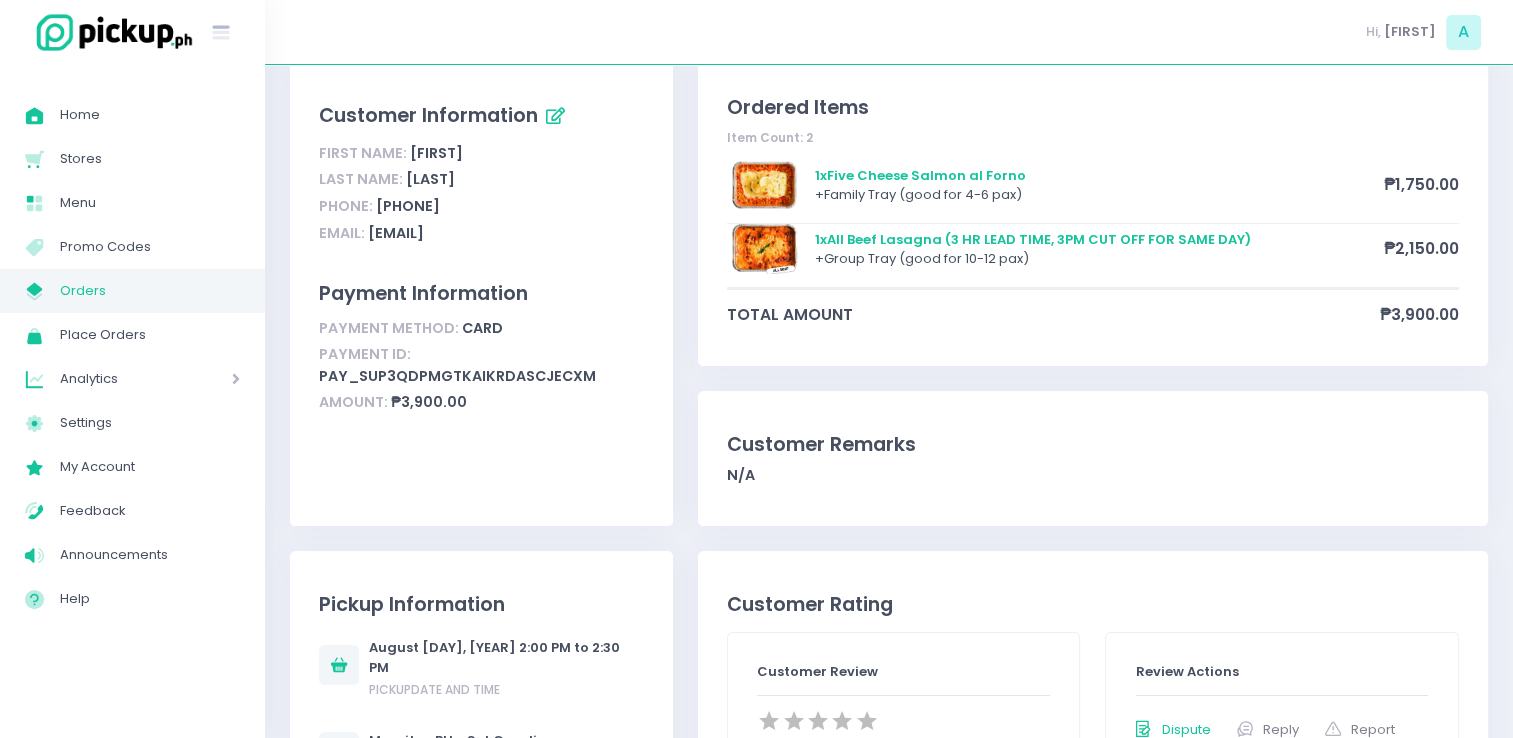 click on "Orders" at bounding box center [150, 291] 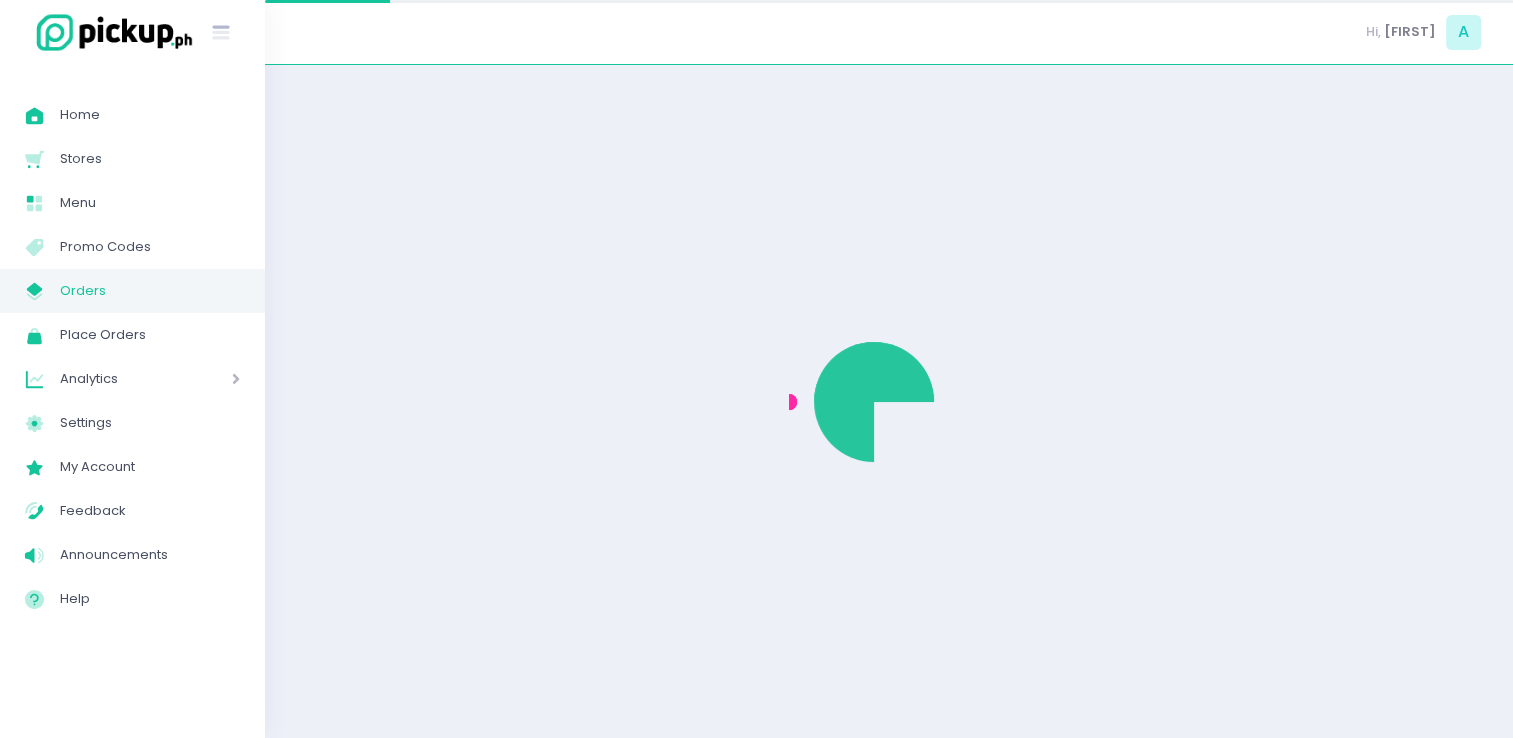 scroll, scrollTop: 0, scrollLeft: 0, axis: both 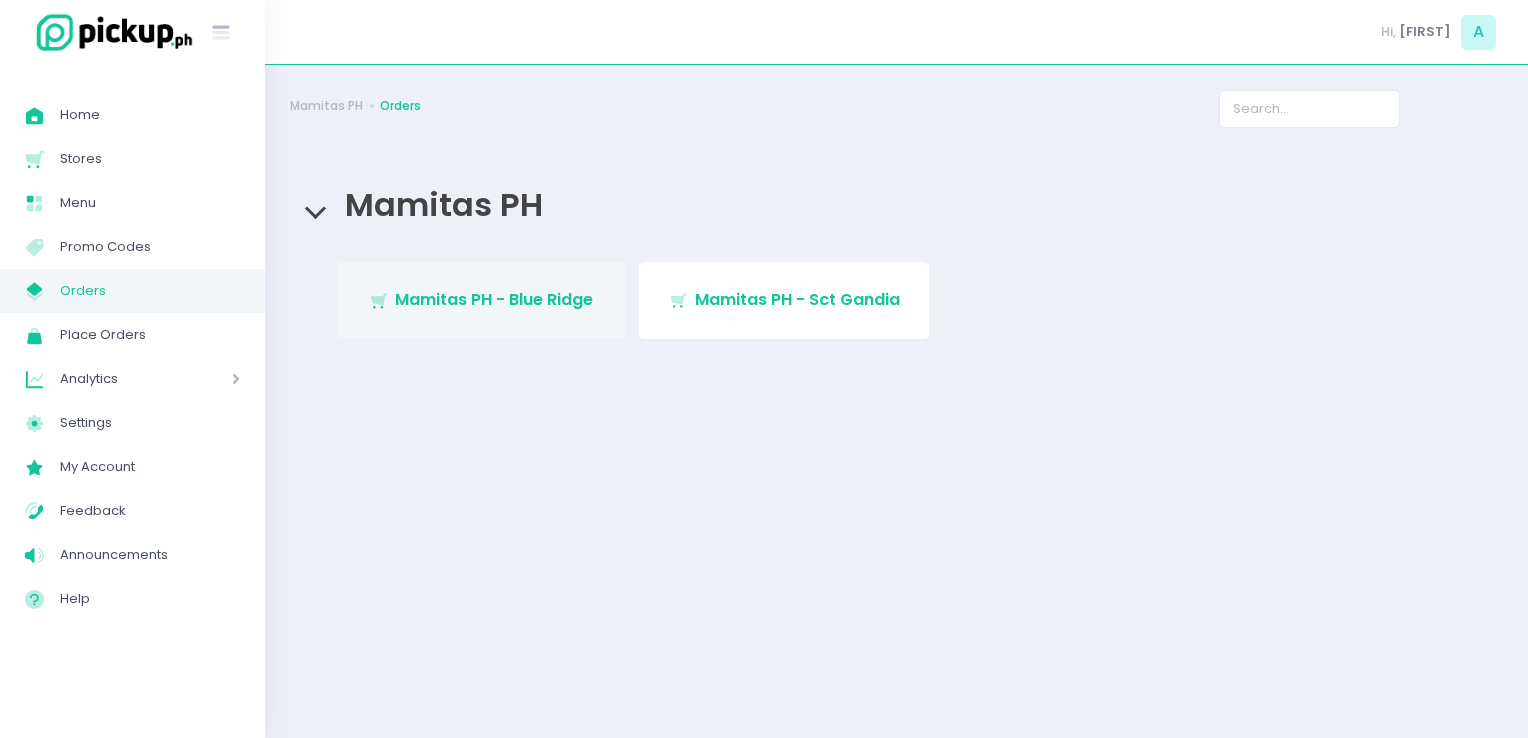 click on "Stockholm-icons / Shopping / Cart1 Created with Sketch. Mamitas PH - Blue Ridge" at bounding box center [482, 300] 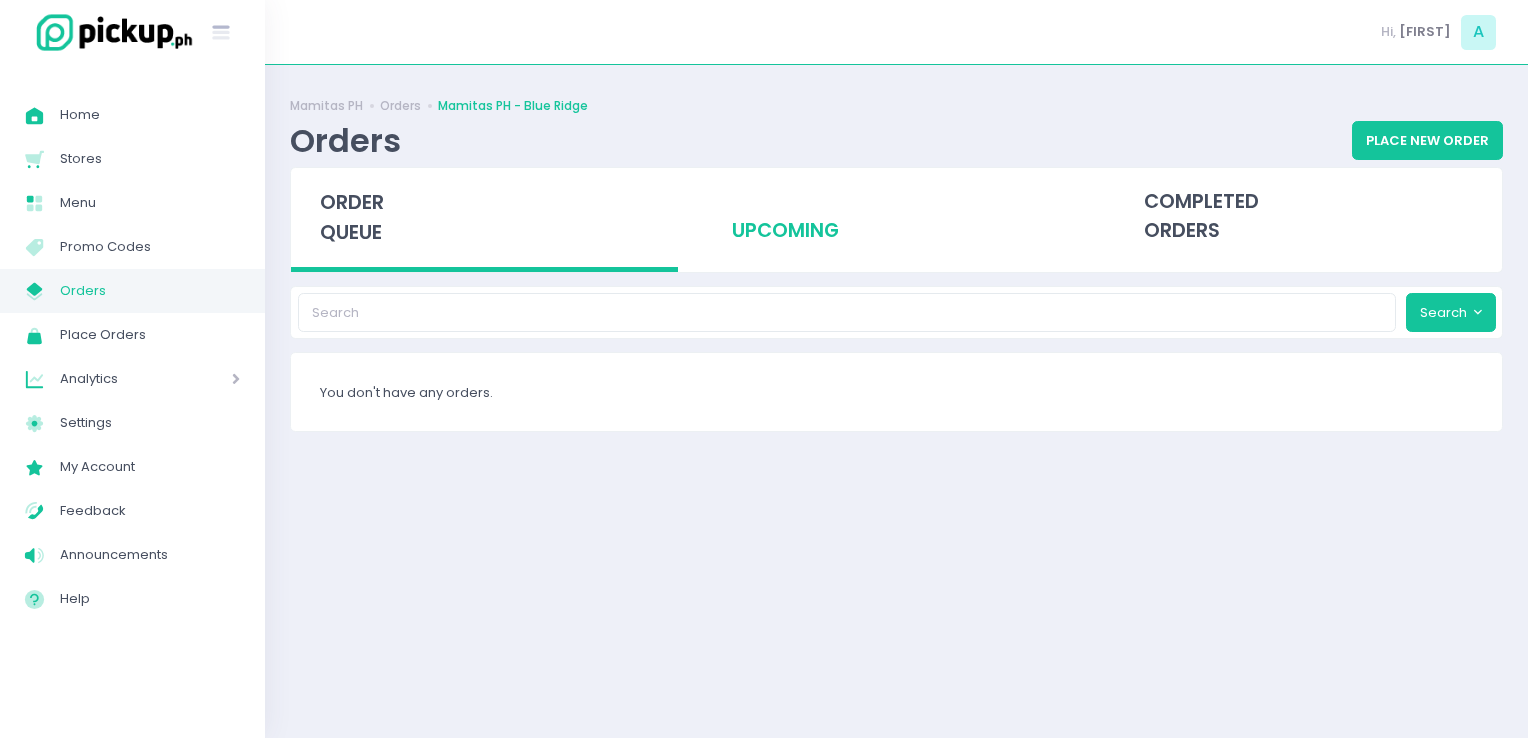 click on "upcoming" at bounding box center [896, 217] 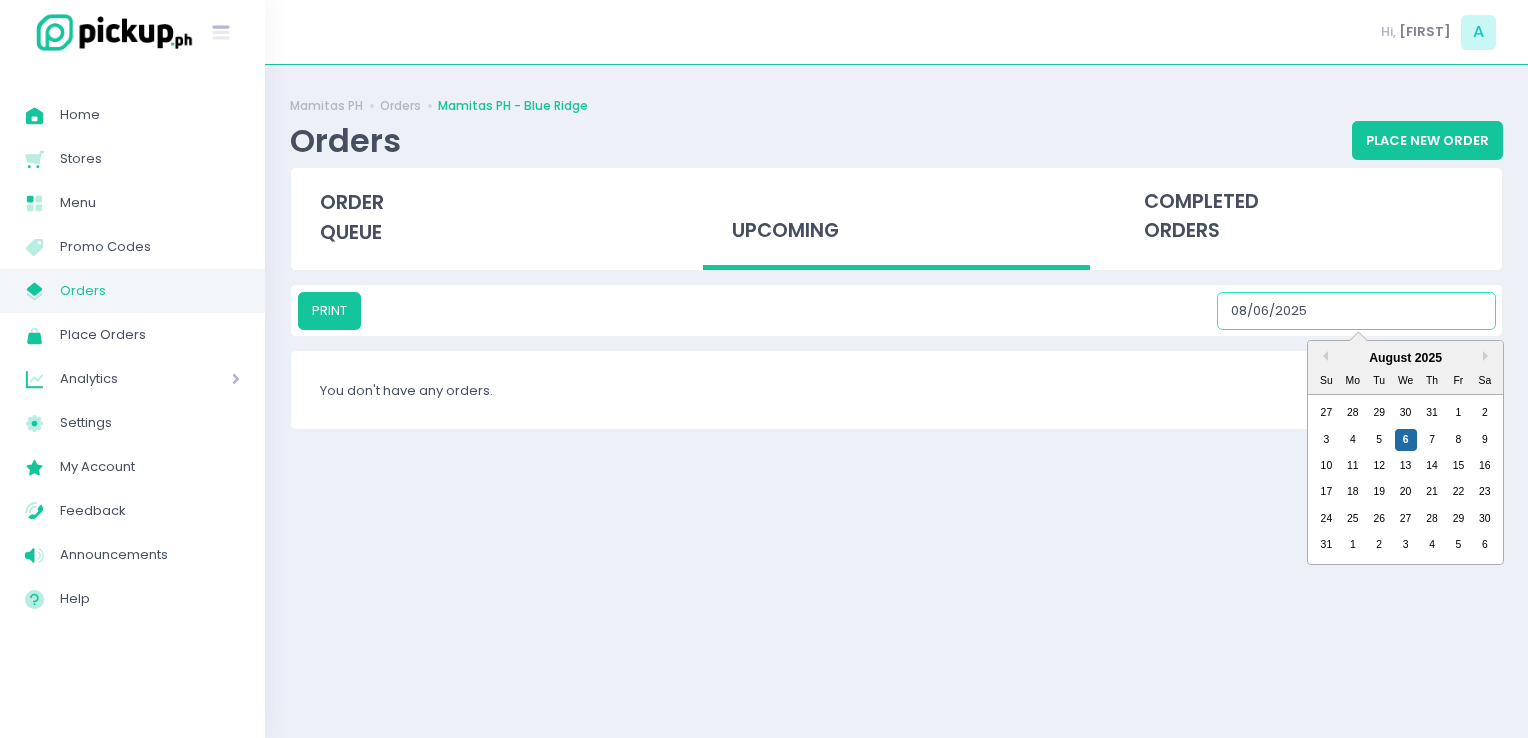 click on "08/06/2025" at bounding box center [1356, 311] 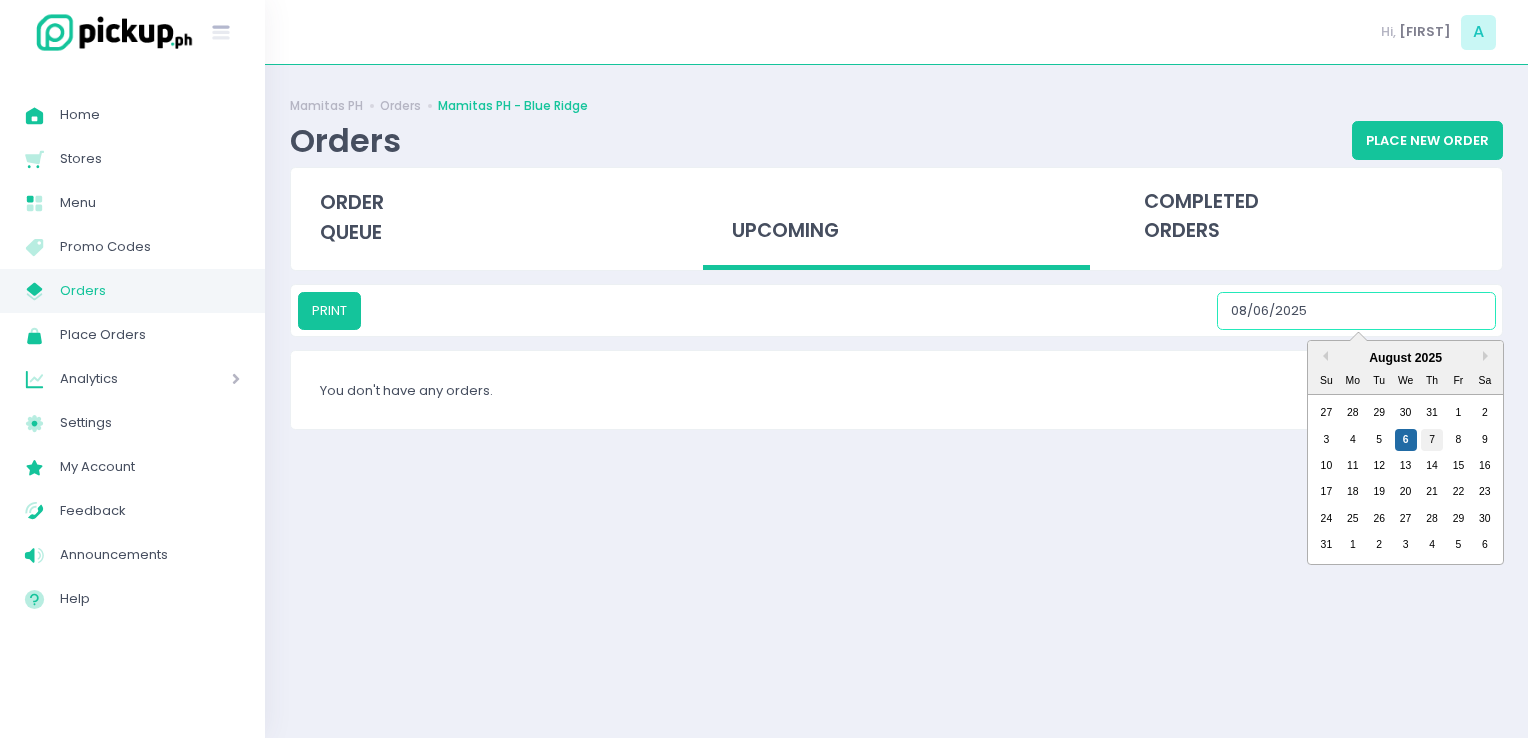 click on "7" at bounding box center [1432, 440] 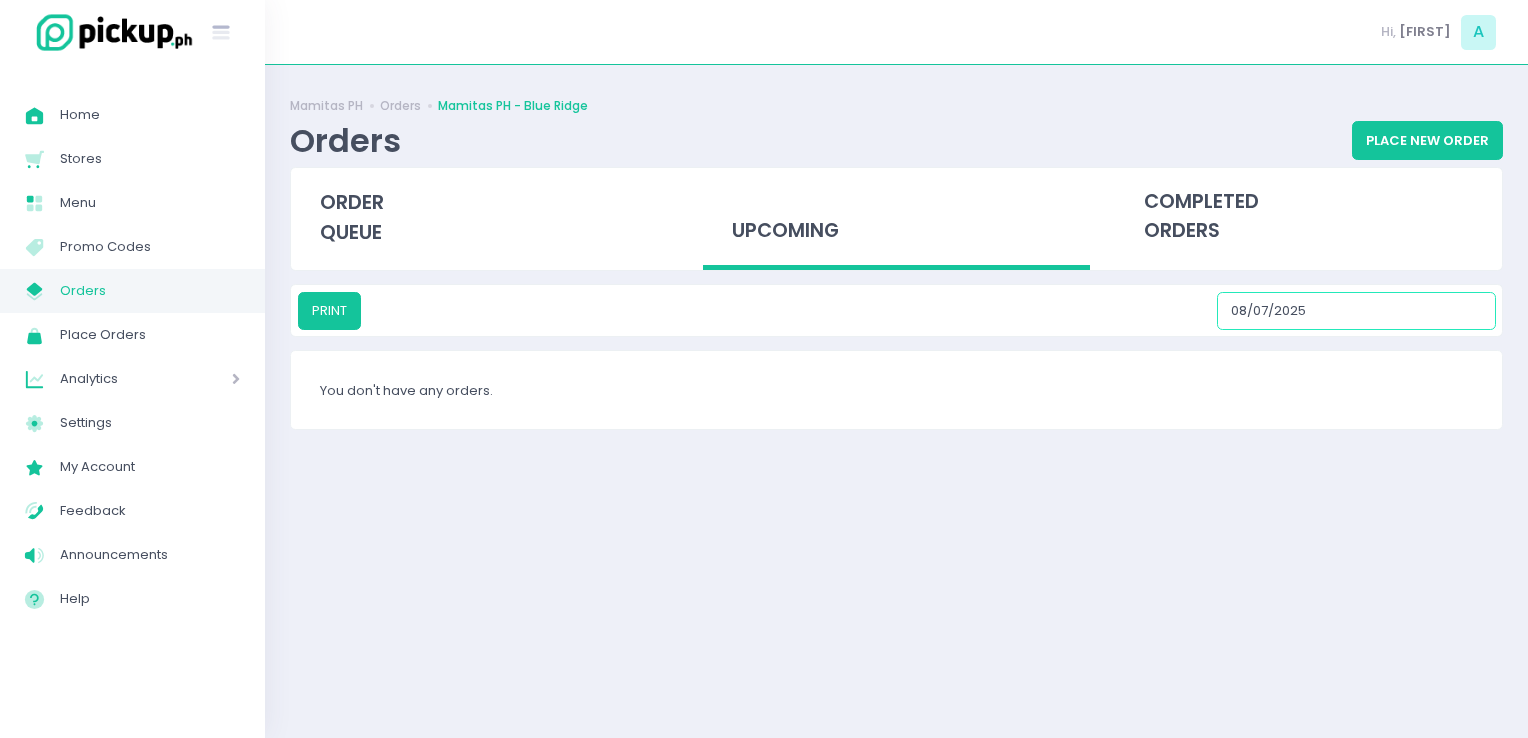 click on "08/07/2025" at bounding box center [1356, 311] 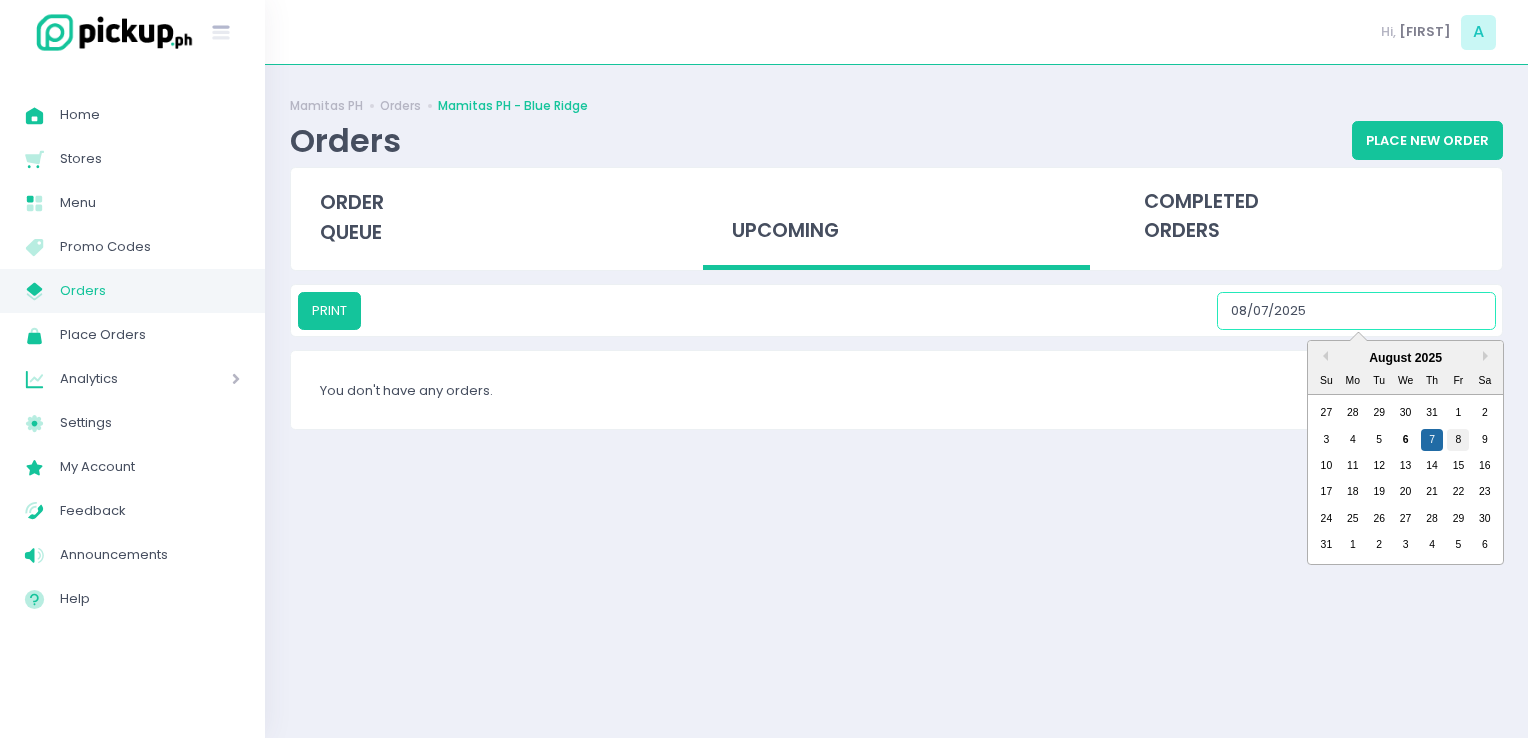 click on "8" at bounding box center [1458, 440] 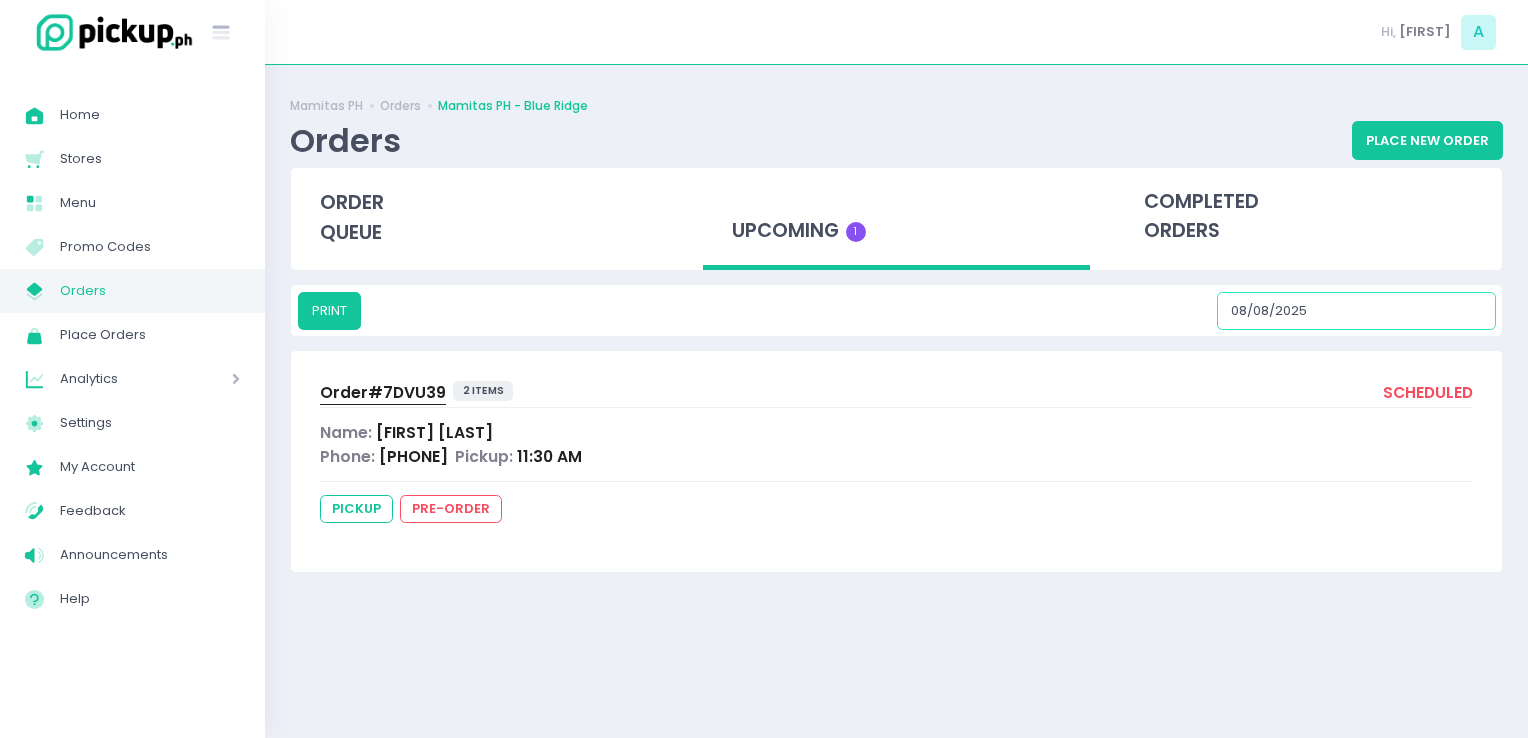 click on "08/08/2025" at bounding box center [1356, 311] 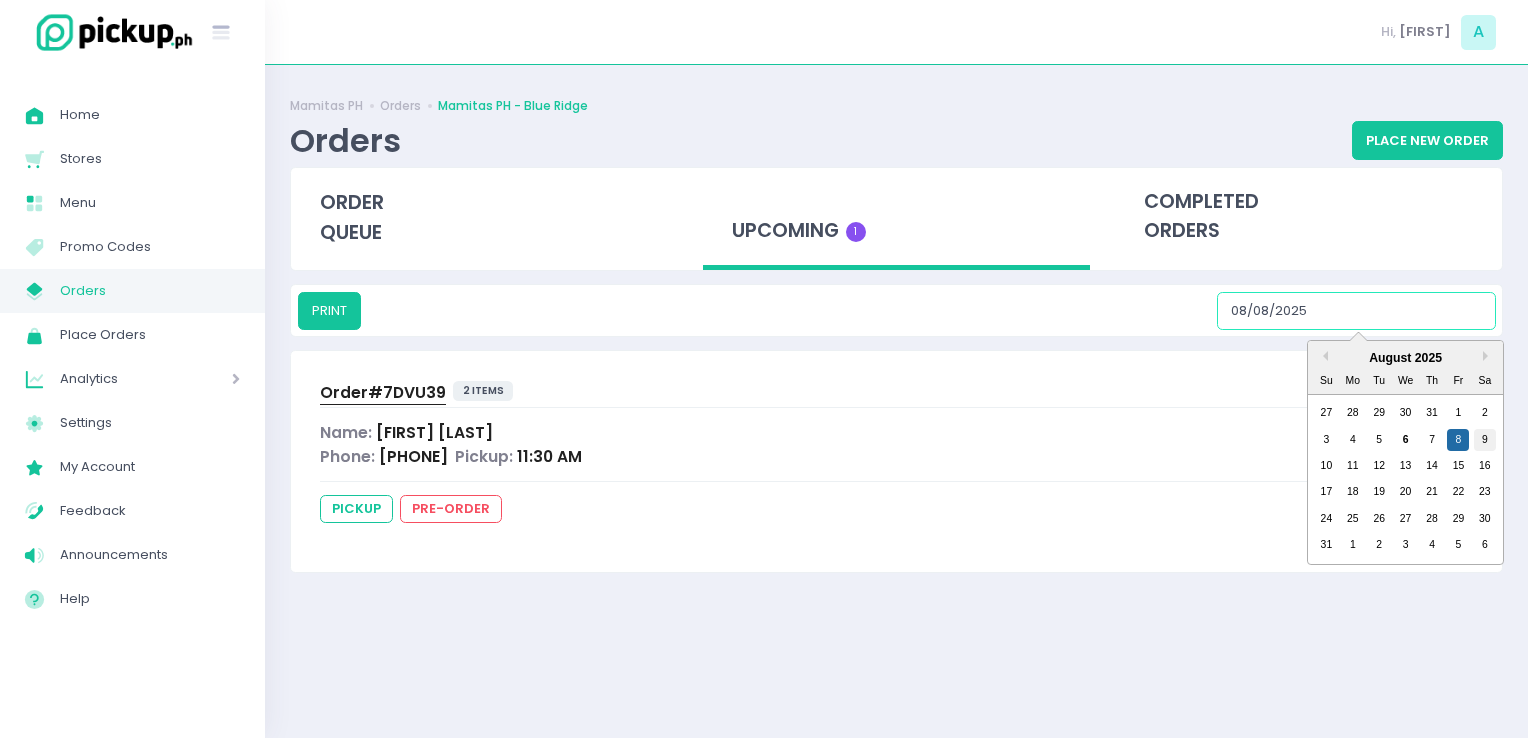 click on "9" at bounding box center (1485, 440) 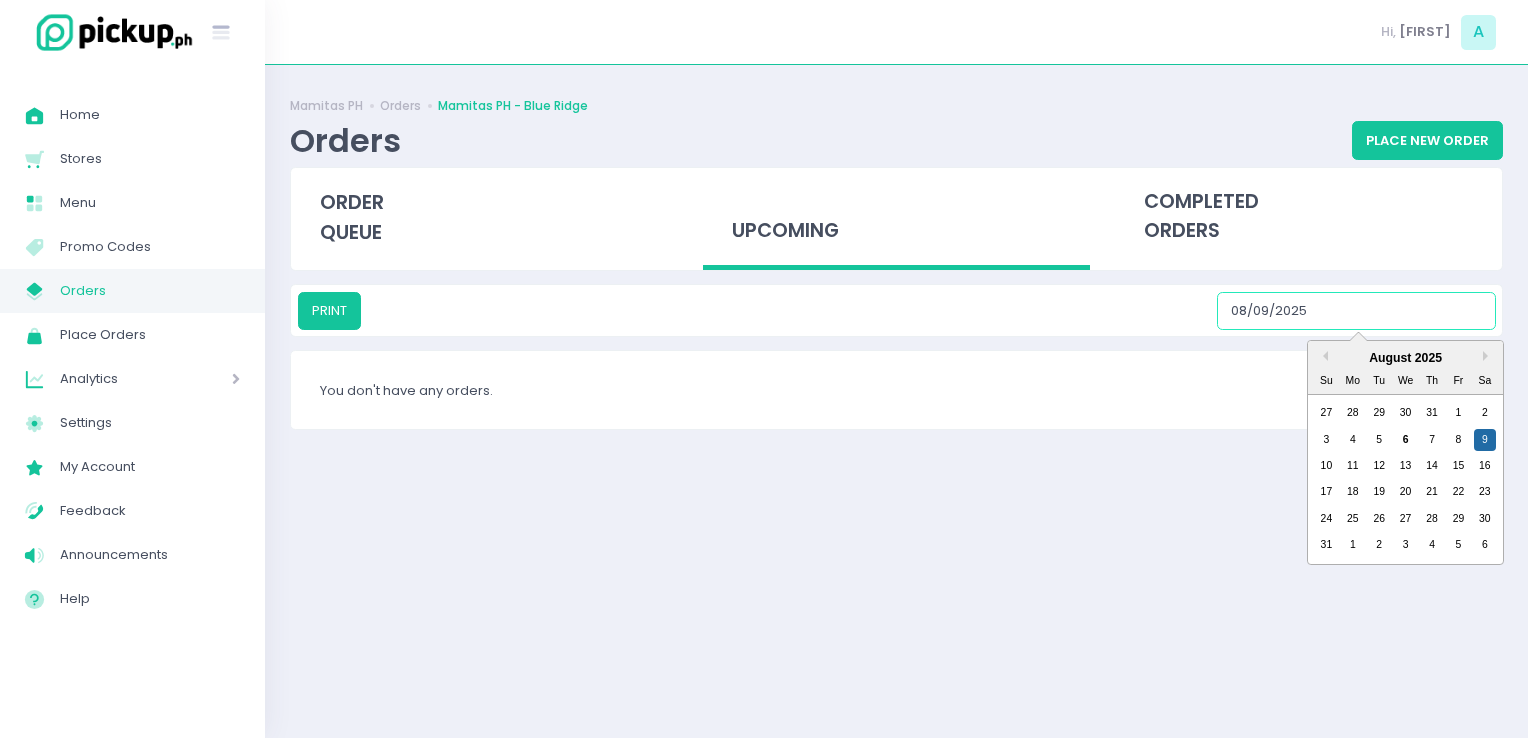click on "08/09/2025" at bounding box center [1356, 311] 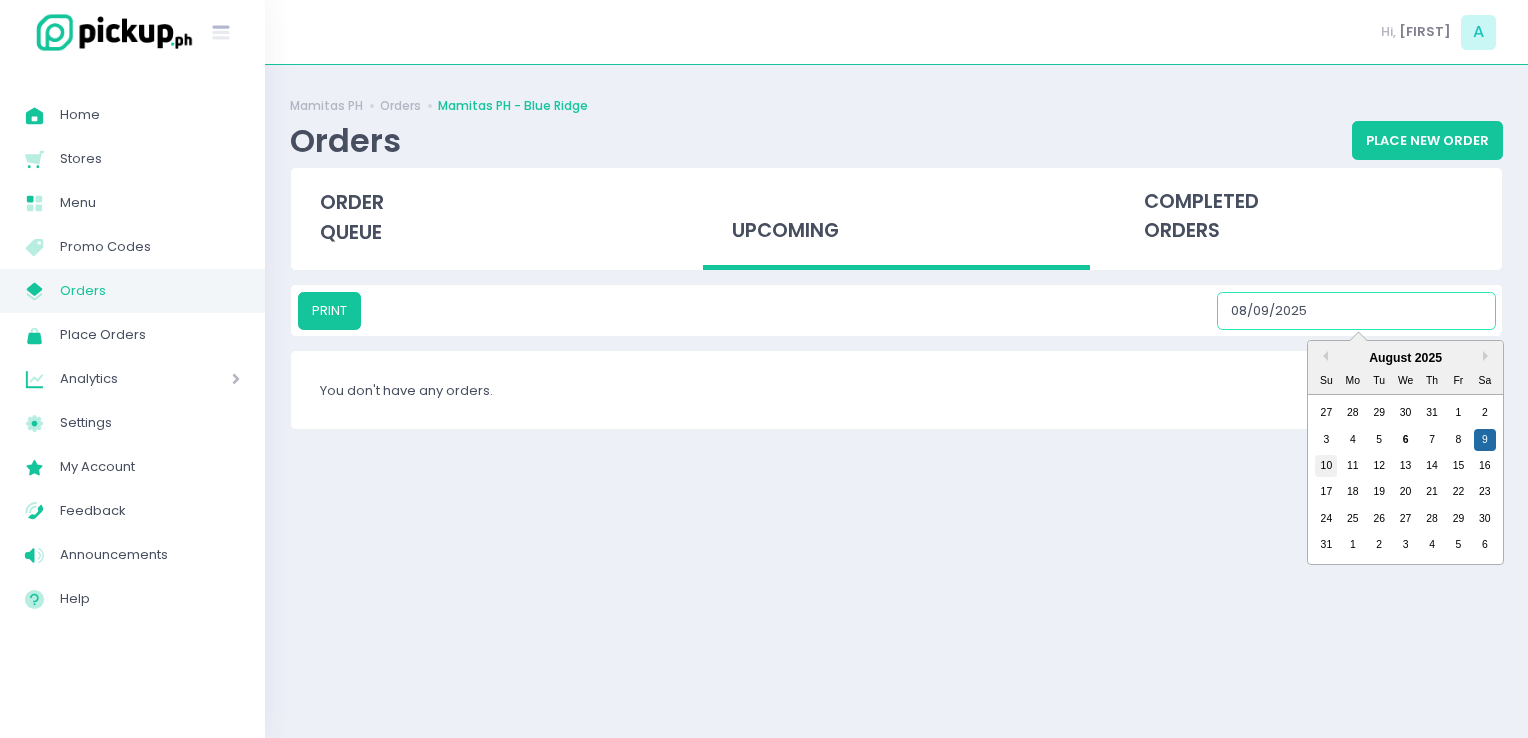 click on "10" at bounding box center (1326, 466) 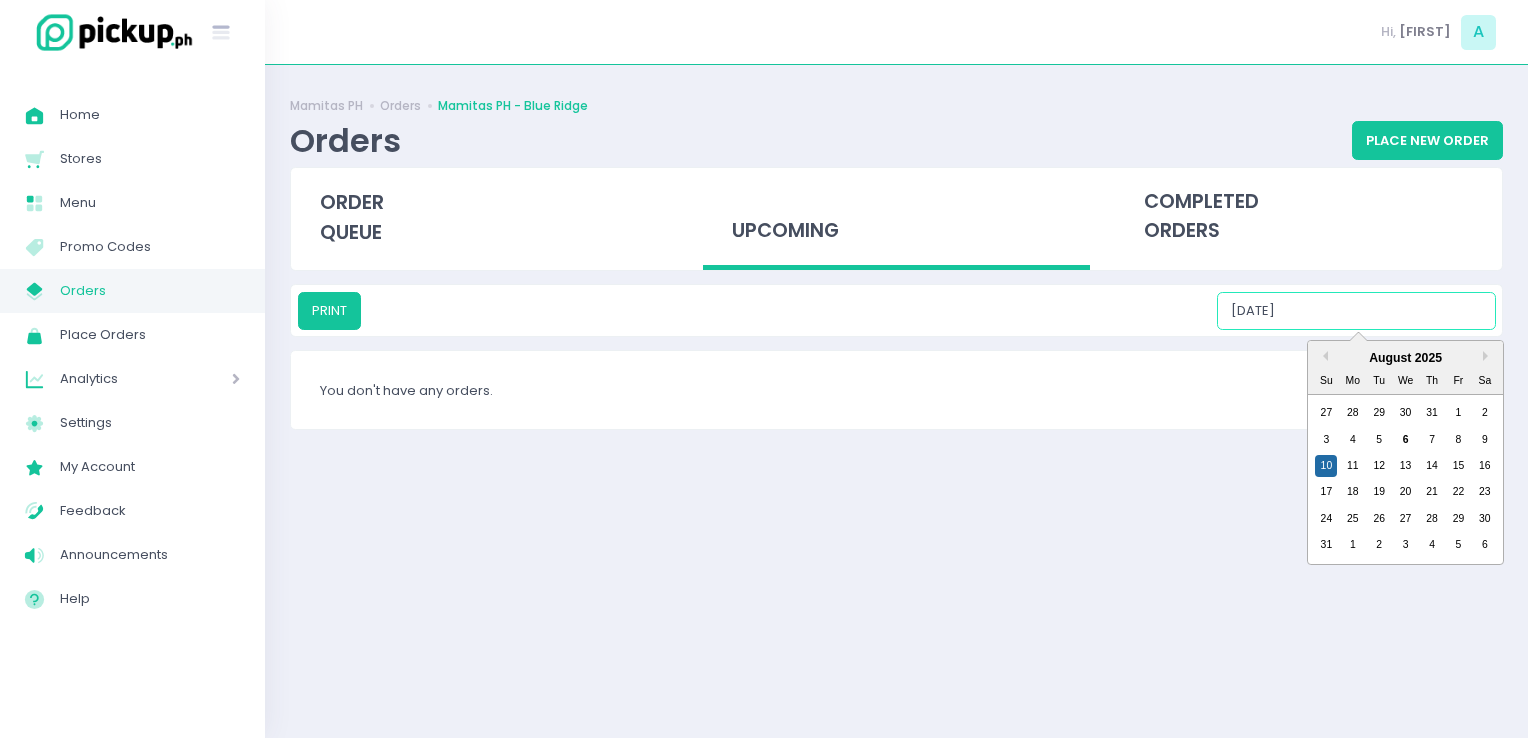 click on "[DATE]" at bounding box center [1356, 311] 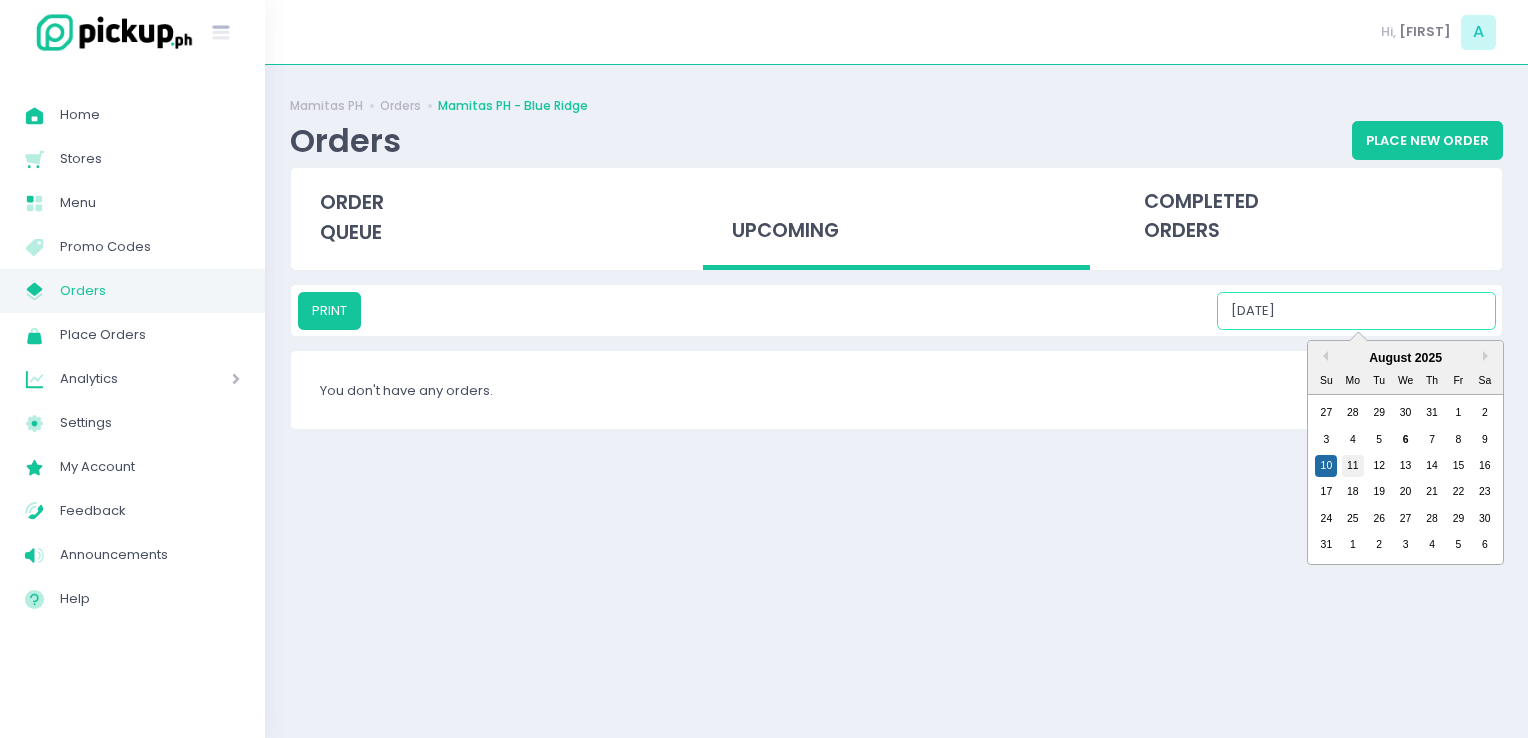 click on "11" at bounding box center (1353, 466) 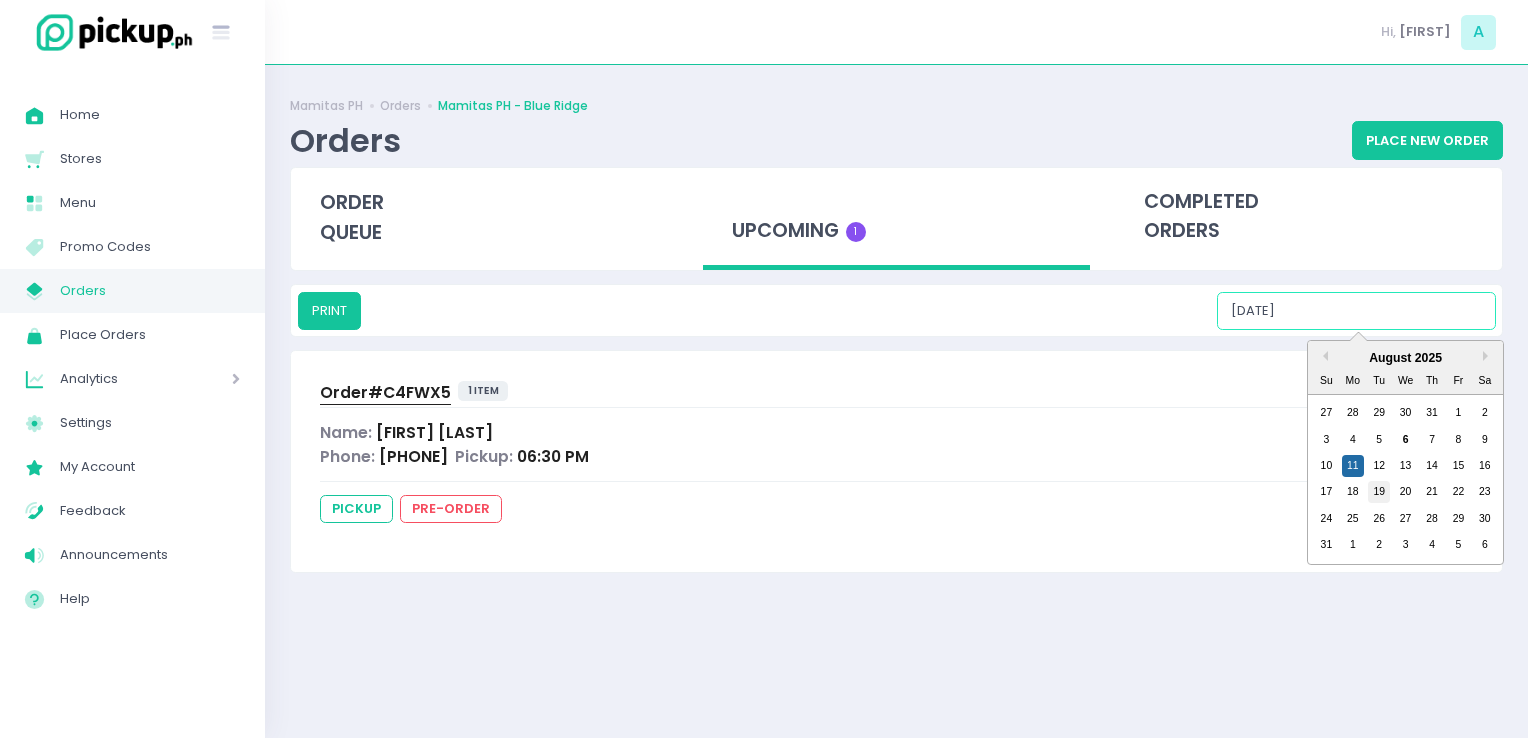 drag, startPoint x: 1353, startPoint y: 313, endPoint x: 1380, endPoint y: 479, distance: 168.18144 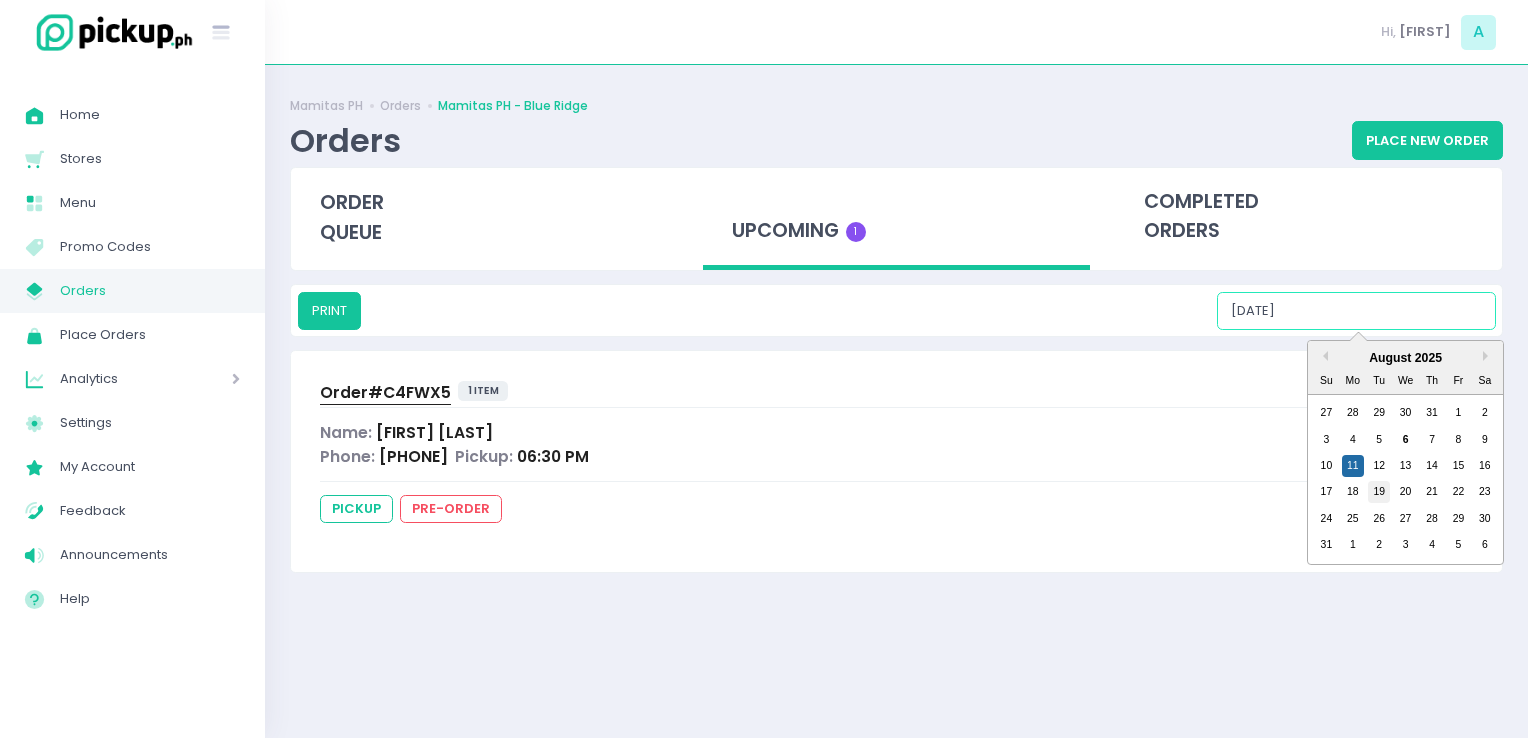 click on "PRINT [DATE] Previous Month Next Month August 2025 Su Mo Tu We Th Fr Sa 27 28 29 30 31 1 2 3 4 5 6 7 8 9 10 11 12 13 14 15 16 17 18 19 20 21 22 23 24 25 26 27 28 29 30 31 1 2 3 4 5 6" at bounding box center [897, 311] 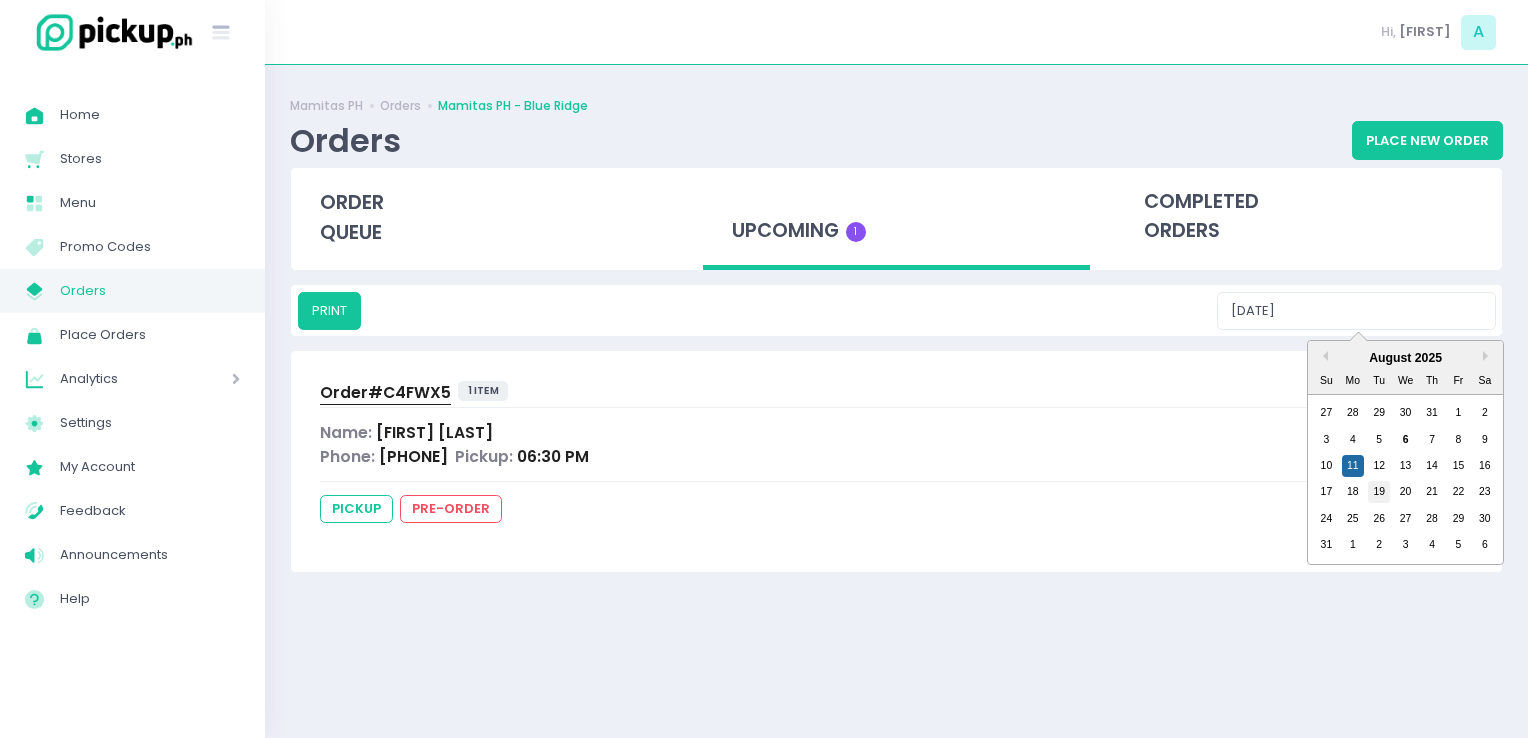 type on "[DATE]" 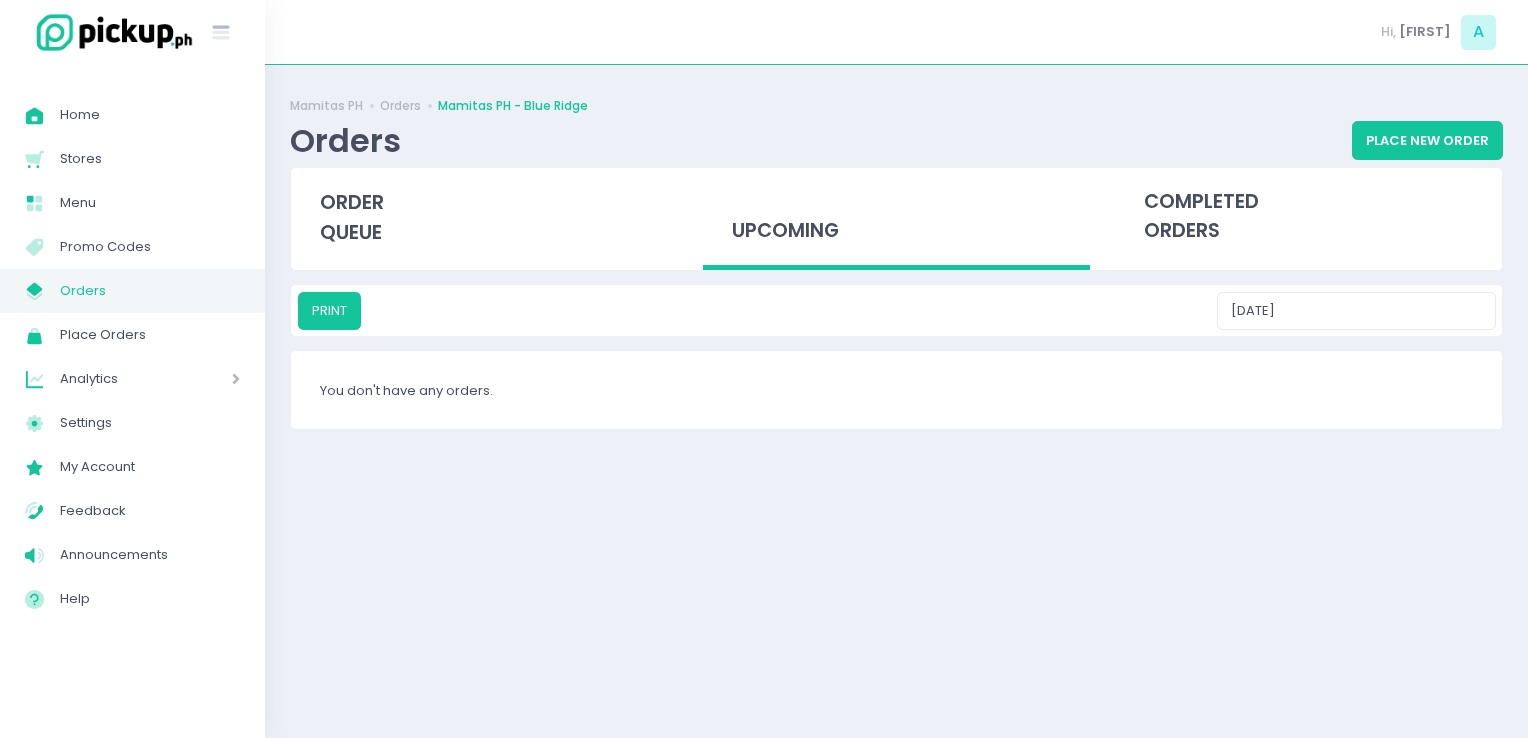 click on "PRINT [DATE]" at bounding box center (896, 310) 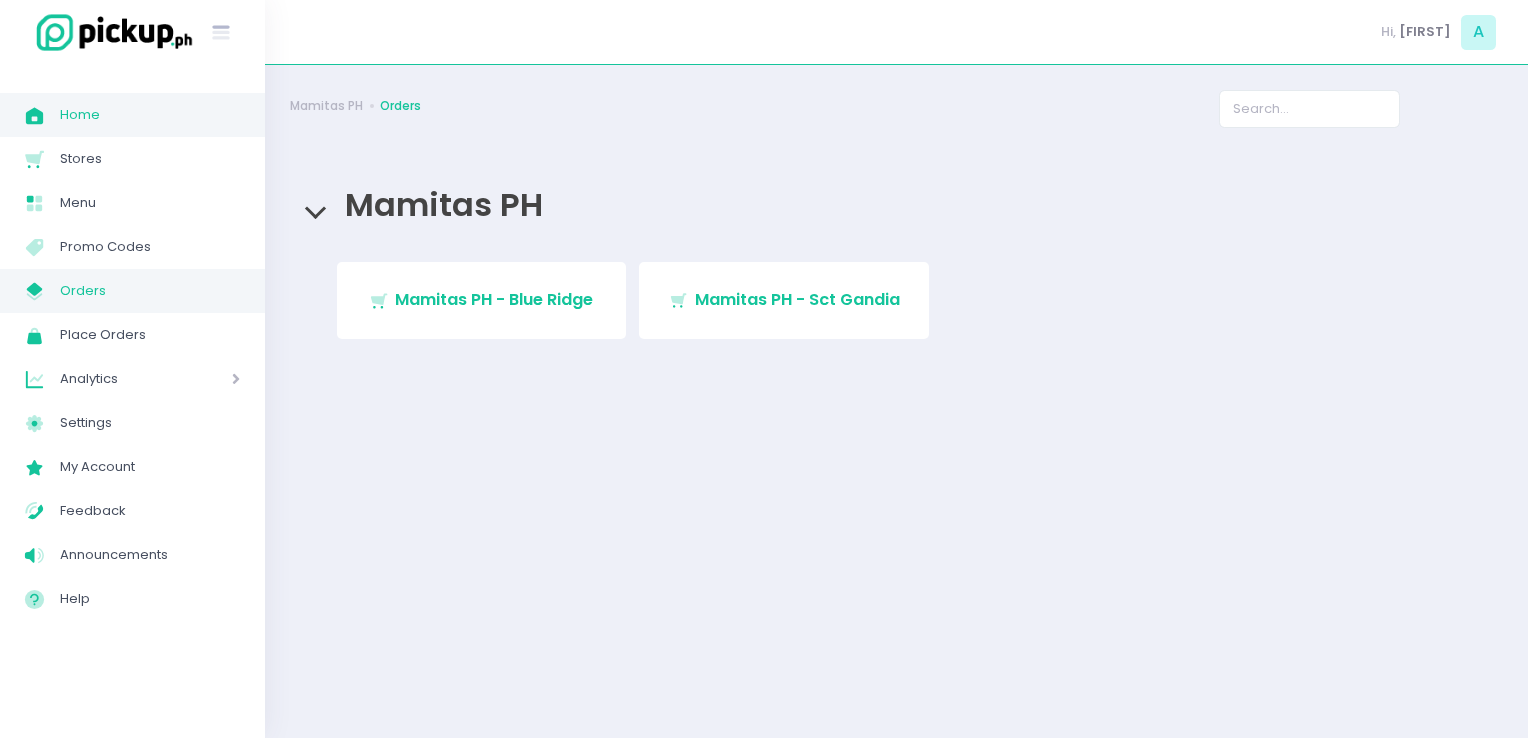 click on "Home" at bounding box center (150, 115) 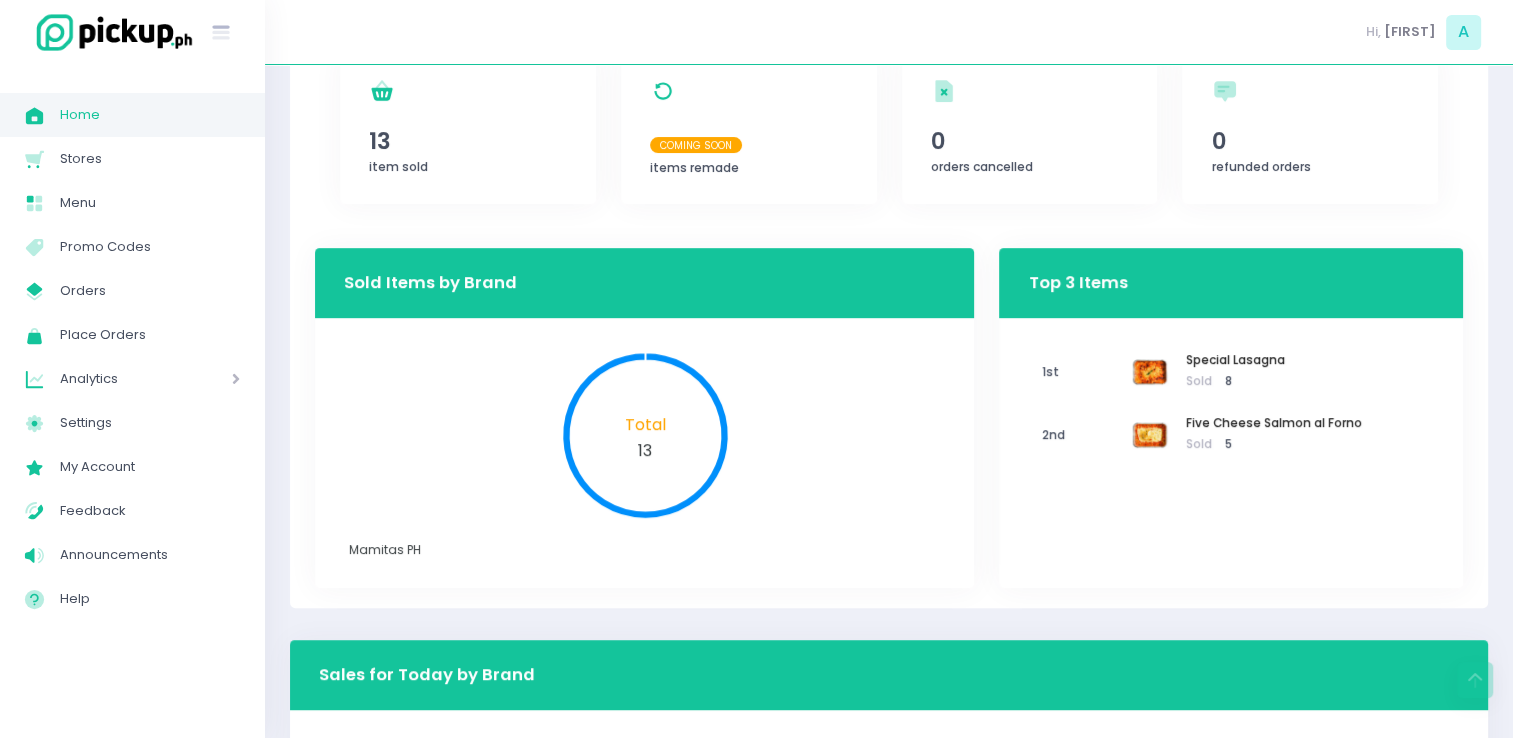 scroll, scrollTop: 600, scrollLeft: 0, axis: vertical 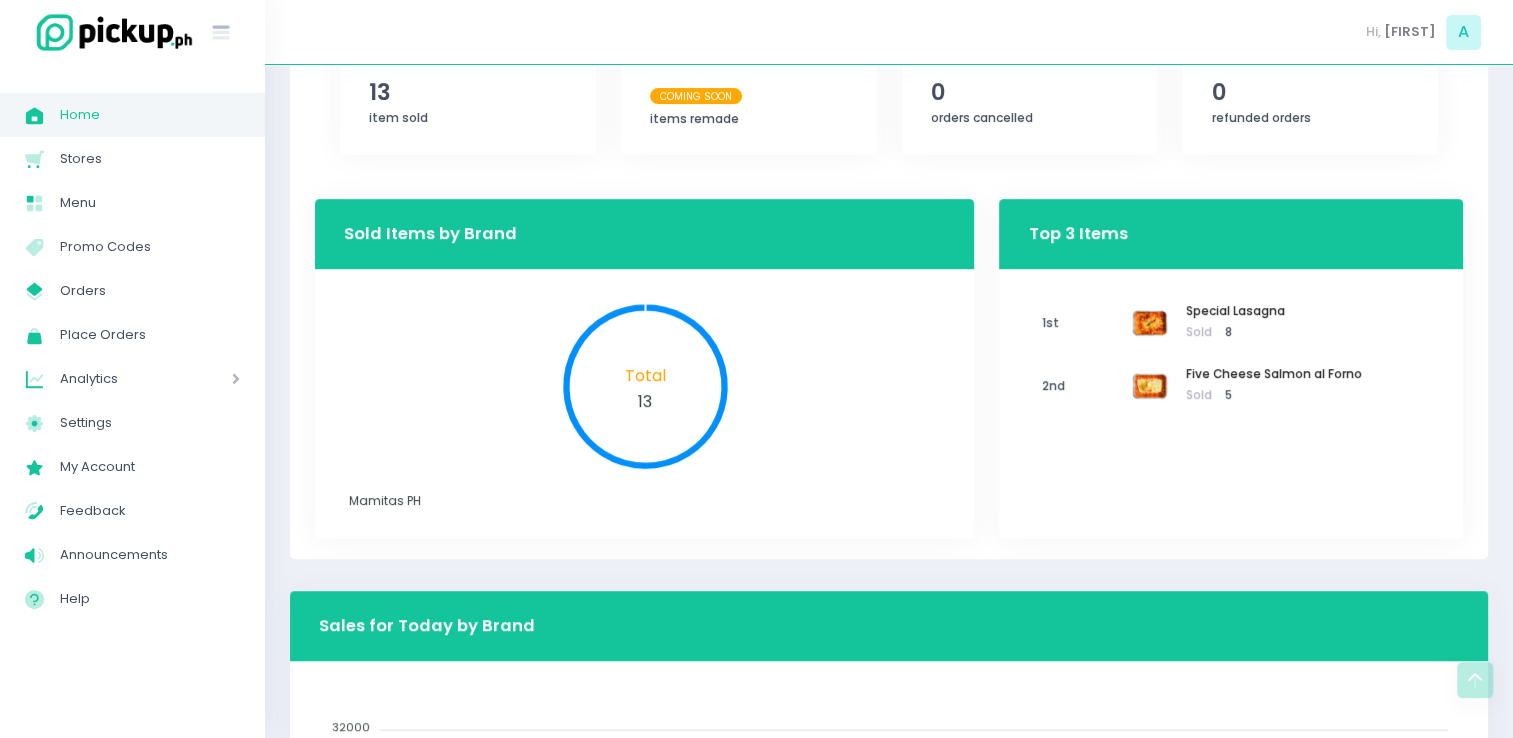 click at bounding box center [1150, 323] 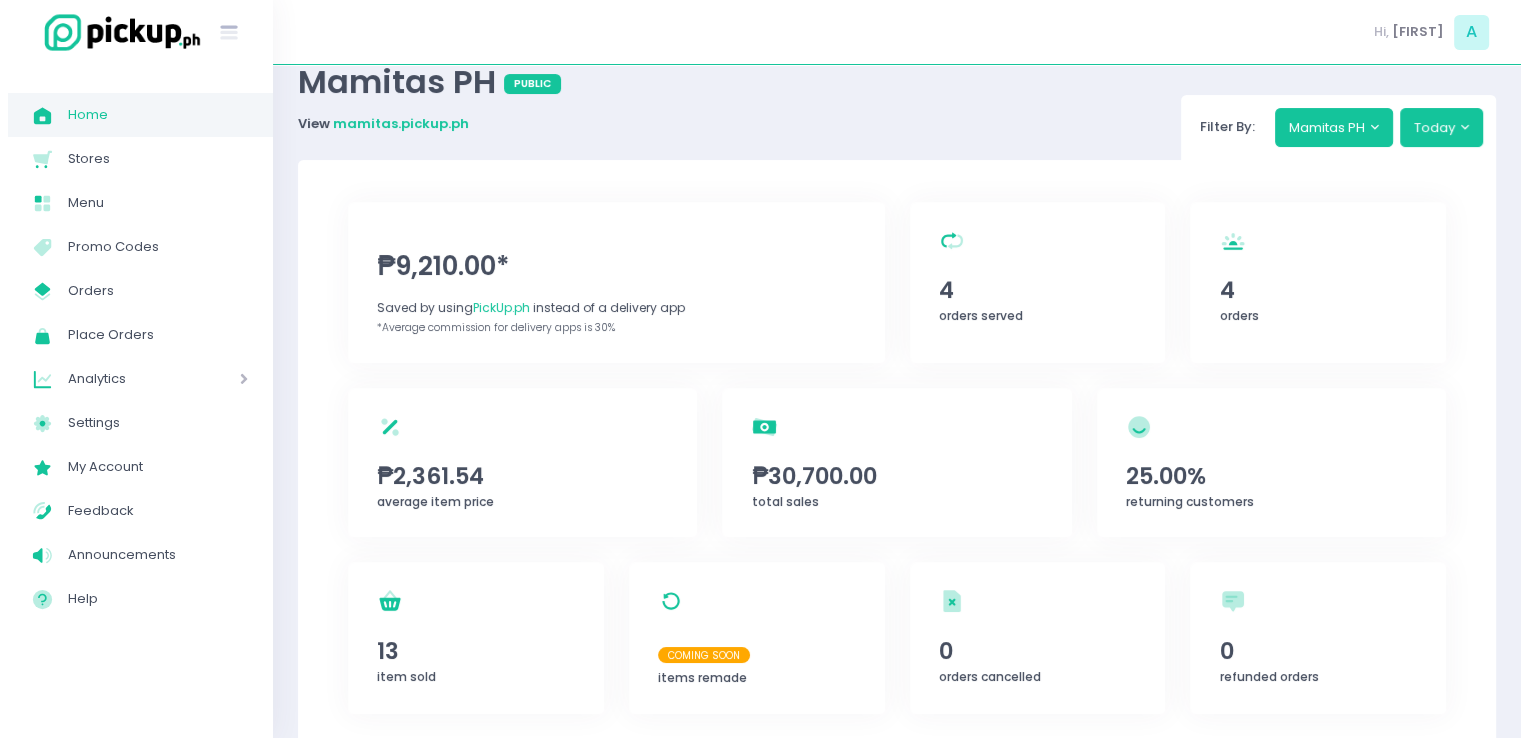 scroll, scrollTop: 0, scrollLeft: 0, axis: both 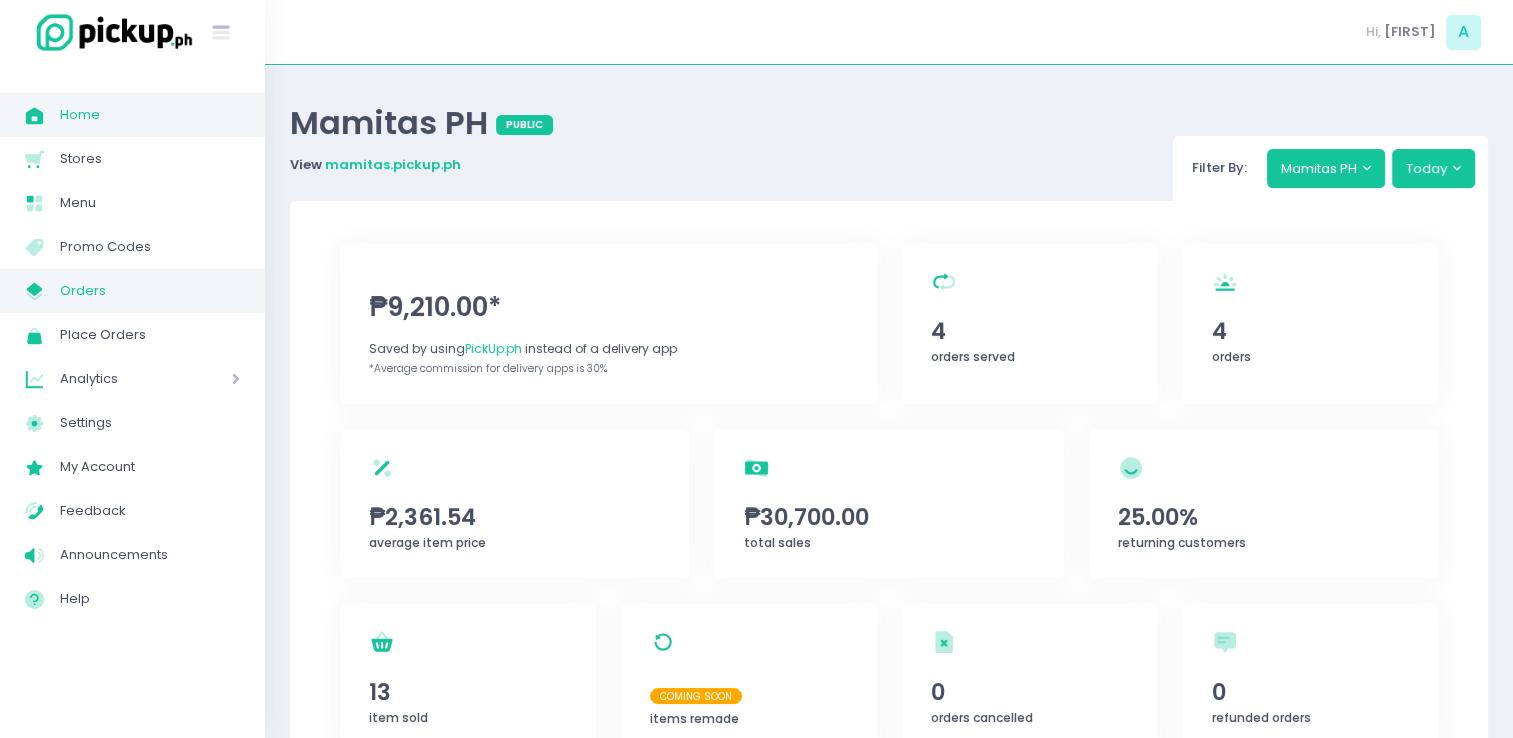 click on "Orders" at bounding box center [150, 291] 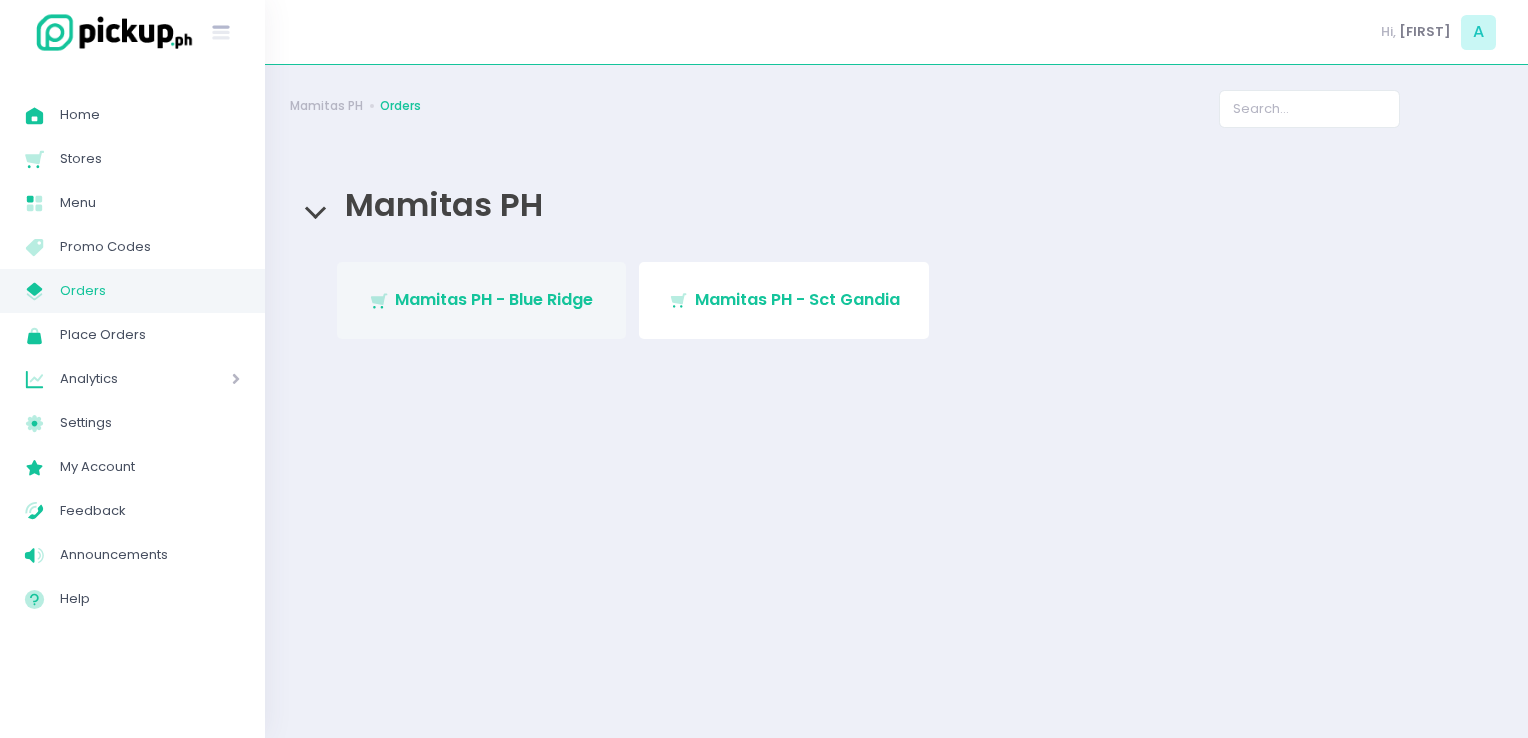 click on "Stockholm-icons / Shopping / Cart1 Created with Sketch. Mamitas PH - Blue Ridge" at bounding box center (482, 300) 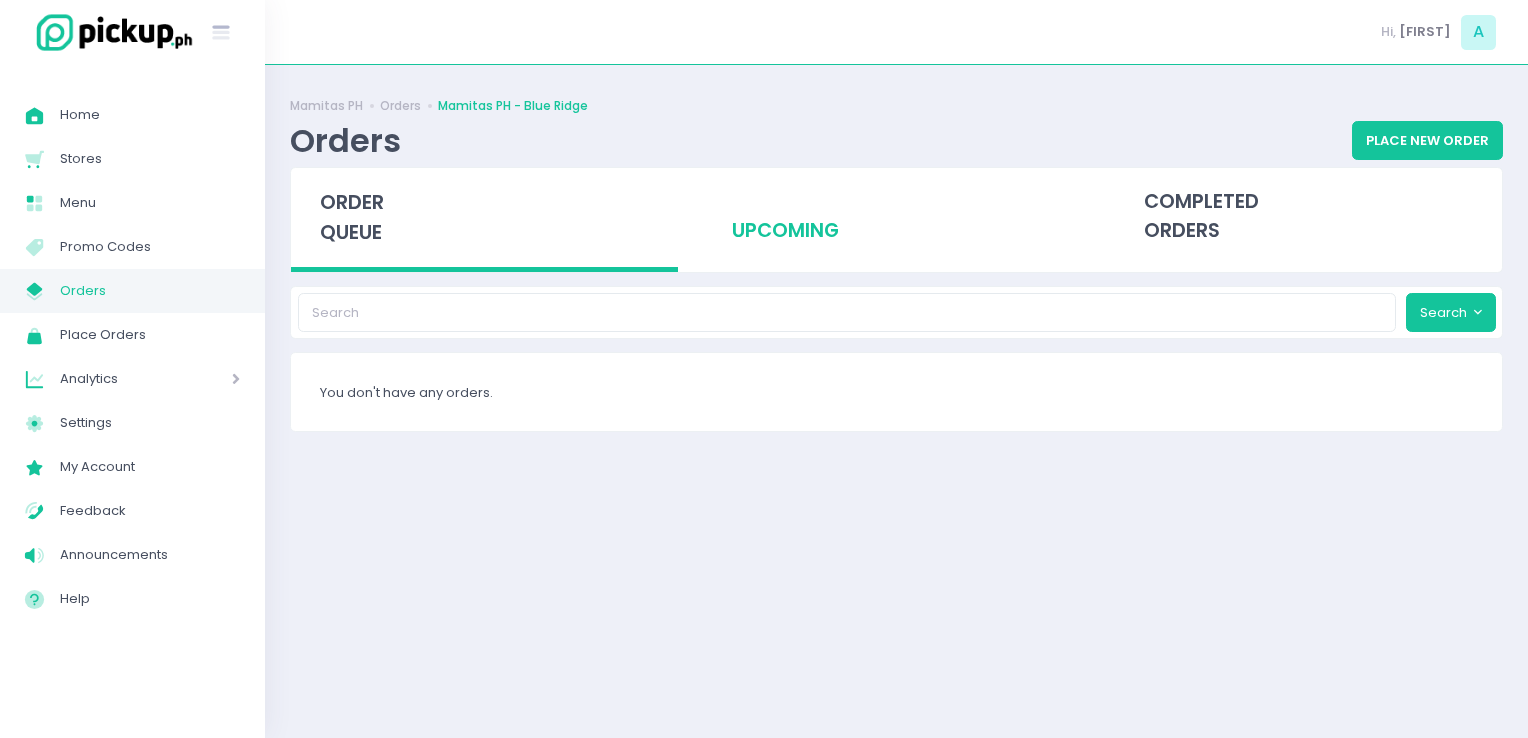 click on "upcoming" at bounding box center [896, 217] 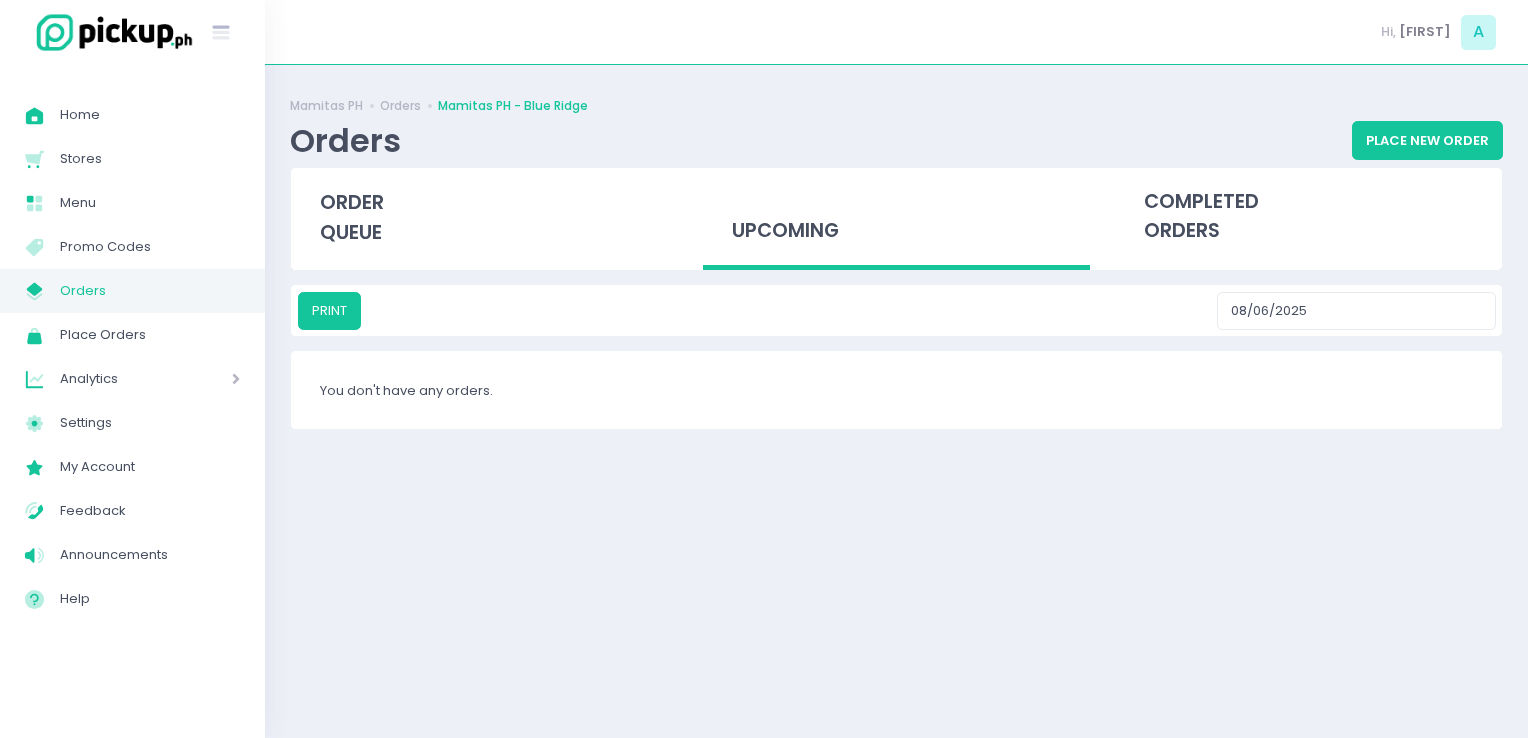 click on "Orders" at bounding box center (150, 291) 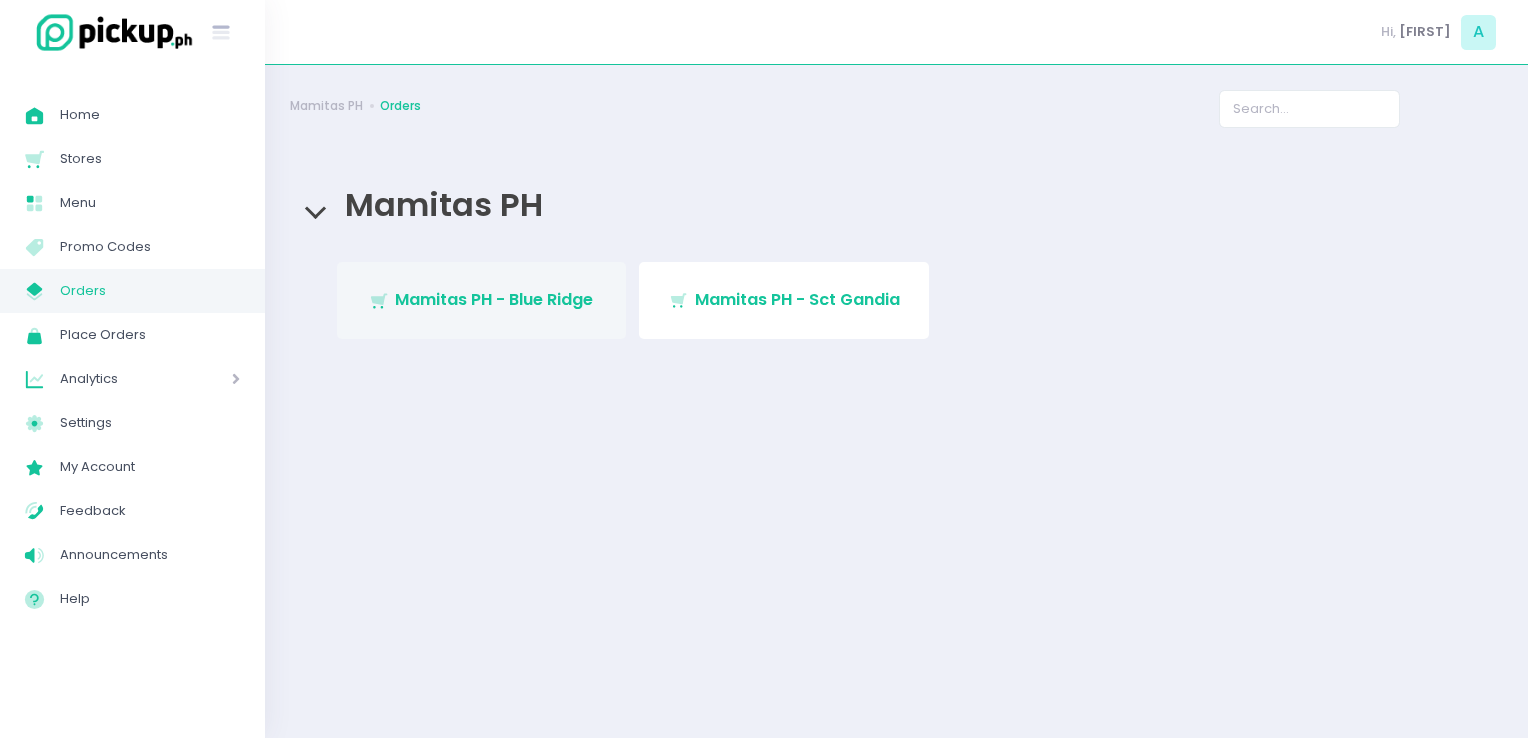 click on "Mamitas PH - Blue Ridge" at bounding box center [494, 299] 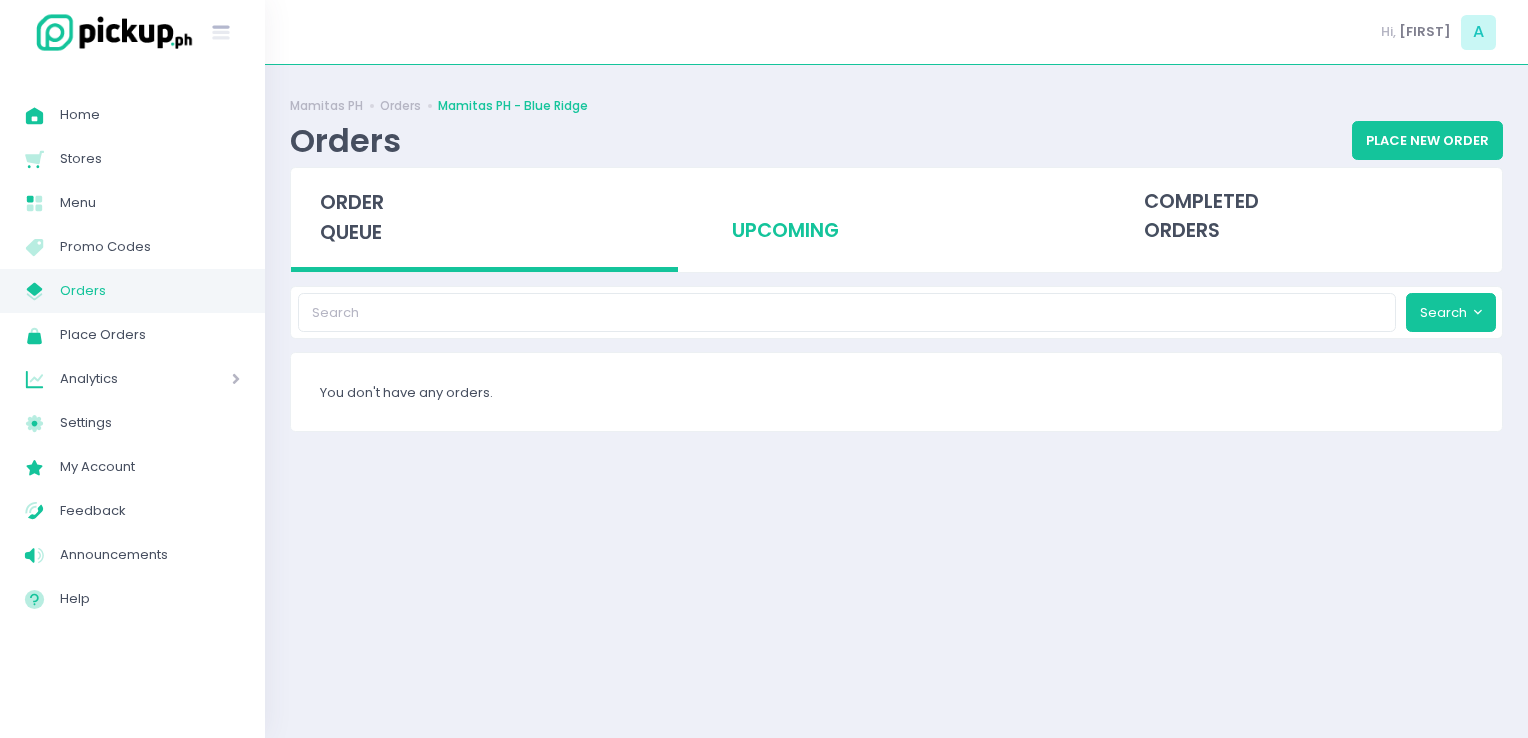 click on "upcoming" at bounding box center [896, 217] 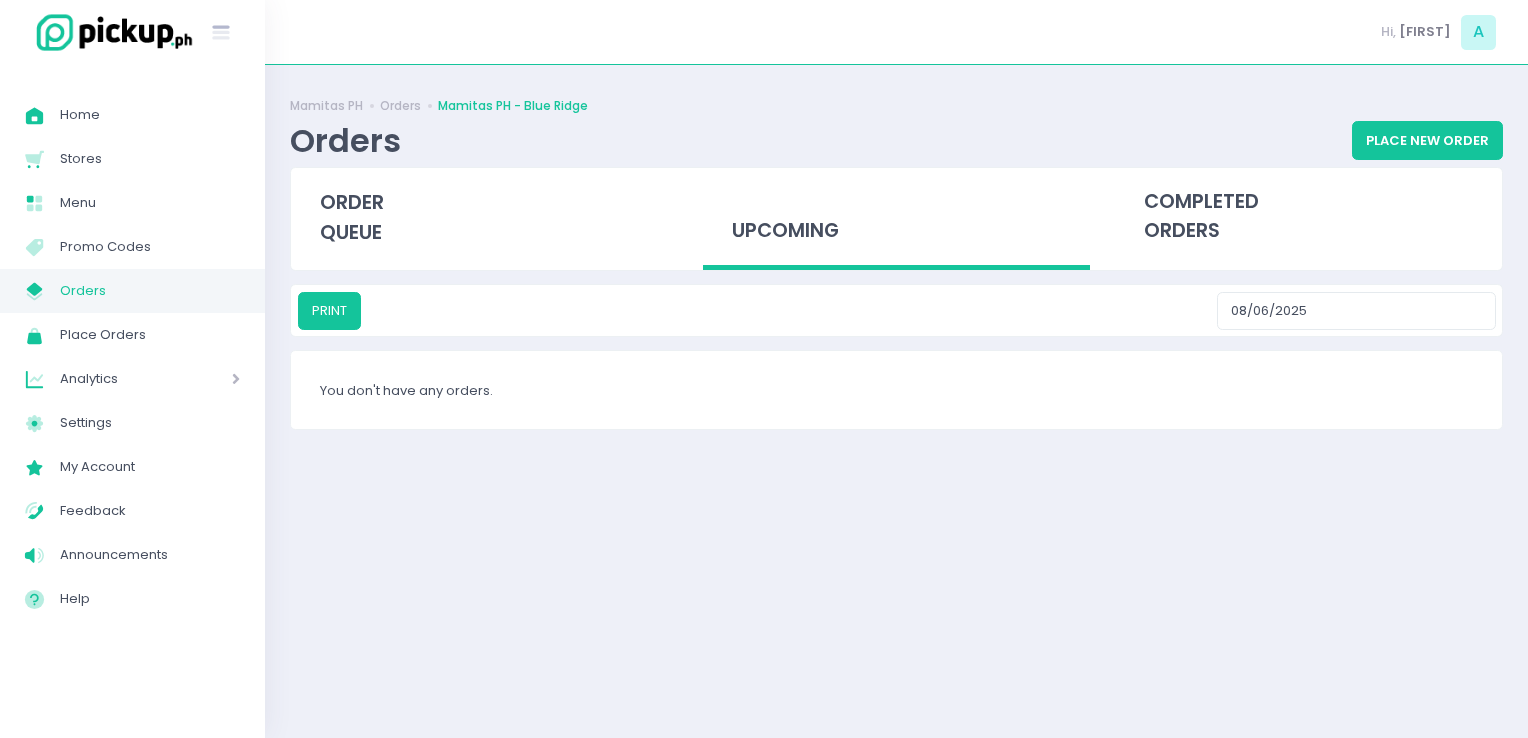click on "My Store Created with Sketch. Orders" at bounding box center [132, 291] 